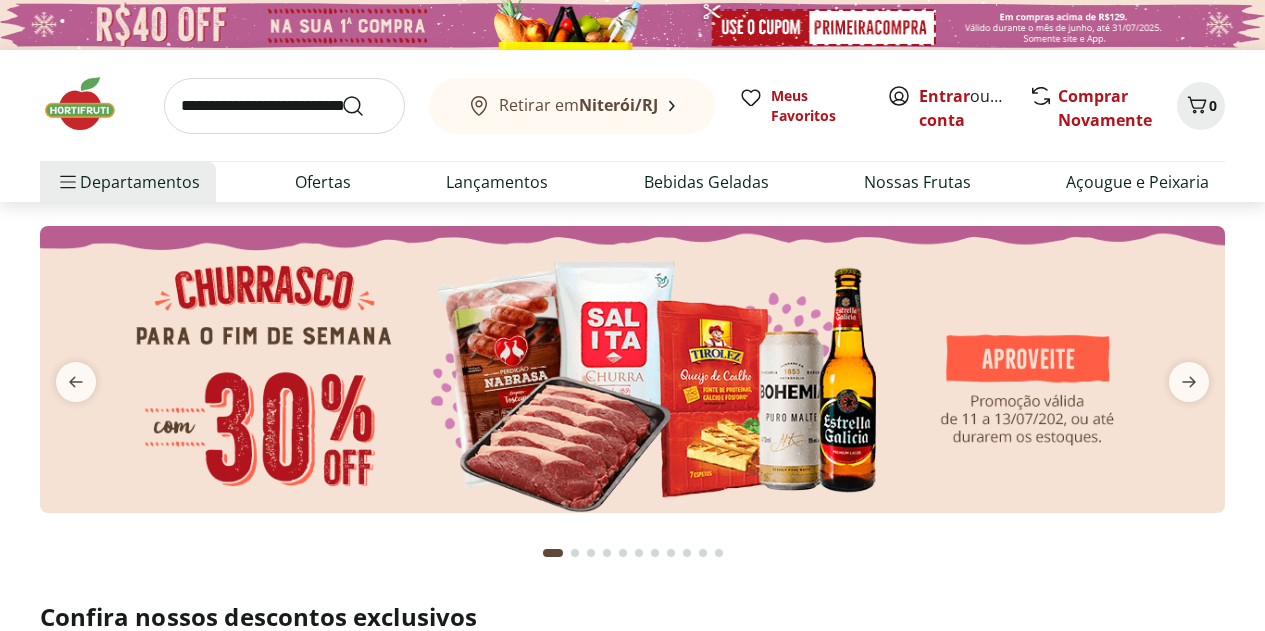 scroll, scrollTop: 0, scrollLeft: 0, axis: both 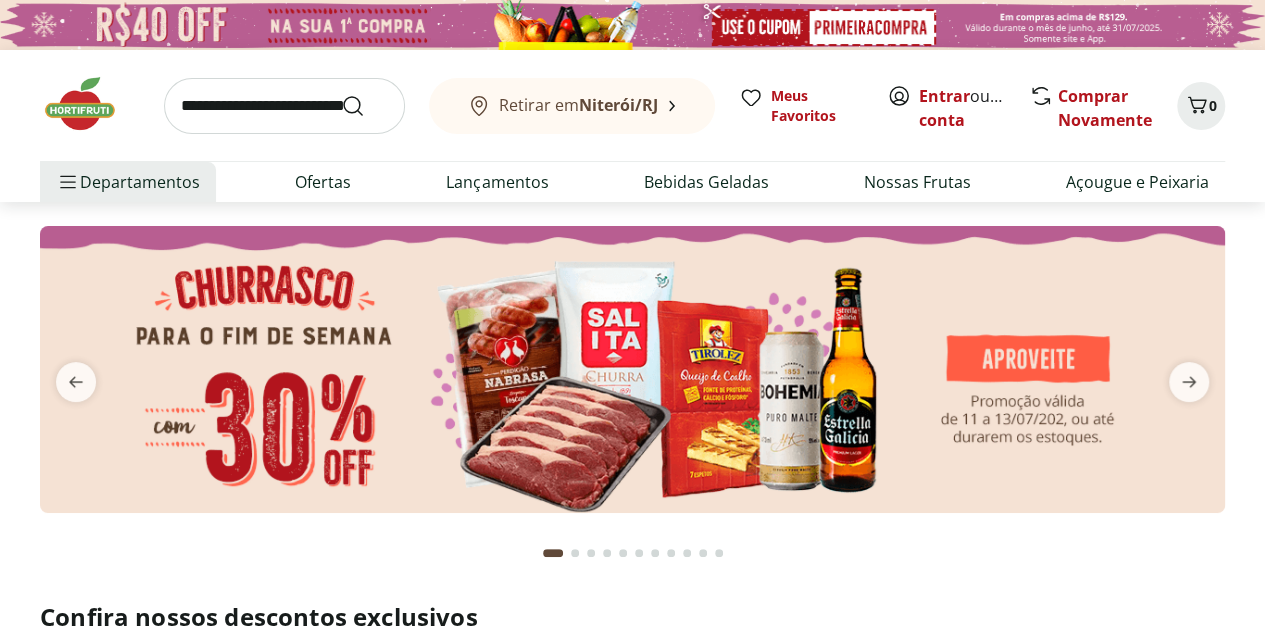 click on "Retirar em  [CITY]/[STATE]" at bounding box center [578, 105] 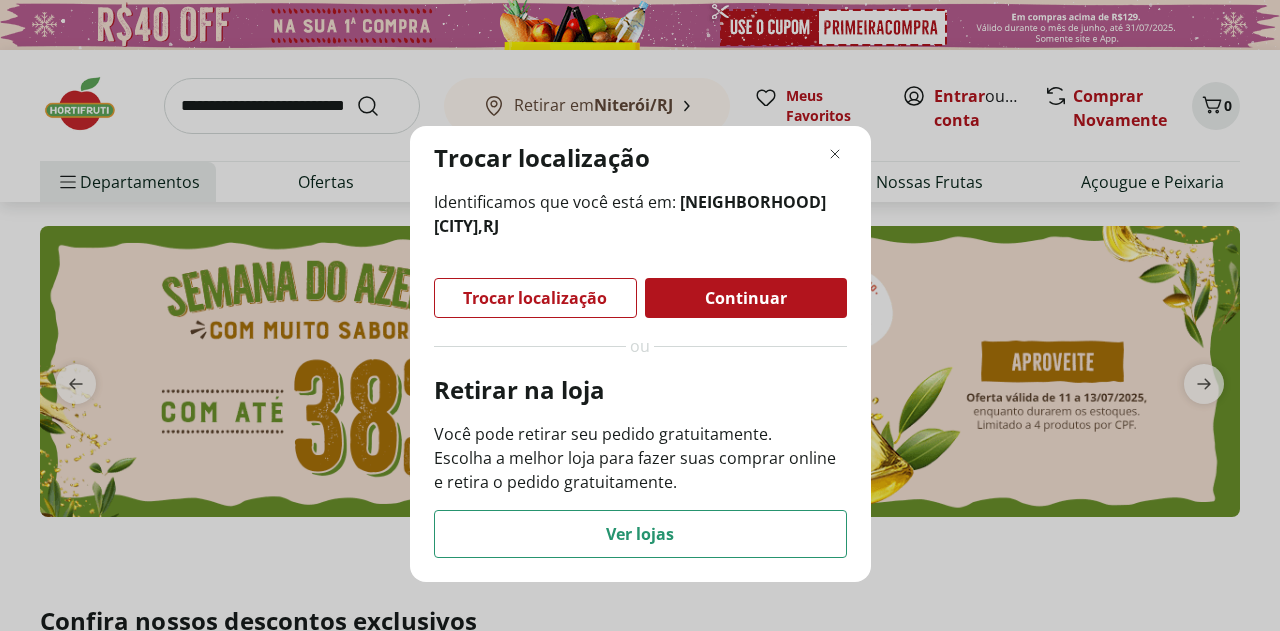 click on "Trocar localização" at bounding box center [535, 298] 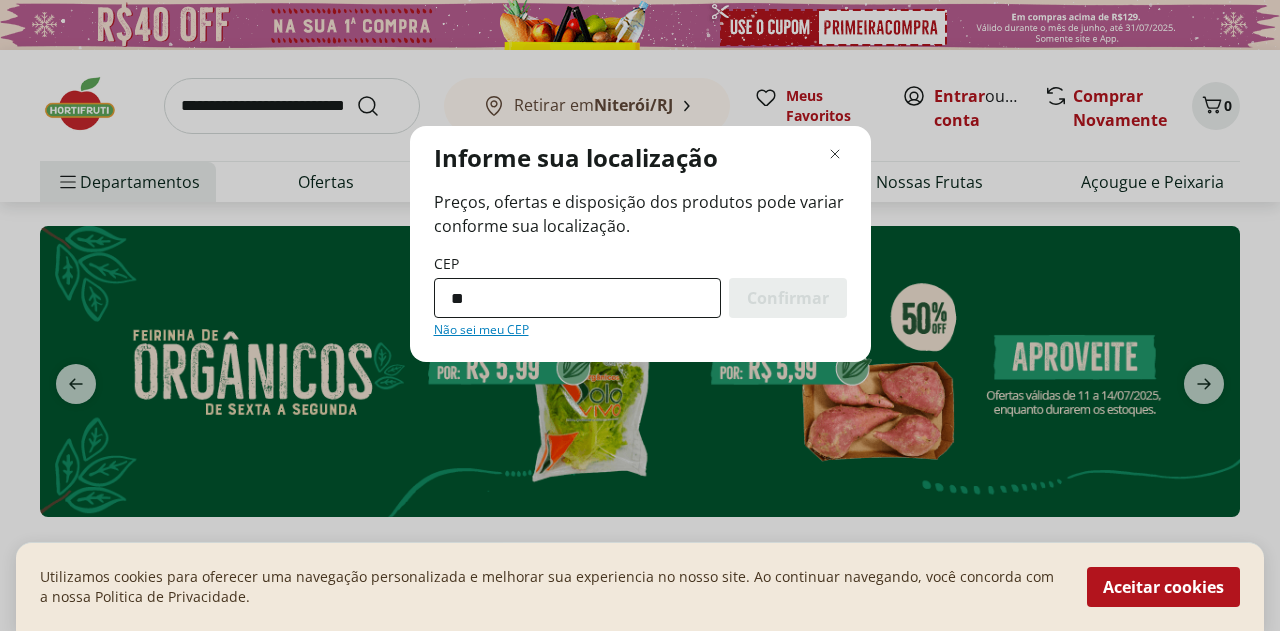 type on "*********" 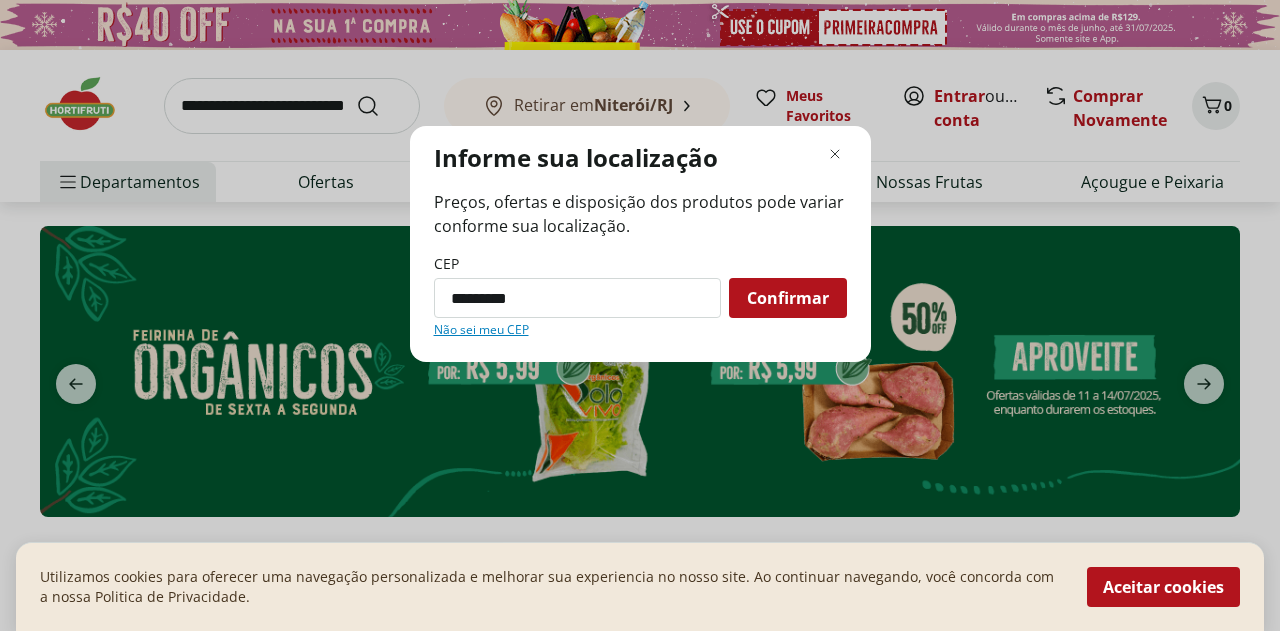 click on "Confirmar" at bounding box center [788, 298] 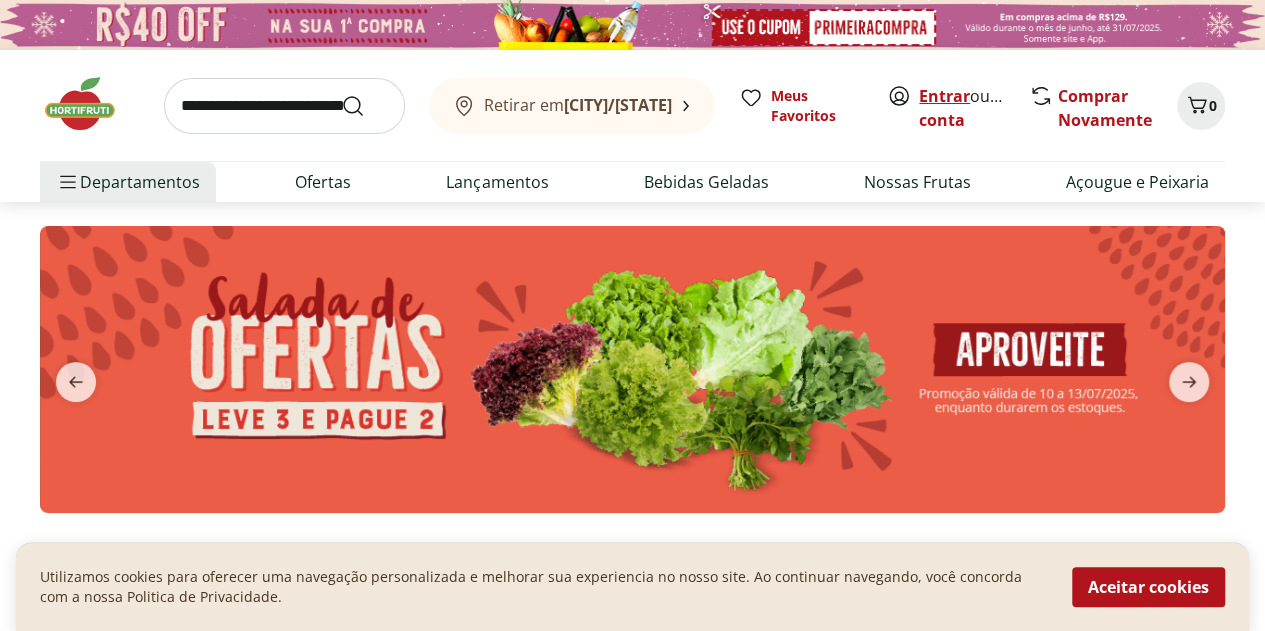 click on "Entrar" at bounding box center (944, 96) 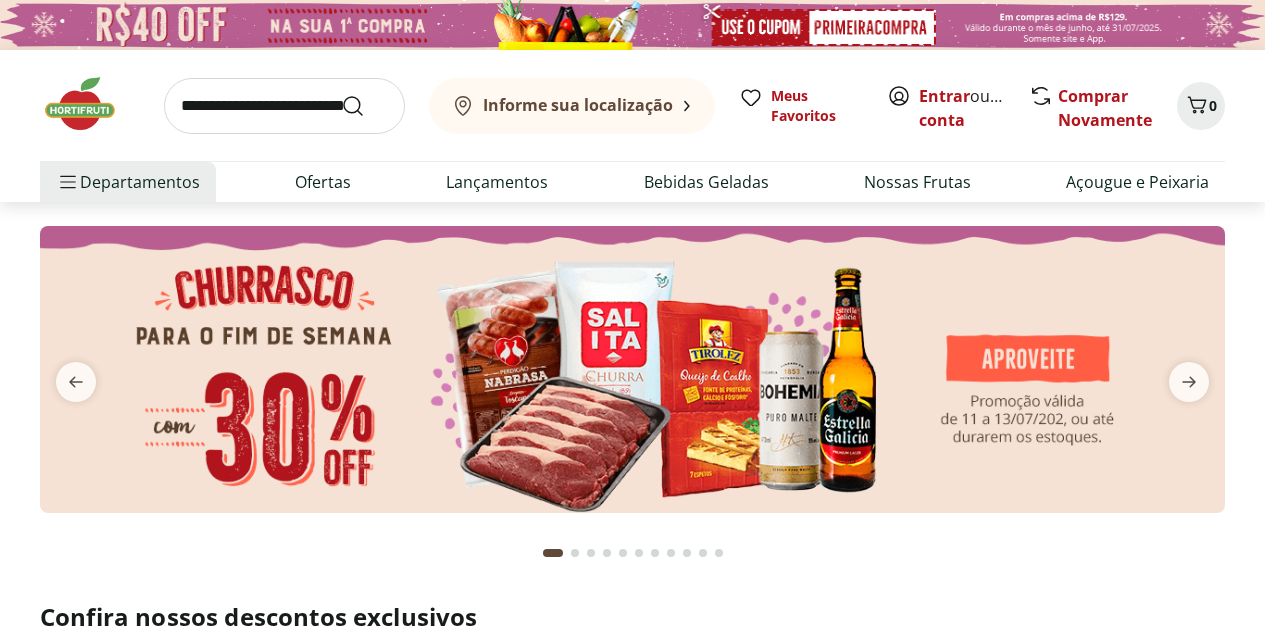 scroll, scrollTop: 0, scrollLeft: 0, axis: both 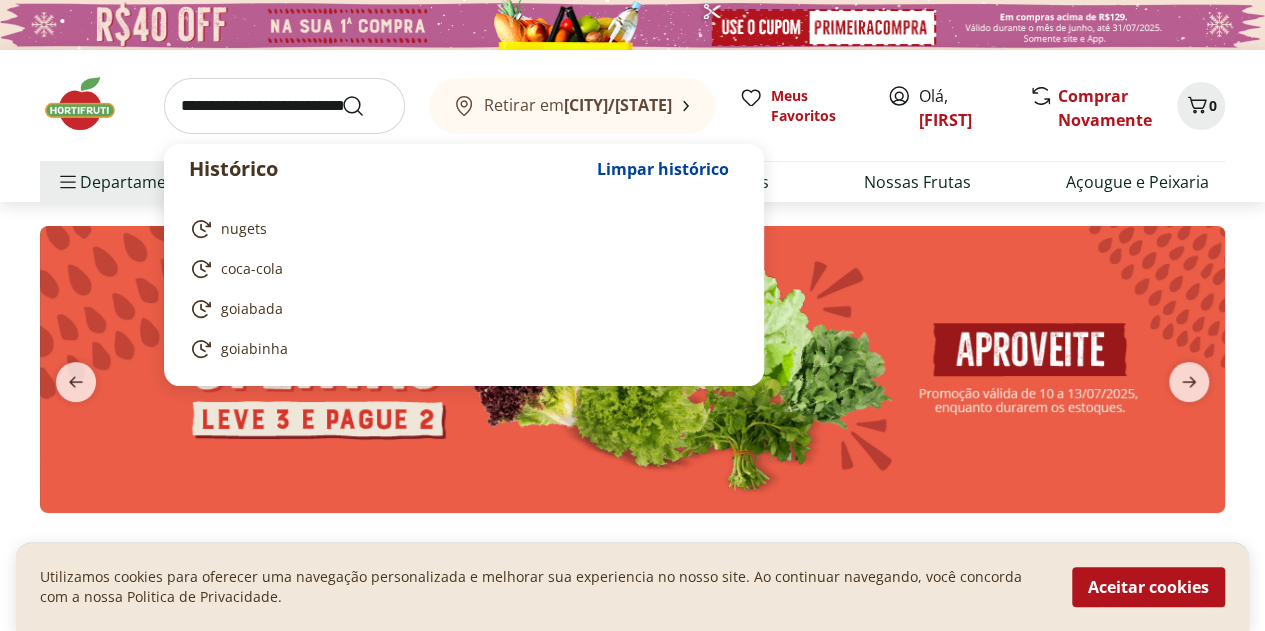 click at bounding box center [284, 106] 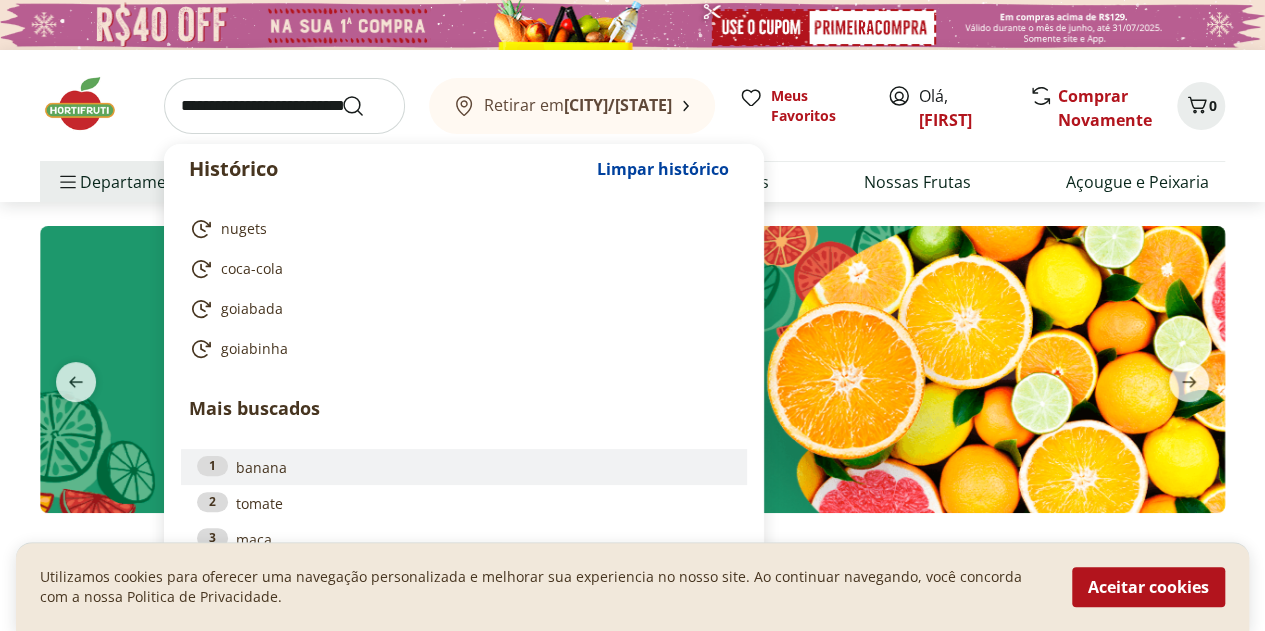 click on "1 banana" at bounding box center [464, 467] 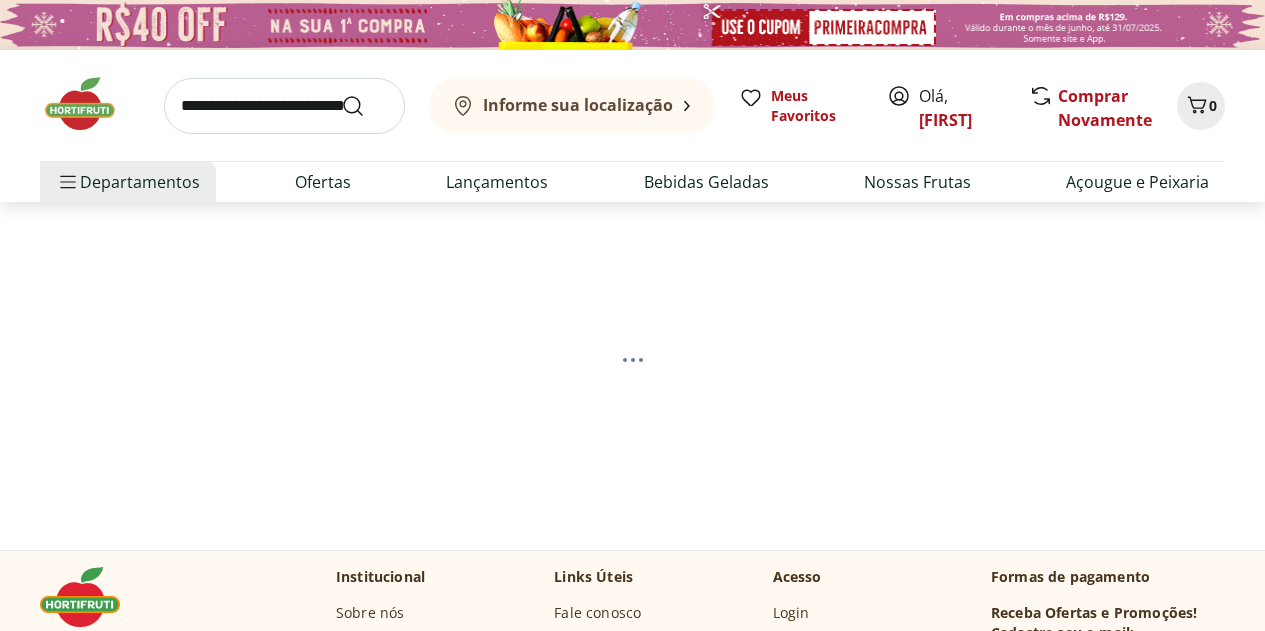 scroll, scrollTop: 0, scrollLeft: 0, axis: both 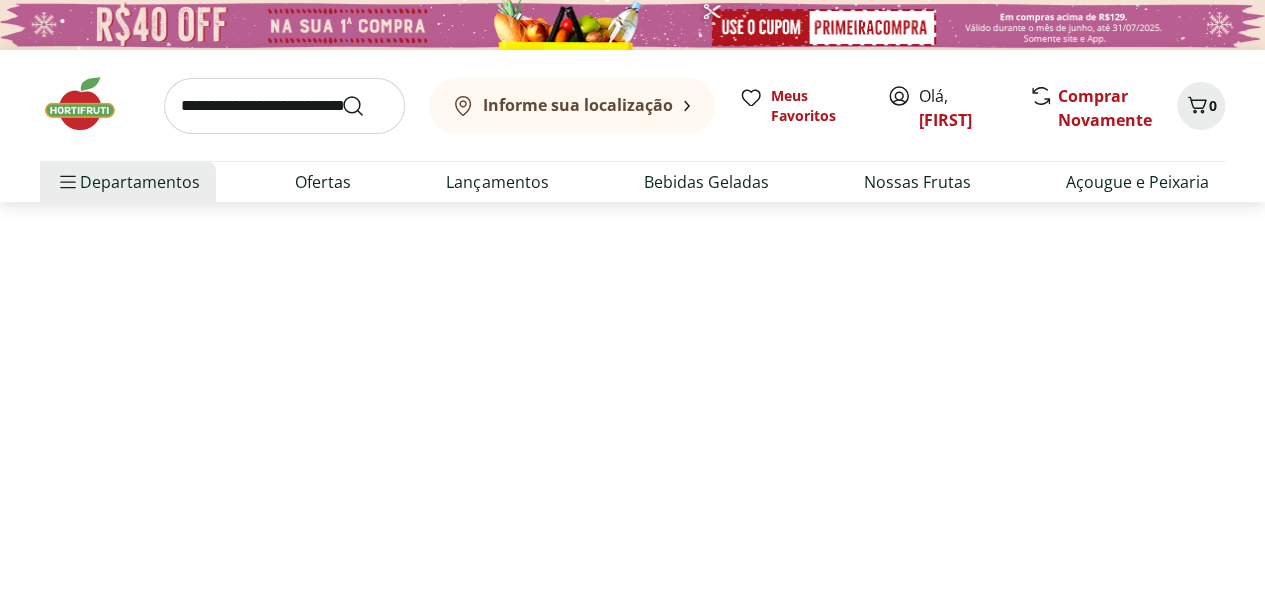 select on "**********" 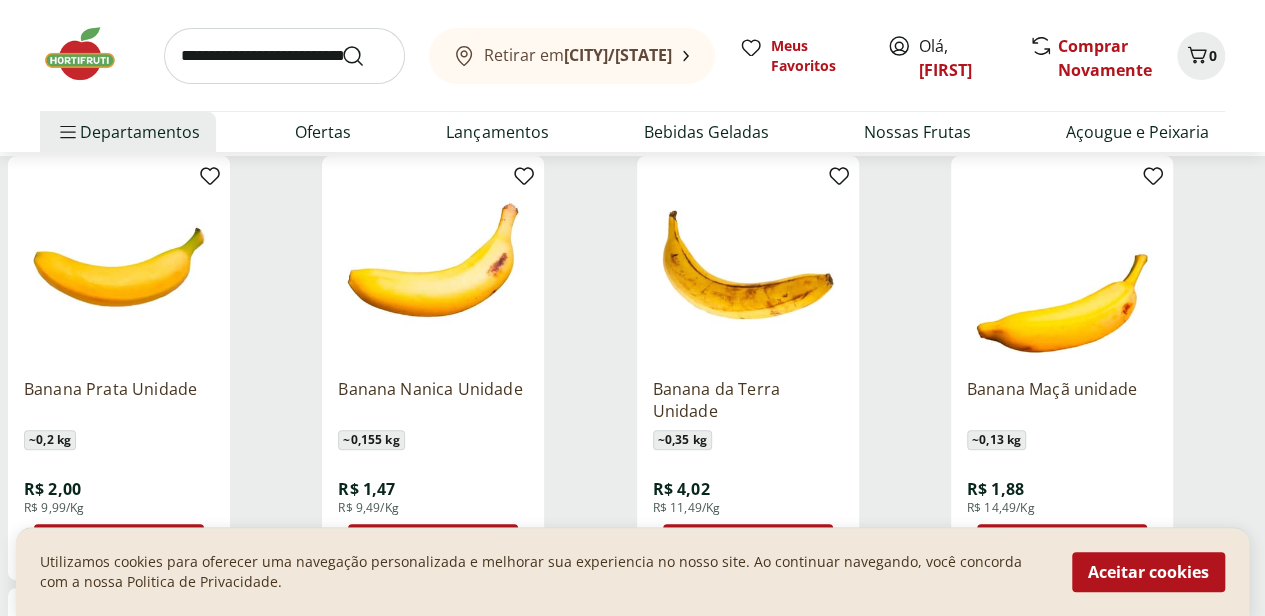 scroll, scrollTop: 320, scrollLeft: 0, axis: vertical 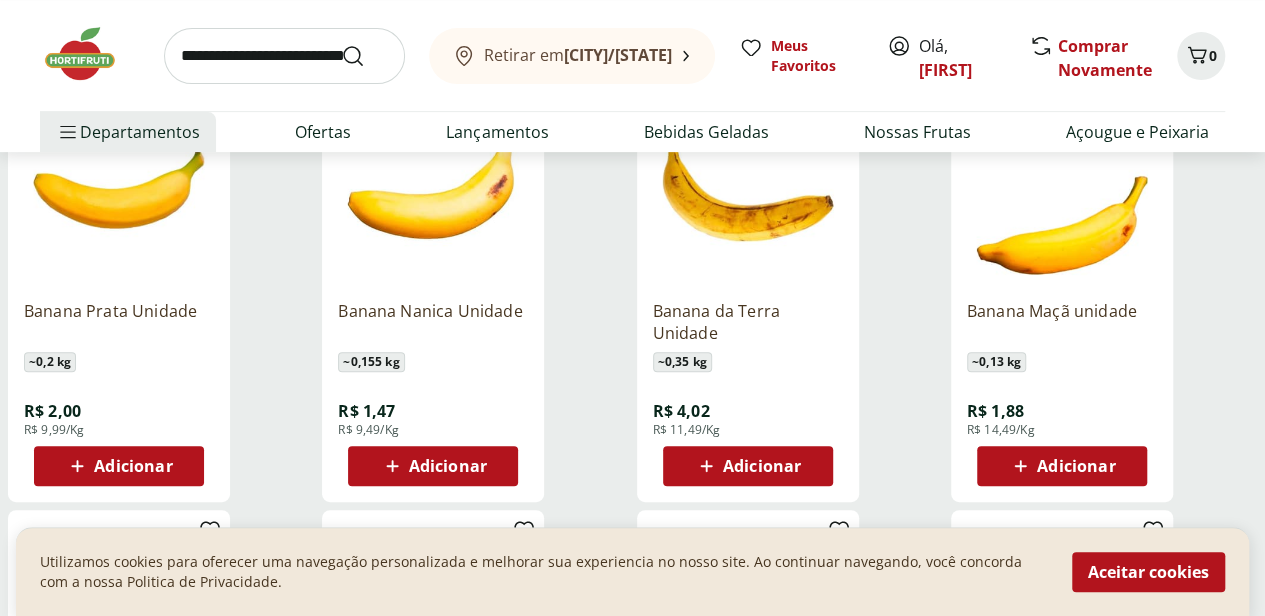 click on "Adicionar" at bounding box center [448, 466] 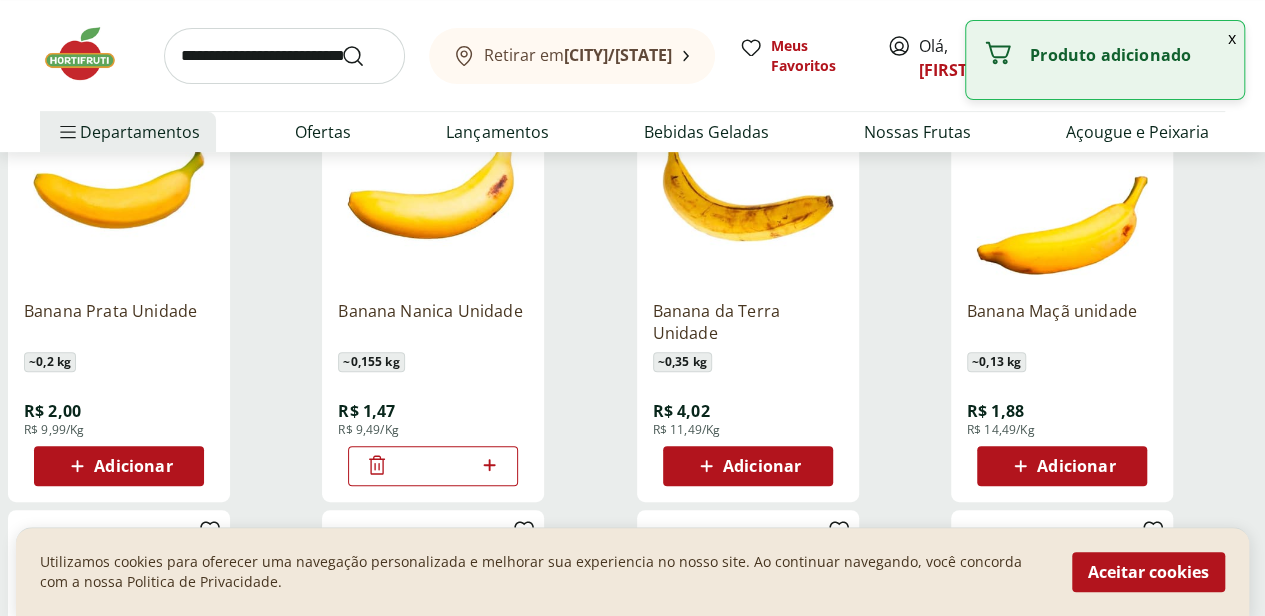 click 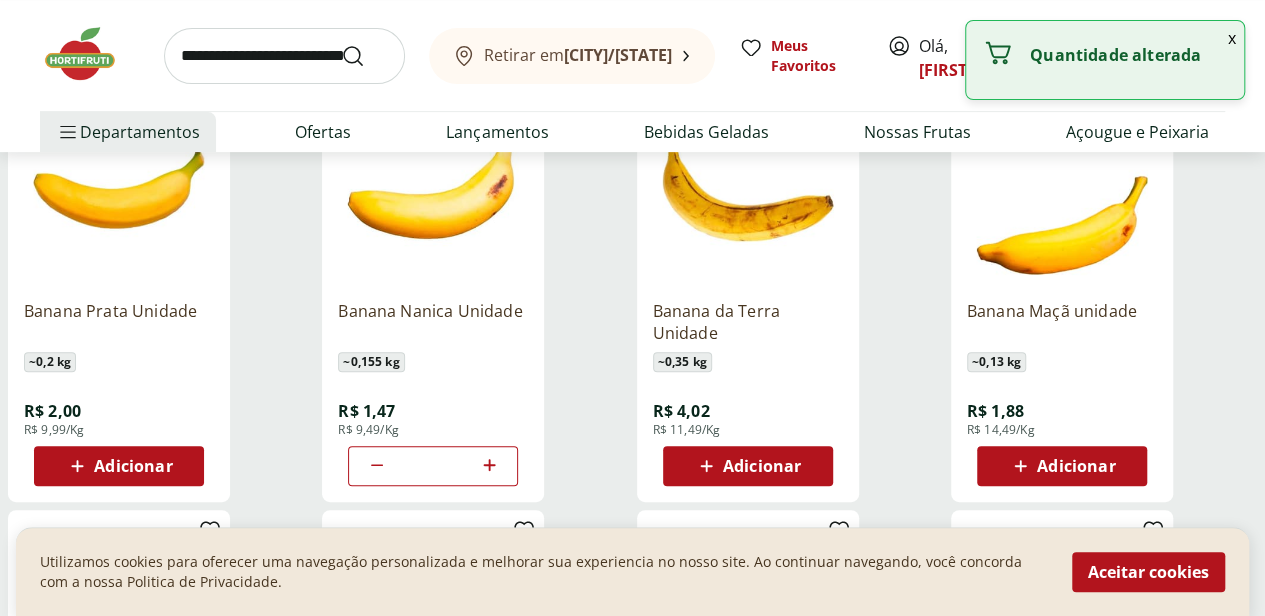 click 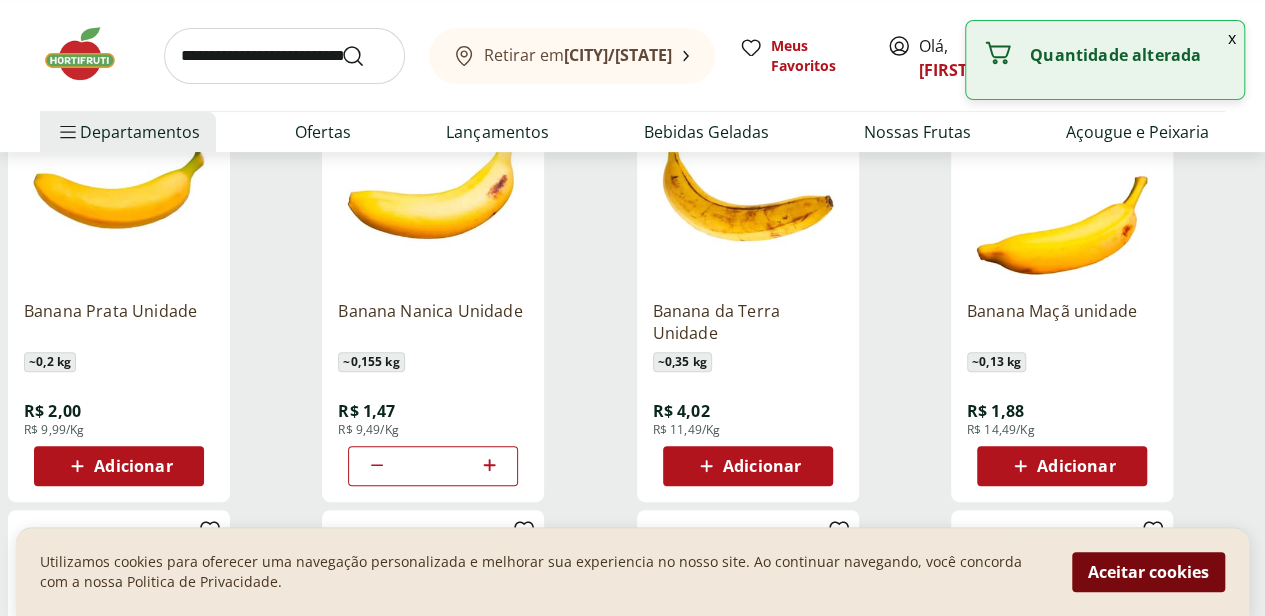 click on "Aceitar cookies" at bounding box center [1148, 572] 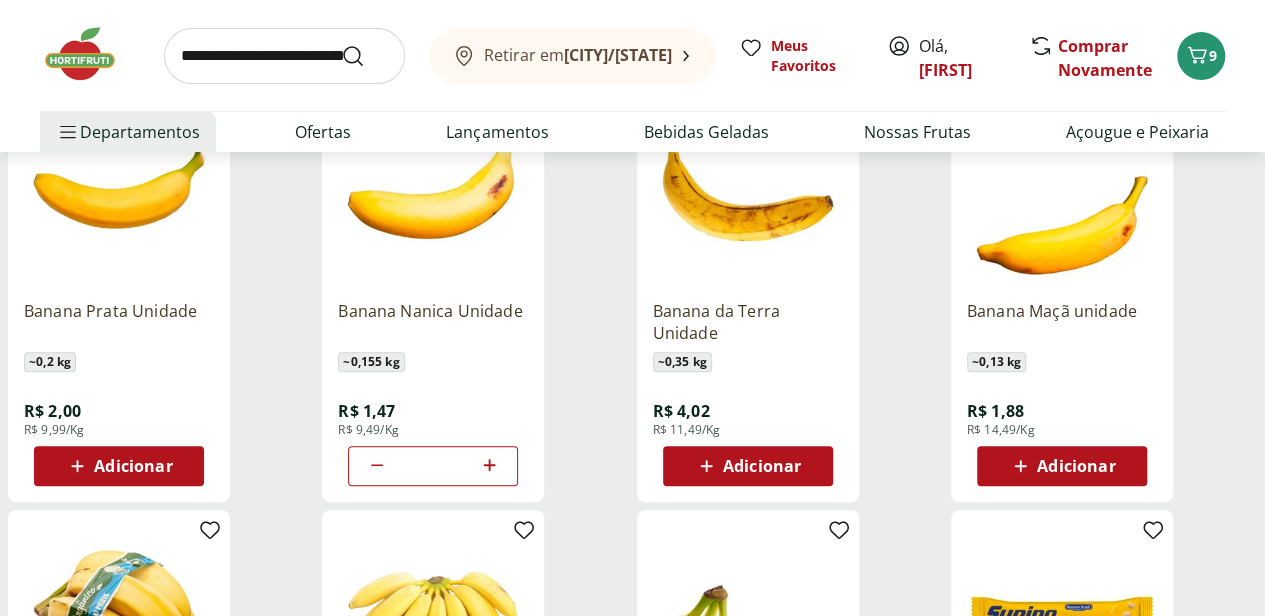 click at bounding box center (284, 56) 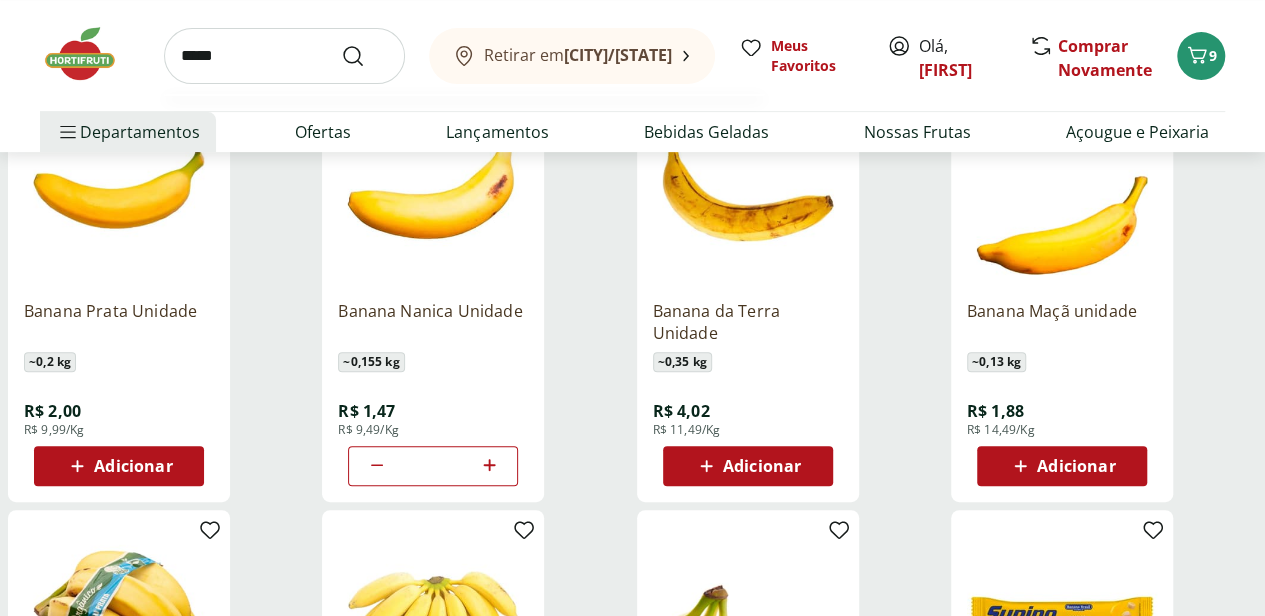 type on "*****" 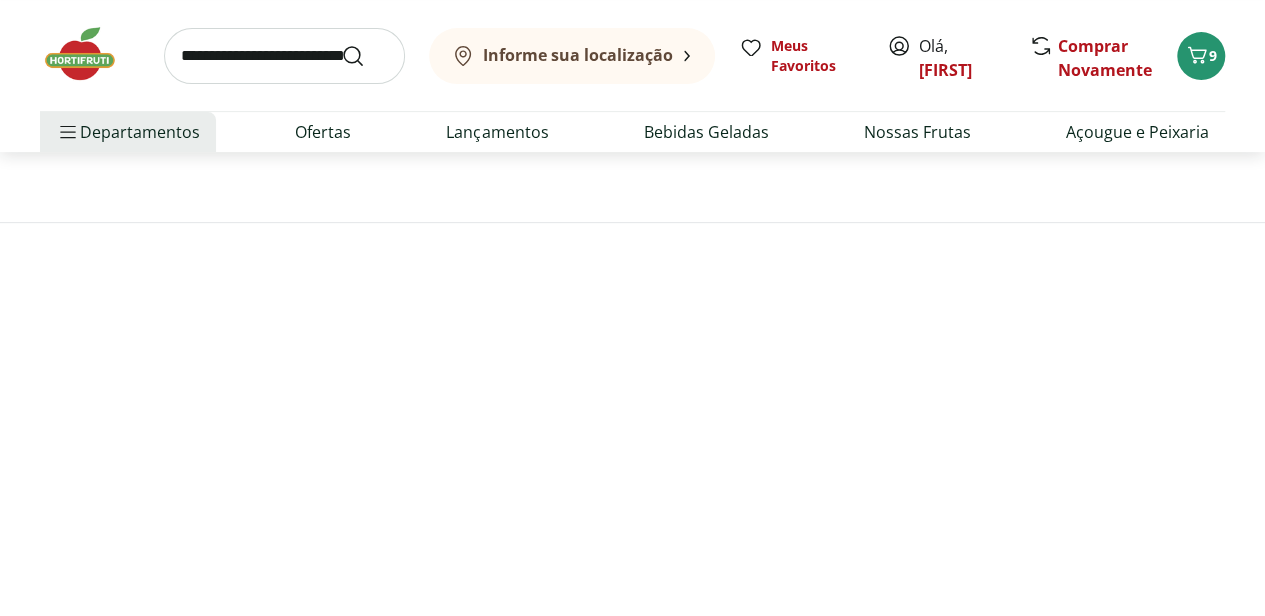 scroll, scrollTop: 0, scrollLeft: 0, axis: both 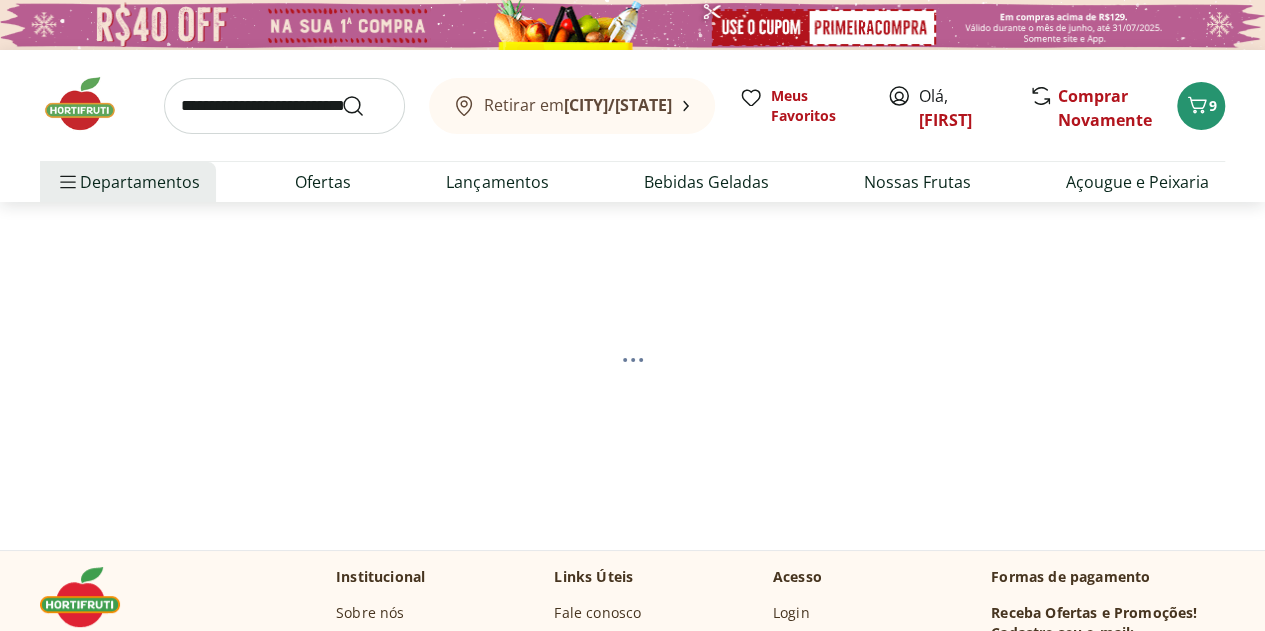 select on "**********" 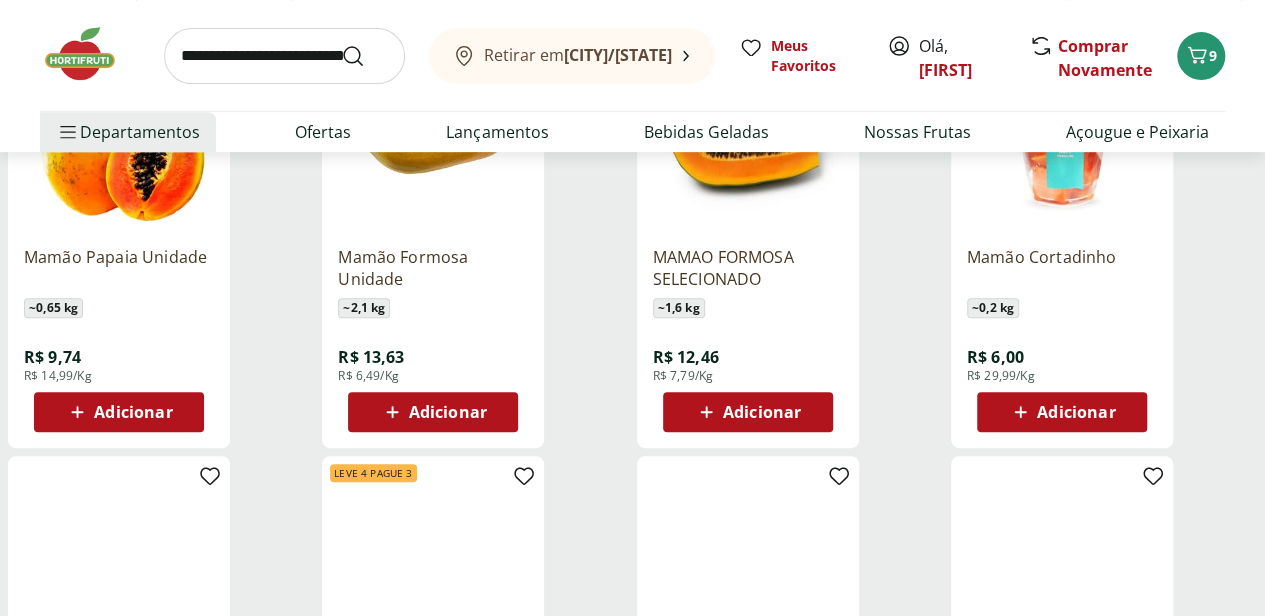 scroll, scrollTop: 344, scrollLeft: 0, axis: vertical 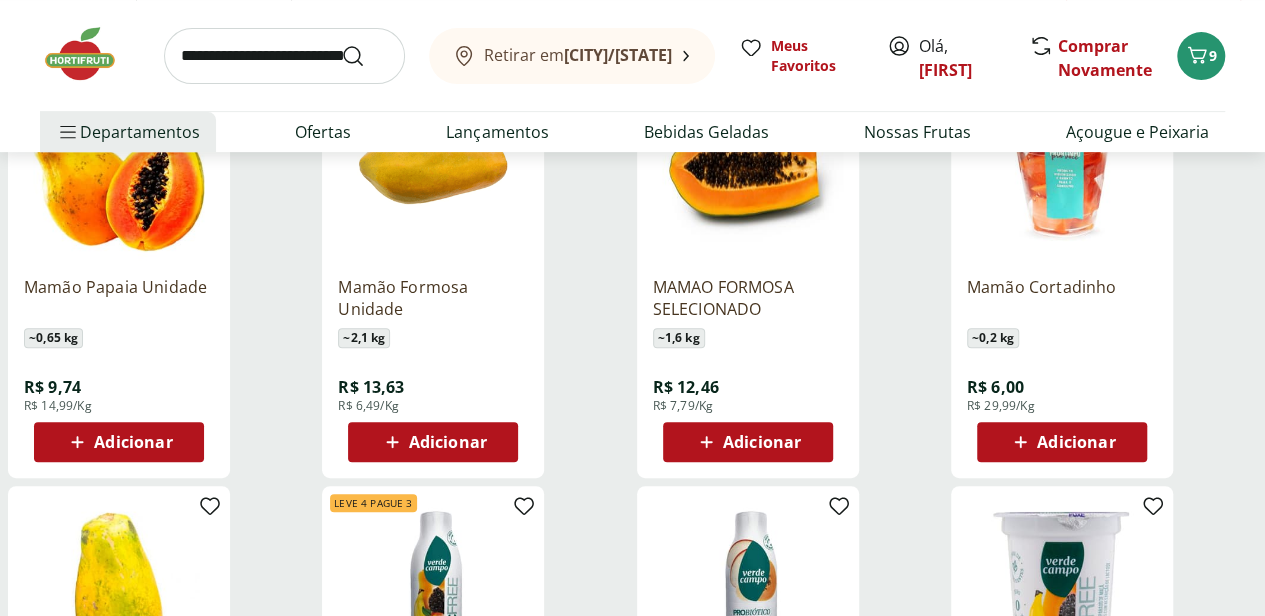 click on "Adicionar" at bounding box center (133, 442) 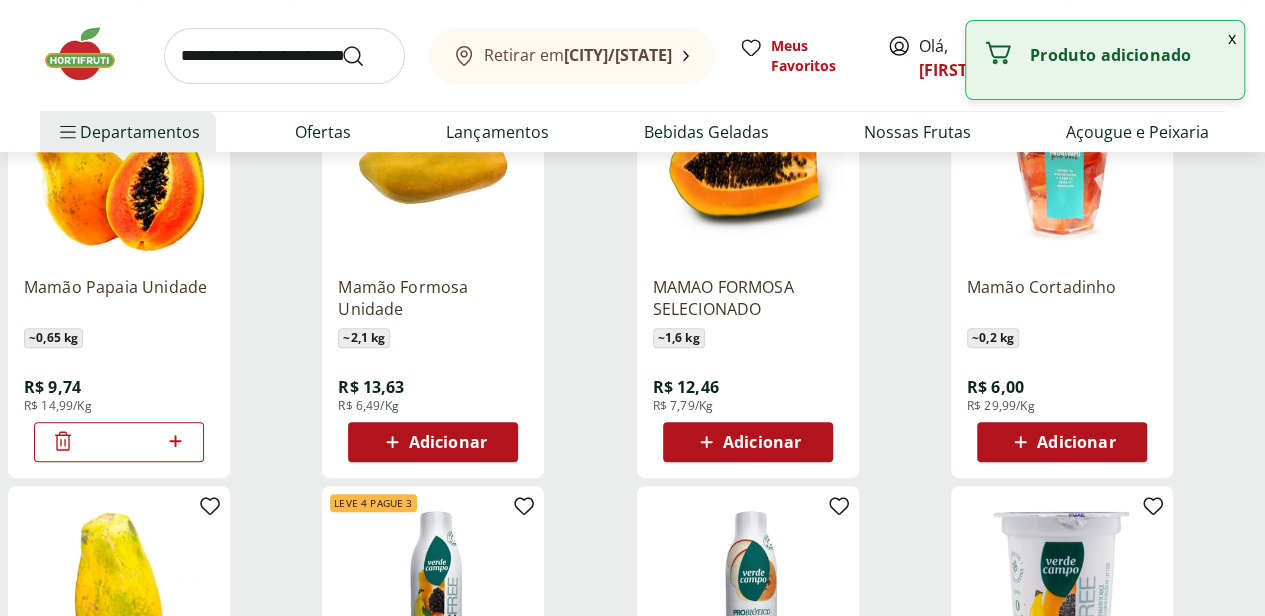 click 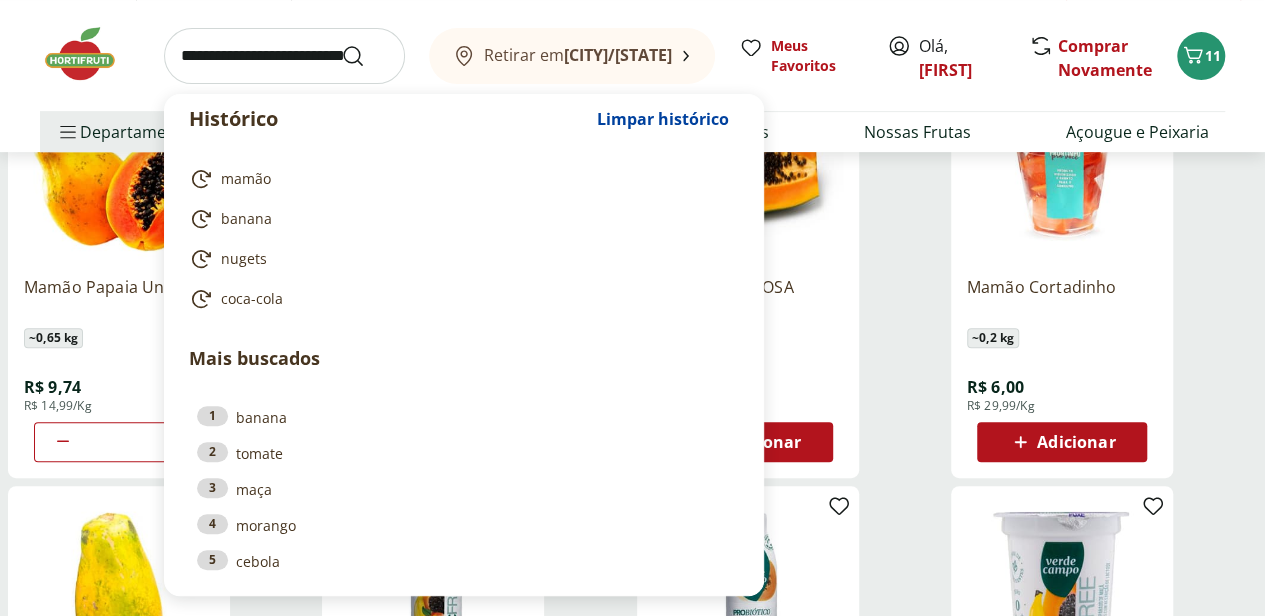 click at bounding box center (284, 56) 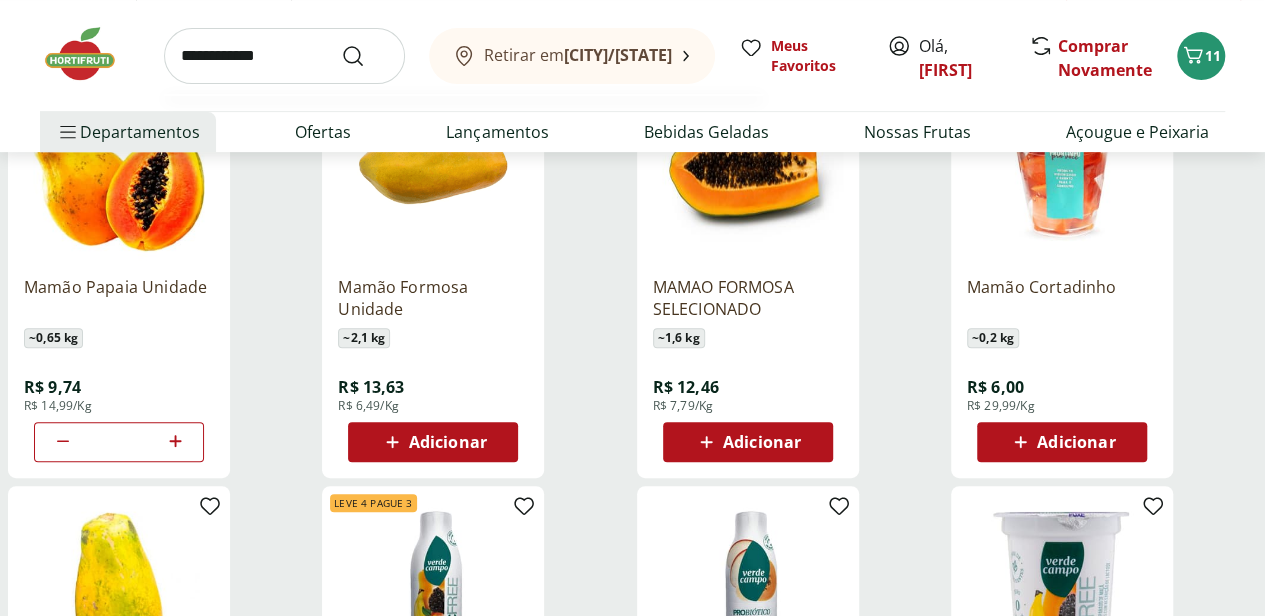 type on "**********" 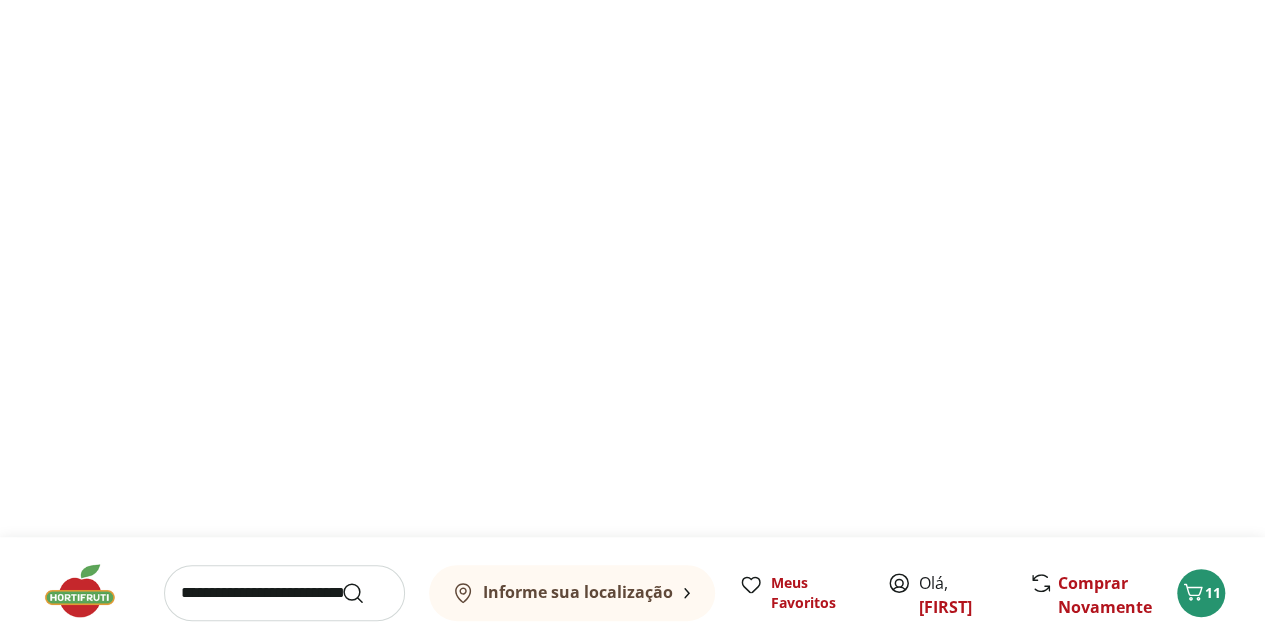 scroll, scrollTop: 0, scrollLeft: 0, axis: both 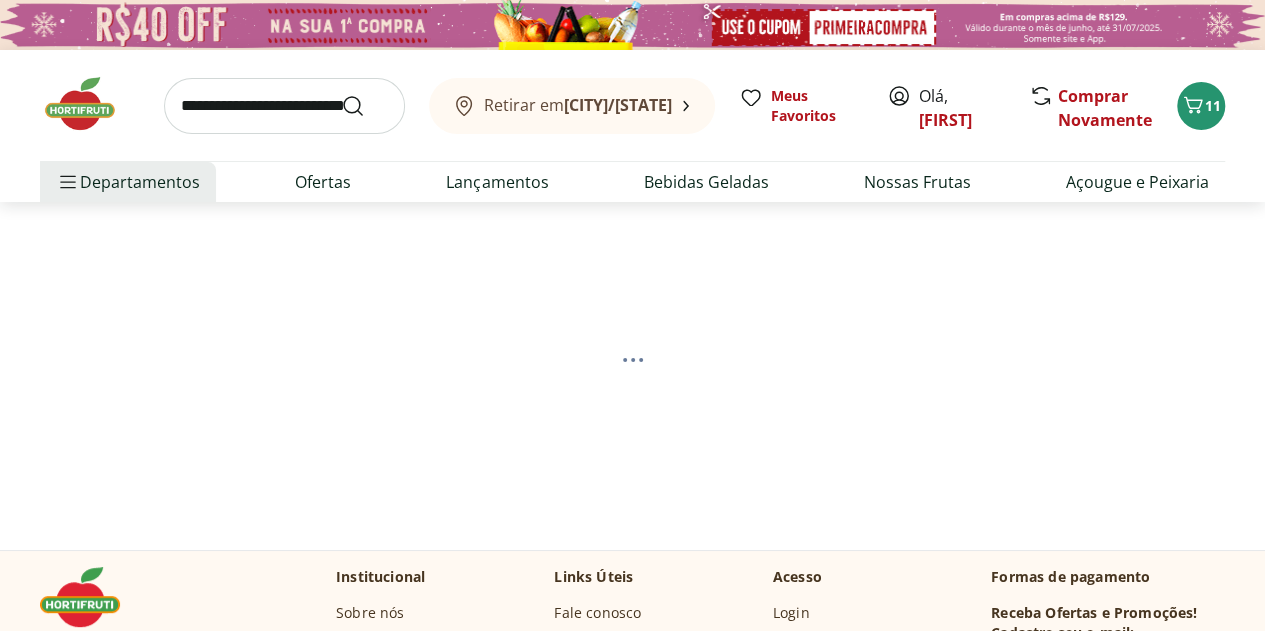 select on "**********" 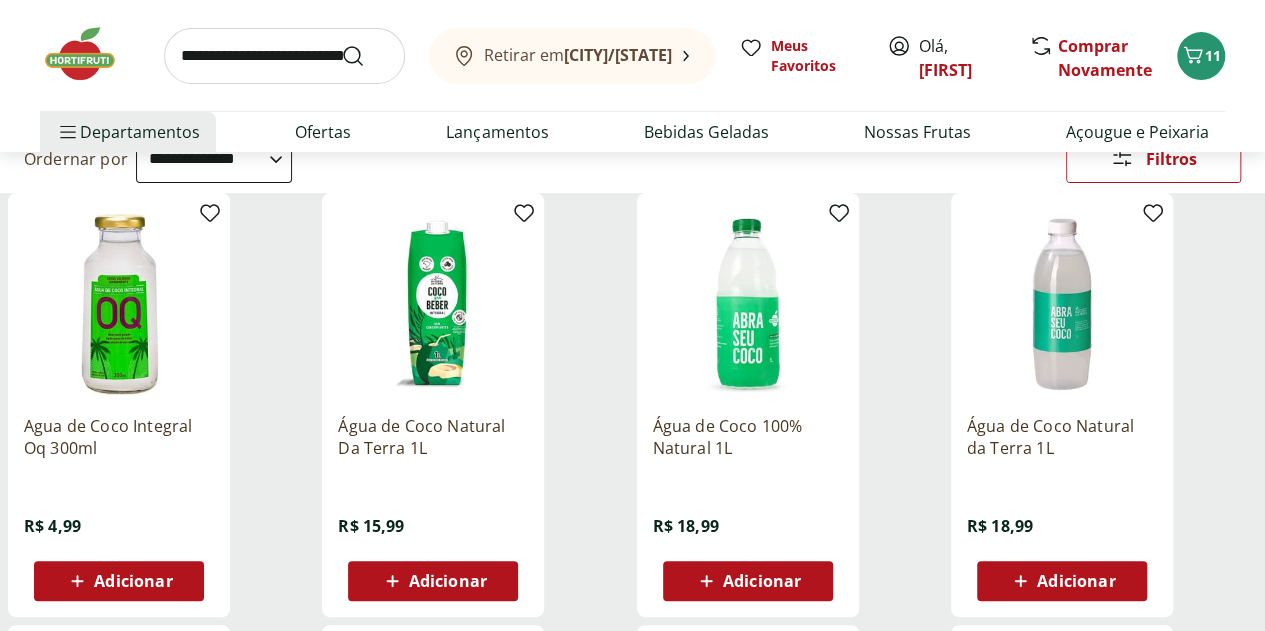 scroll, scrollTop: 238, scrollLeft: 0, axis: vertical 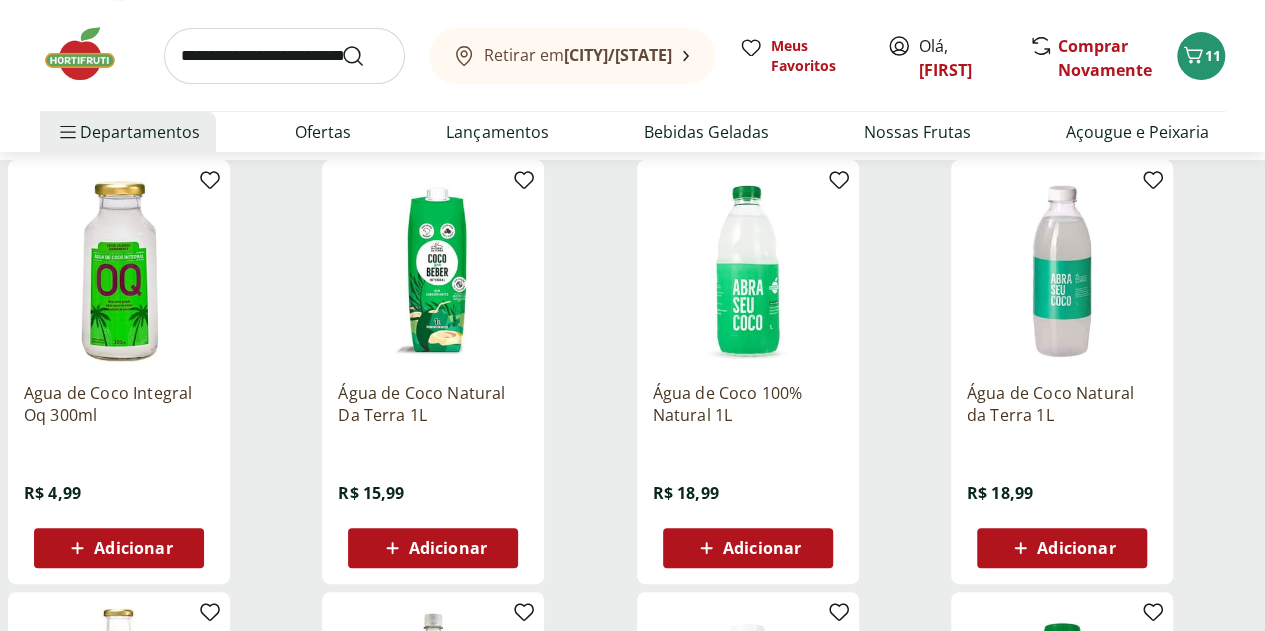 click 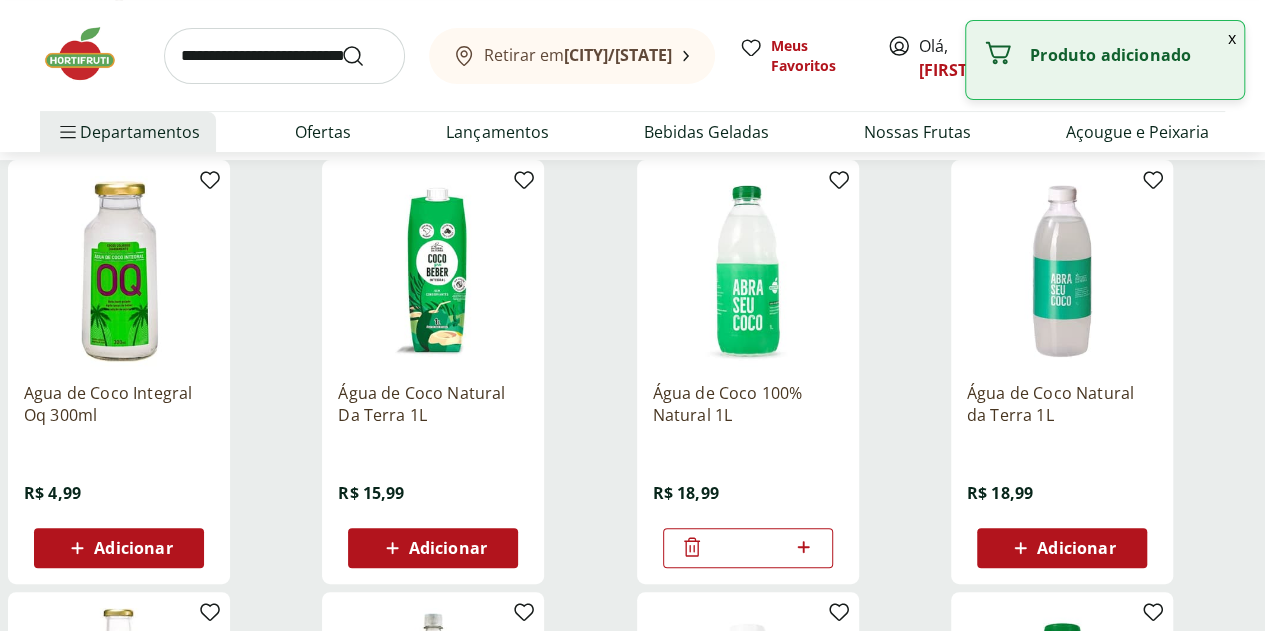 click 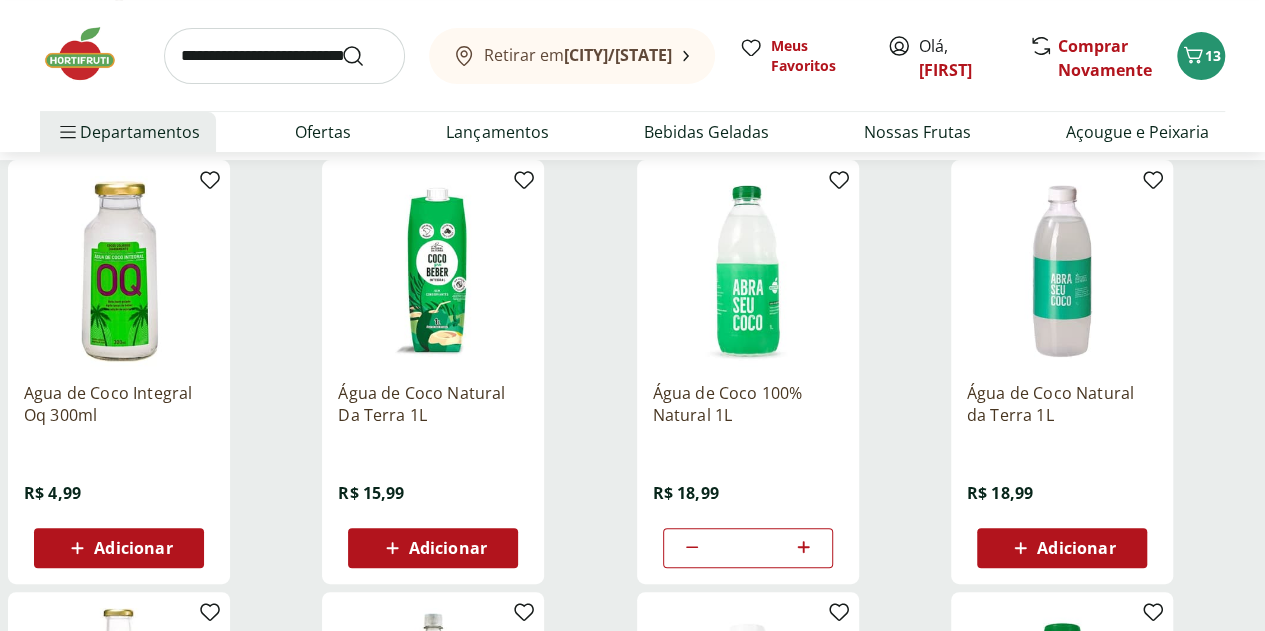 click on "Retirar em  Armação dos Búzios/RJ" at bounding box center [578, 55] 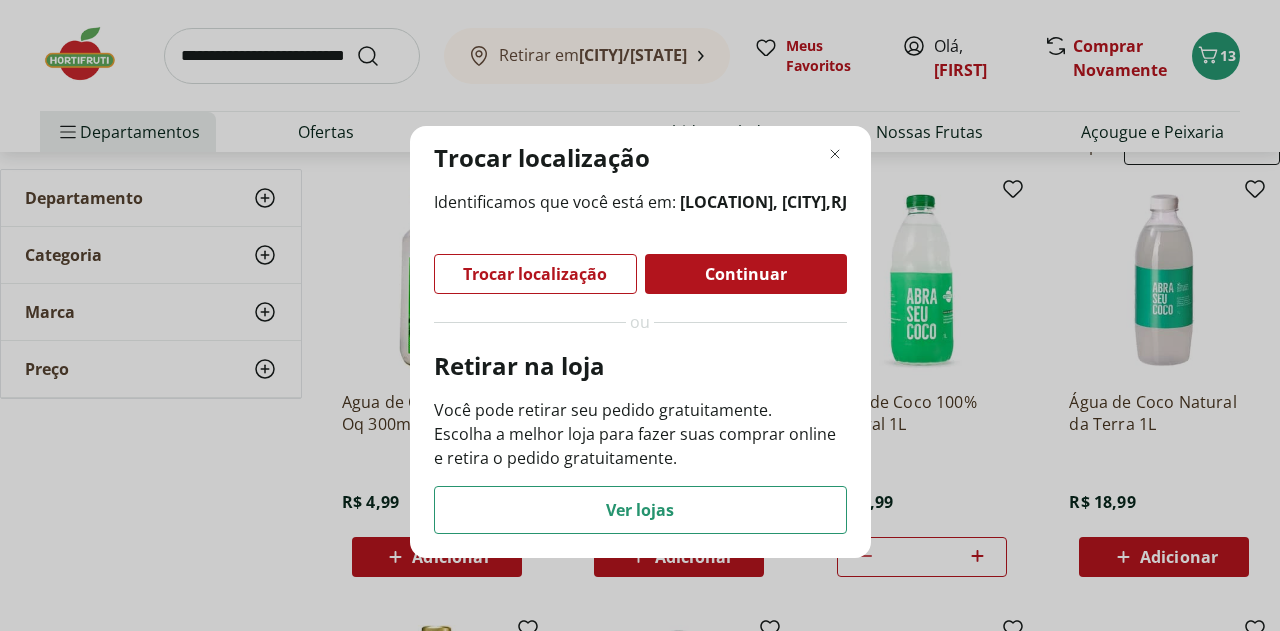 click on "Trocar localização Identificamos que você está em:   Rasa,   Armação dos Búzios ,  RJ Trocar localização Continuar ou  Retirar na loja Você pode retirar seu pedido gratuitamente.  Escolha a melhor loja para fazer suas comprar online e retira o pedido gratuitamente. Ver lojas" at bounding box center [640, 315] 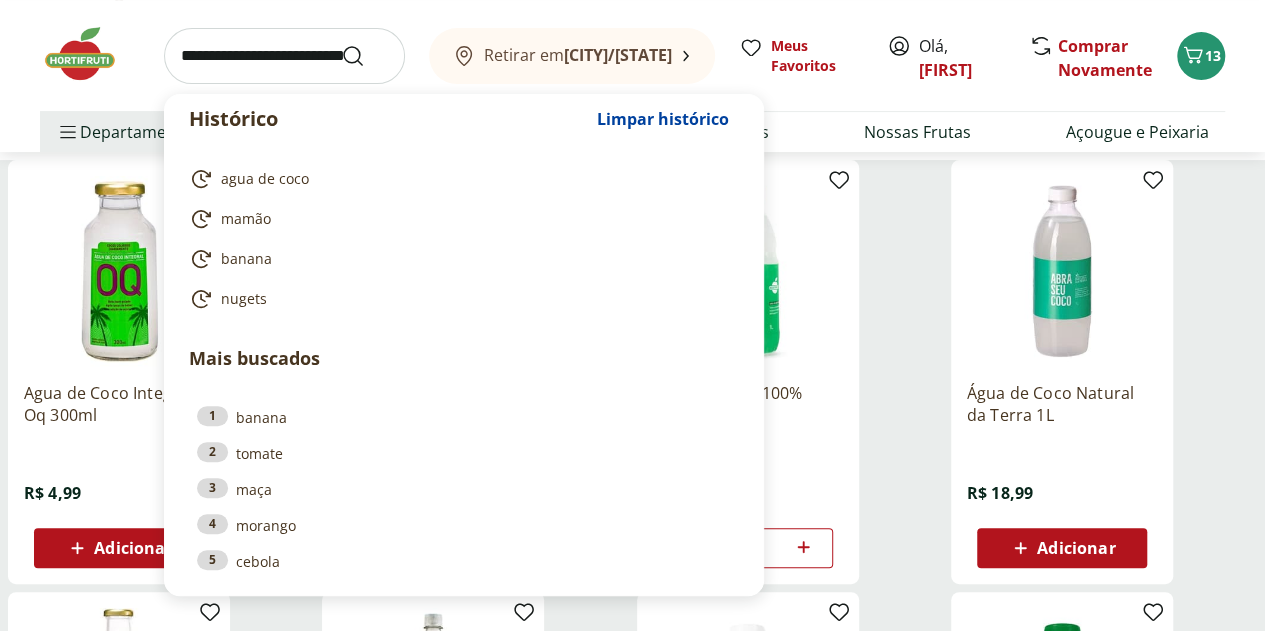 click at bounding box center [284, 56] 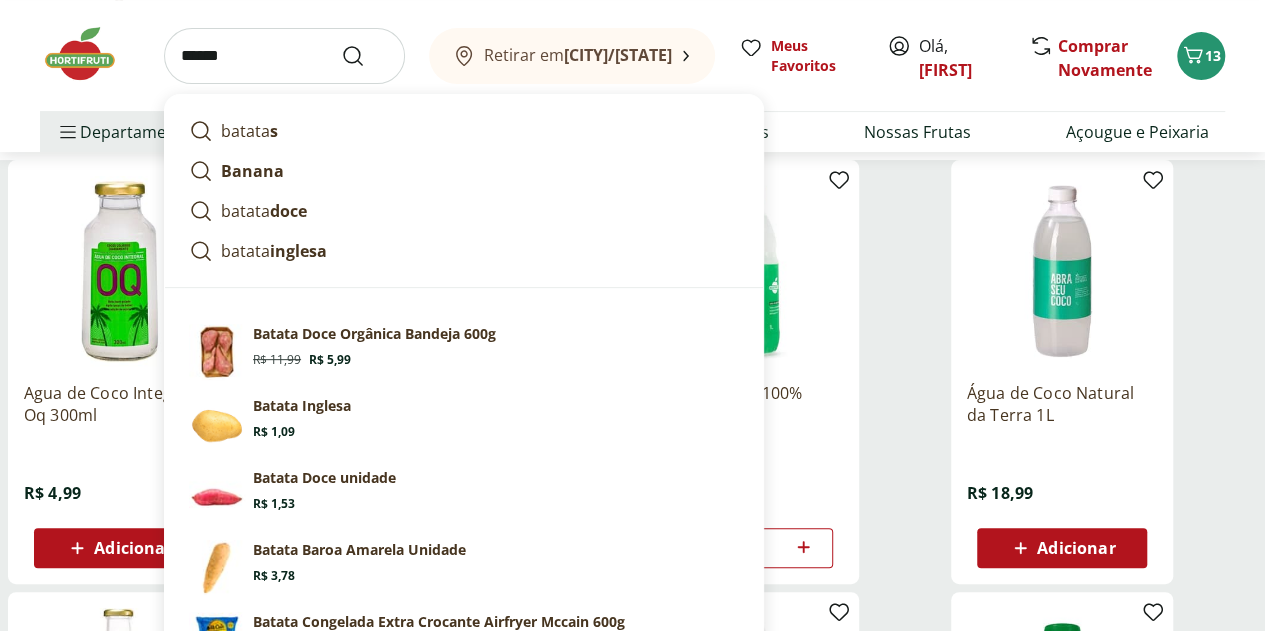 type on "******" 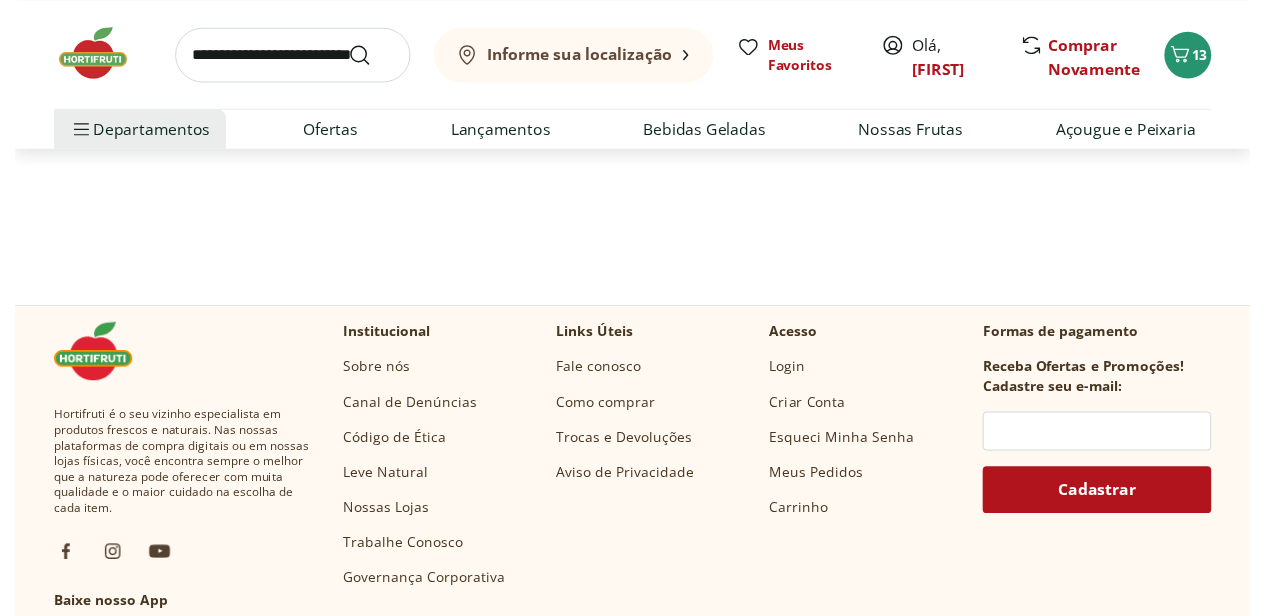 scroll, scrollTop: 0, scrollLeft: 0, axis: both 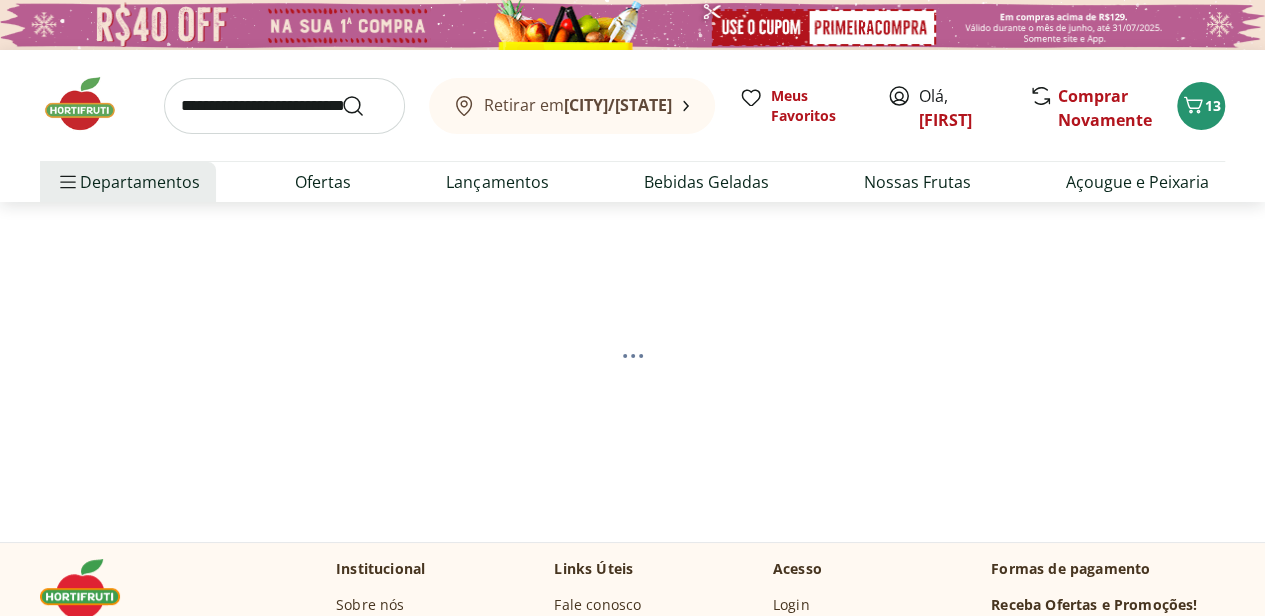 select on "**********" 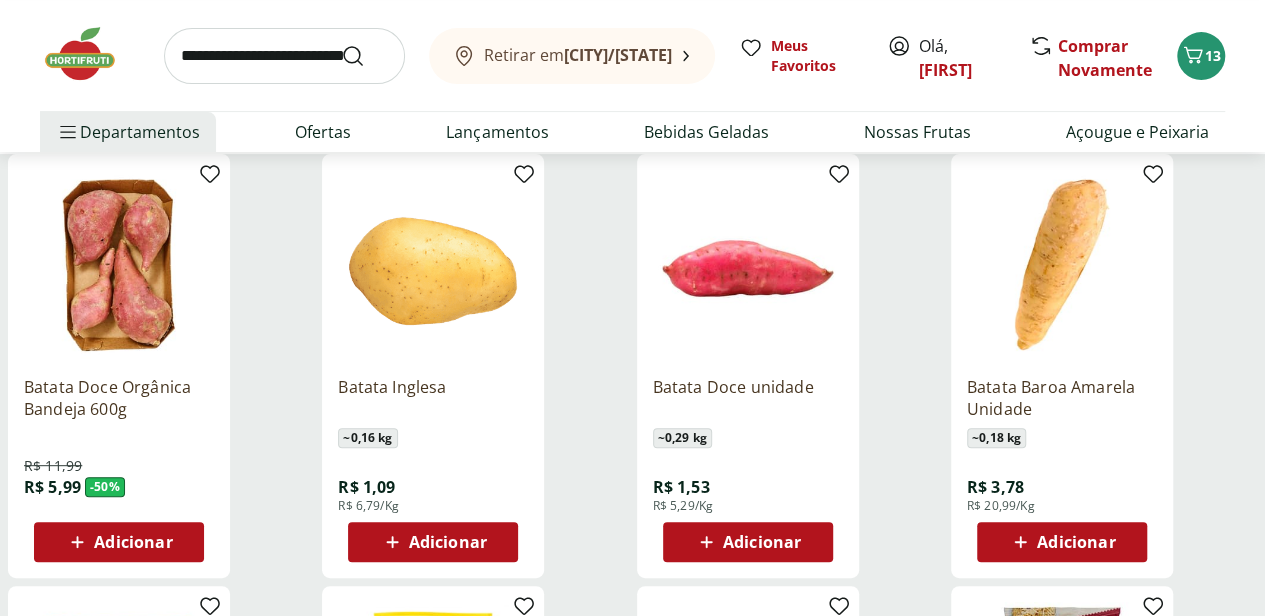 scroll, scrollTop: 250, scrollLeft: 0, axis: vertical 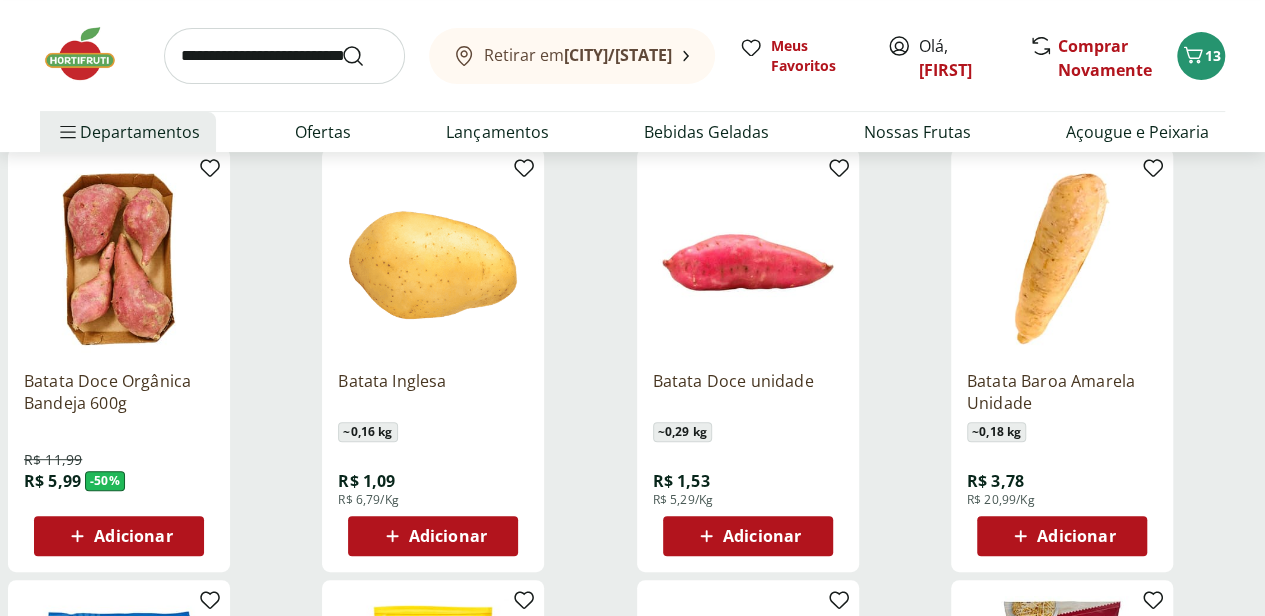 click on "Adicionar" at bounding box center (448, 536) 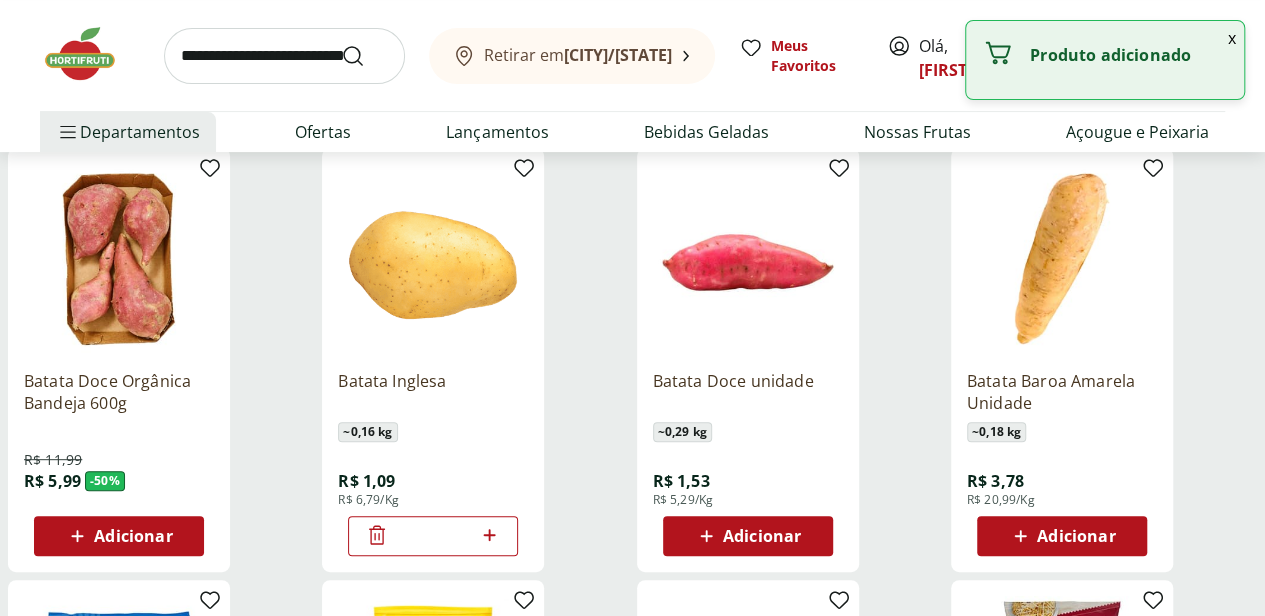 click 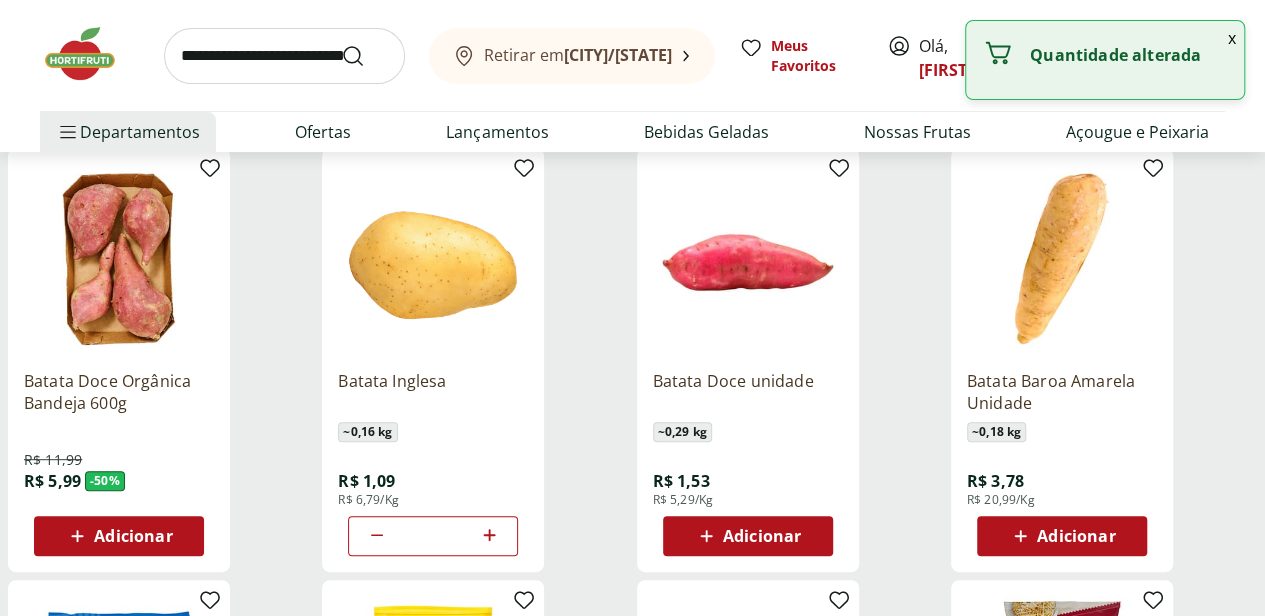 click 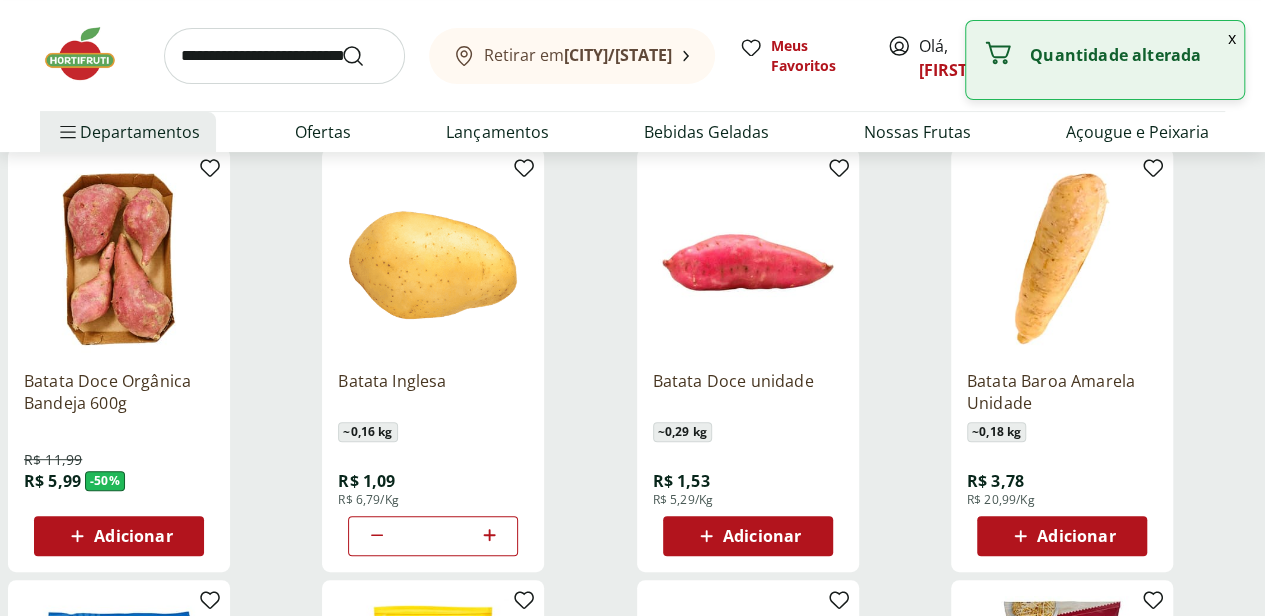 click 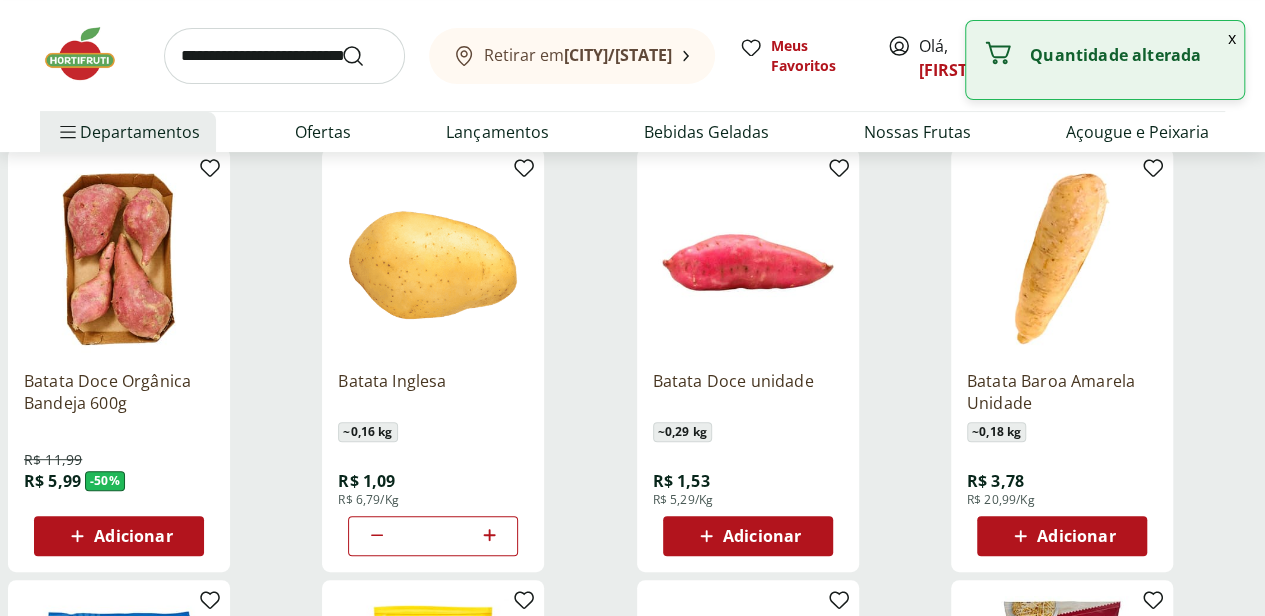 click 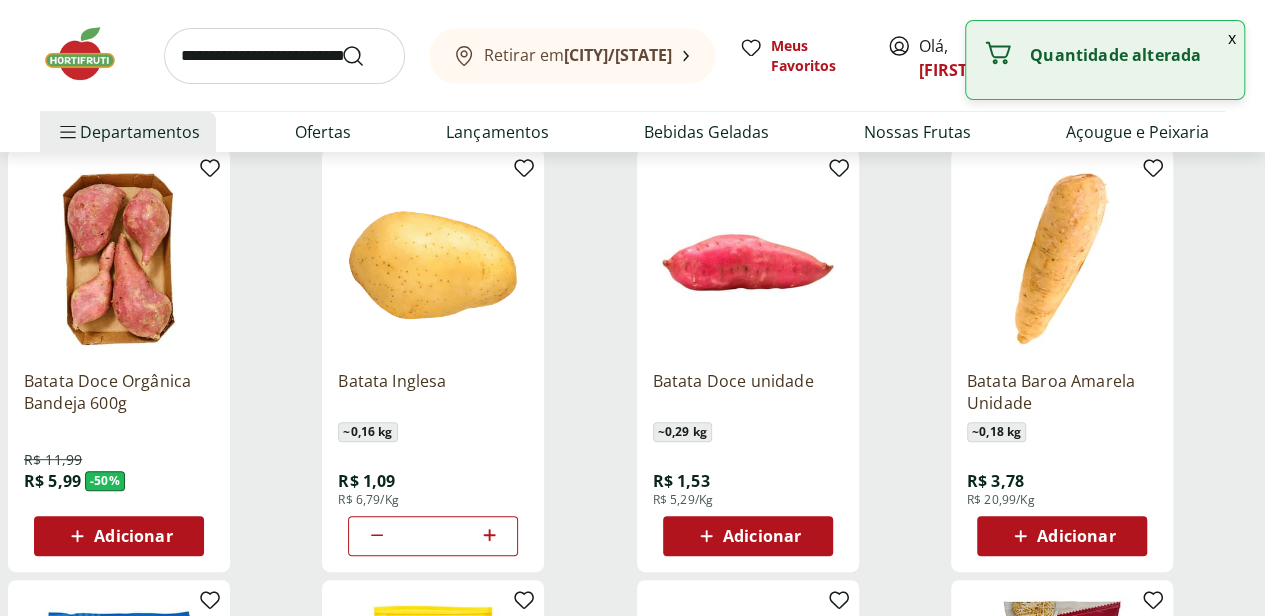 type on "*" 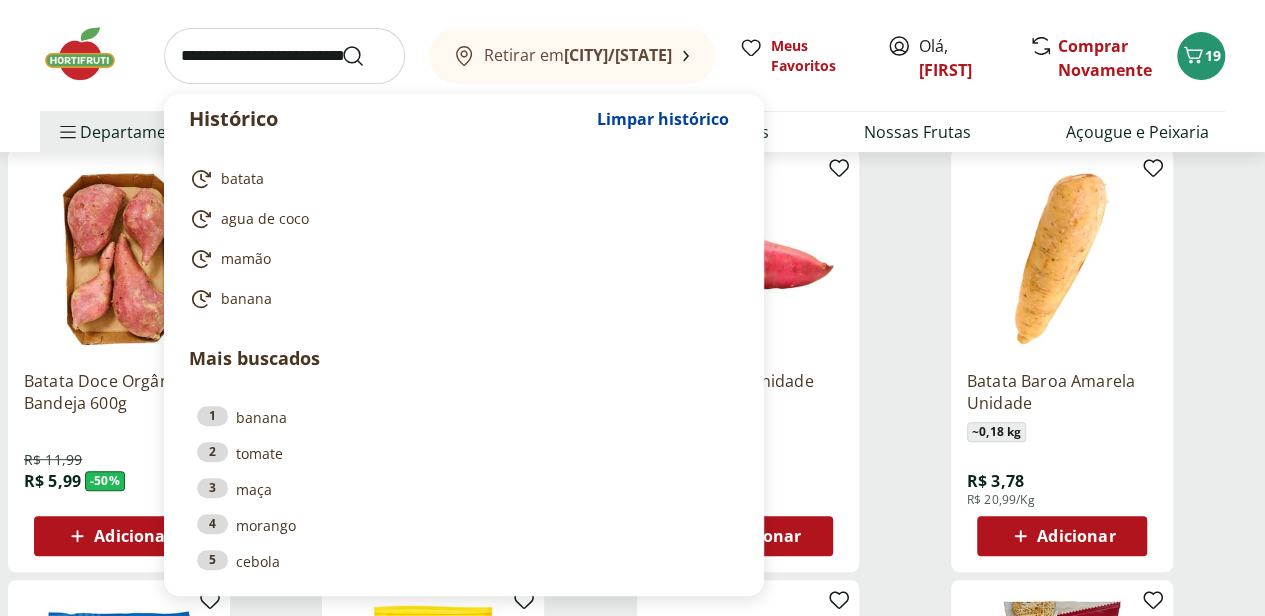 click at bounding box center [284, 56] 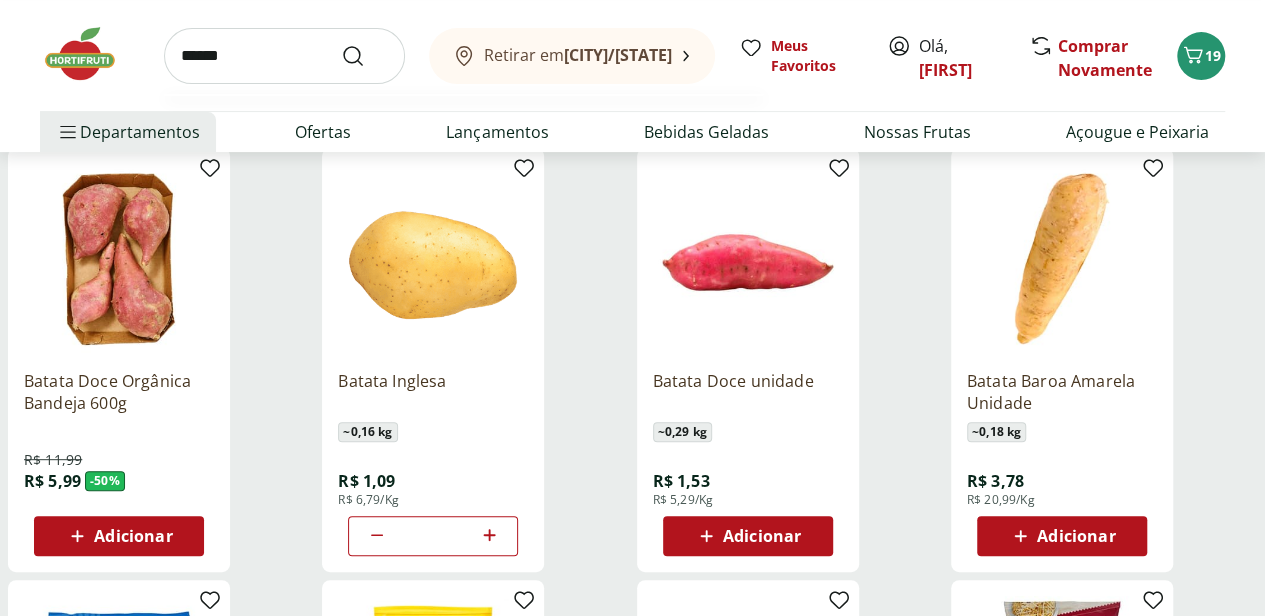 type on "******" 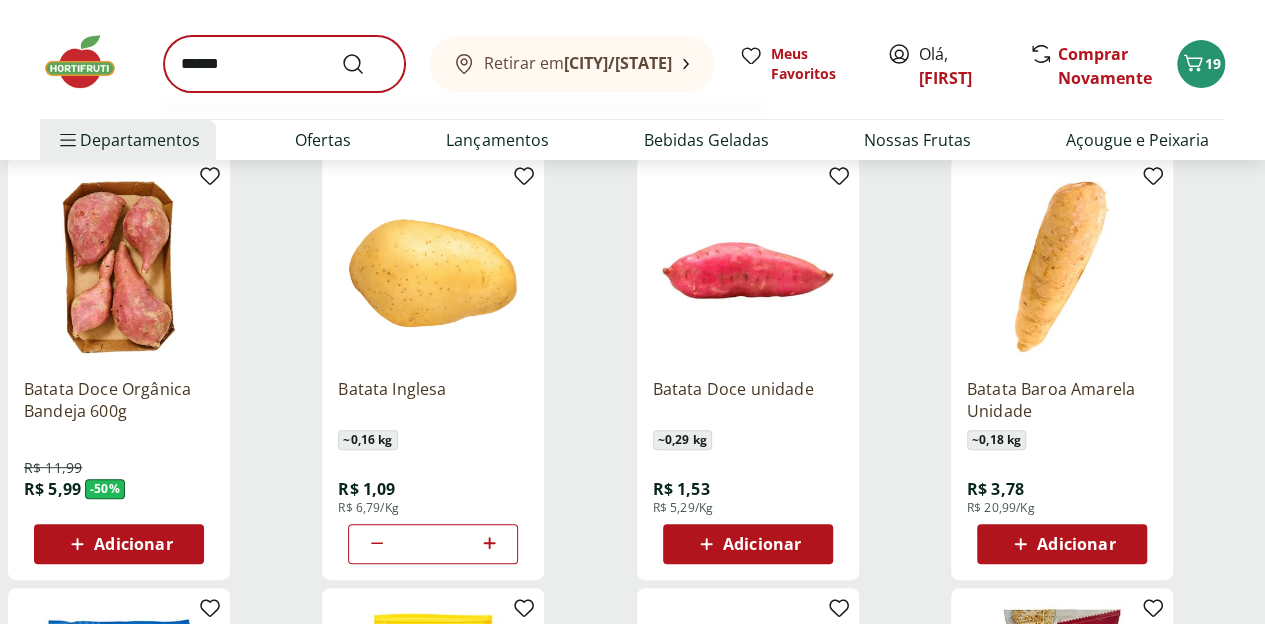 scroll, scrollTop: 0, scrollLeft: 0, axis: both 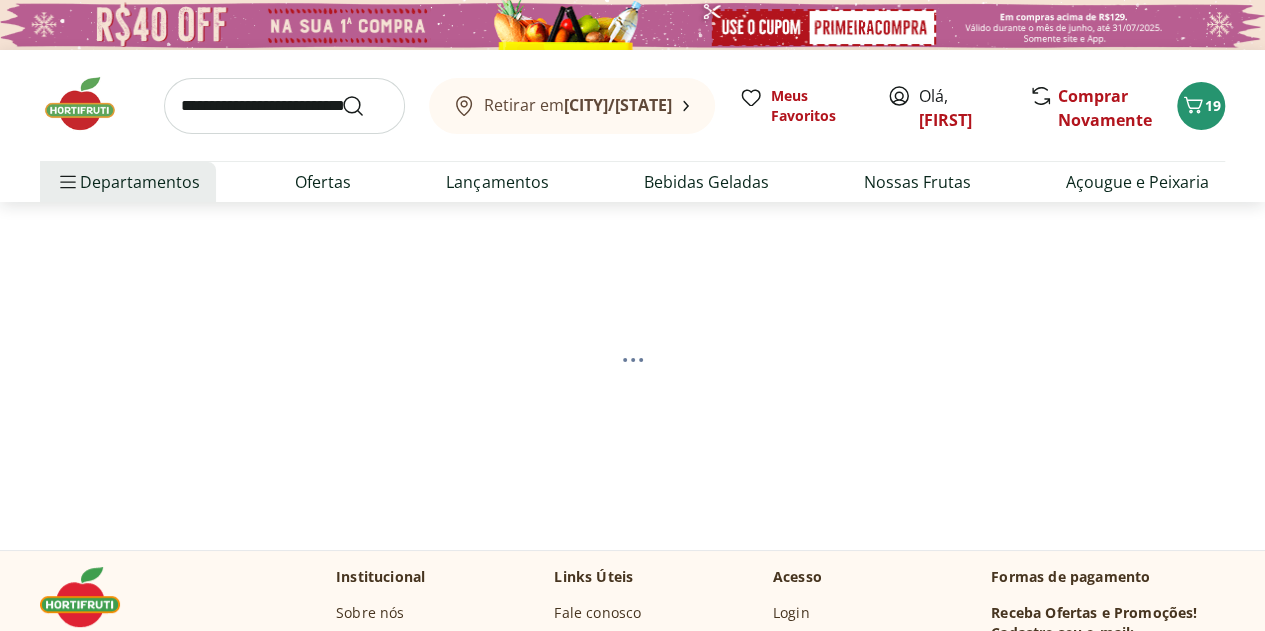 select on "**********" 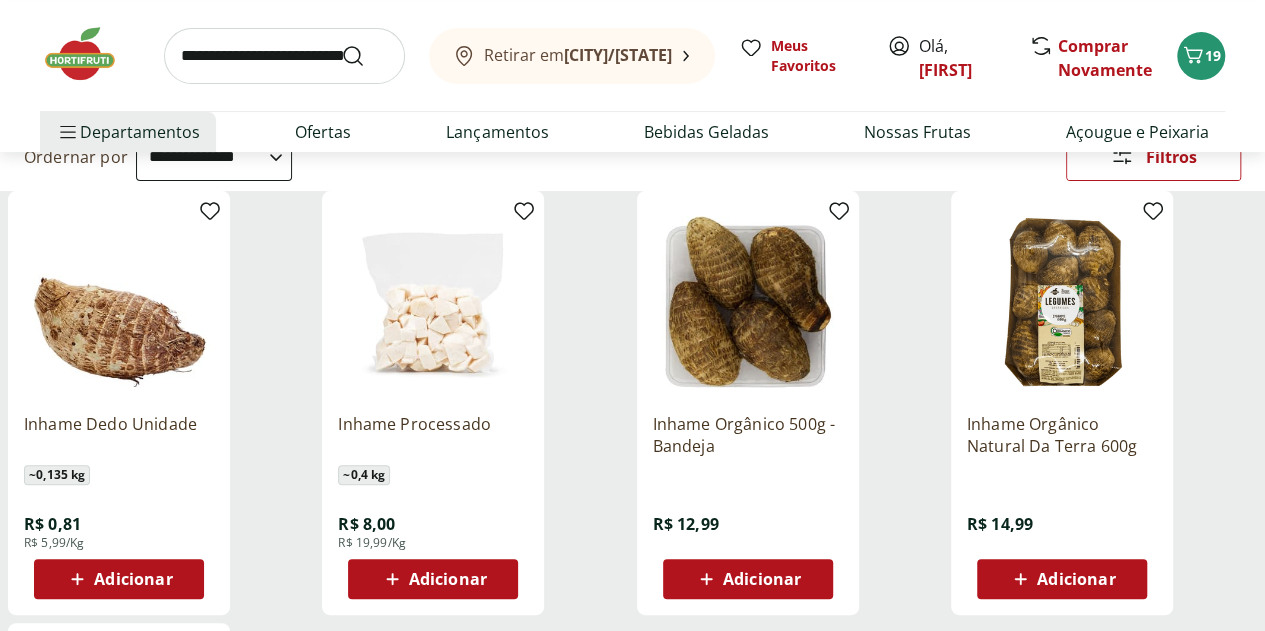 scroll, scrollTop: 217, scrollLeft: 0, axis: vertical 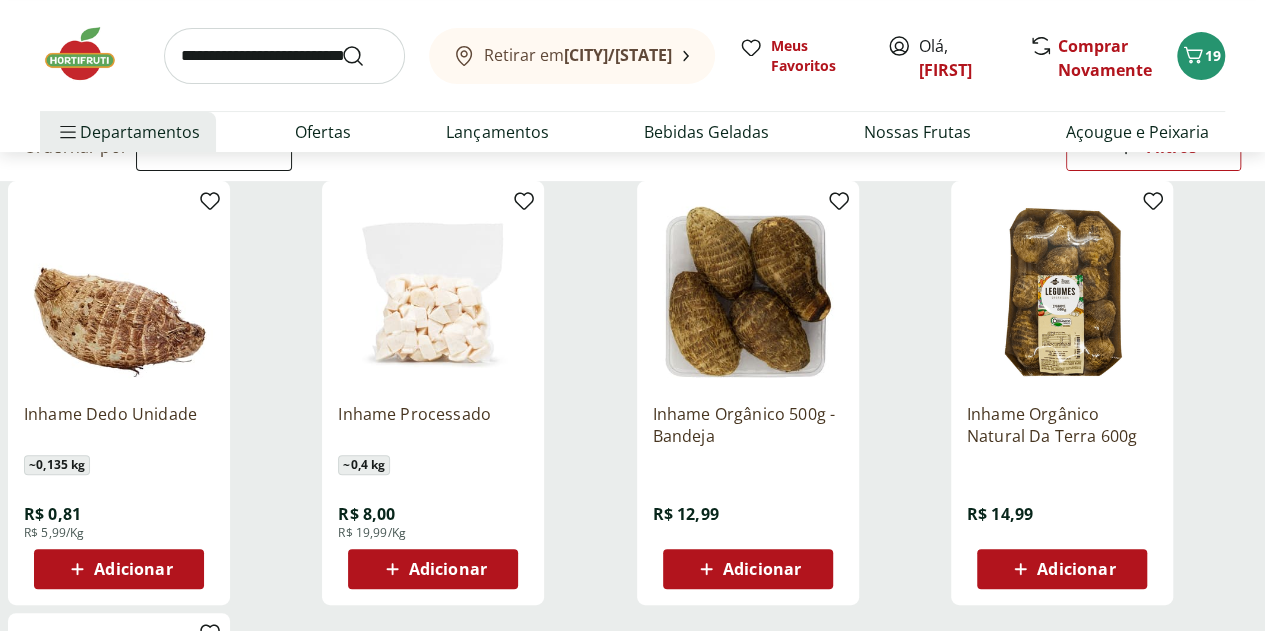 click on "Adicionar" at bounding box center (133, 569) 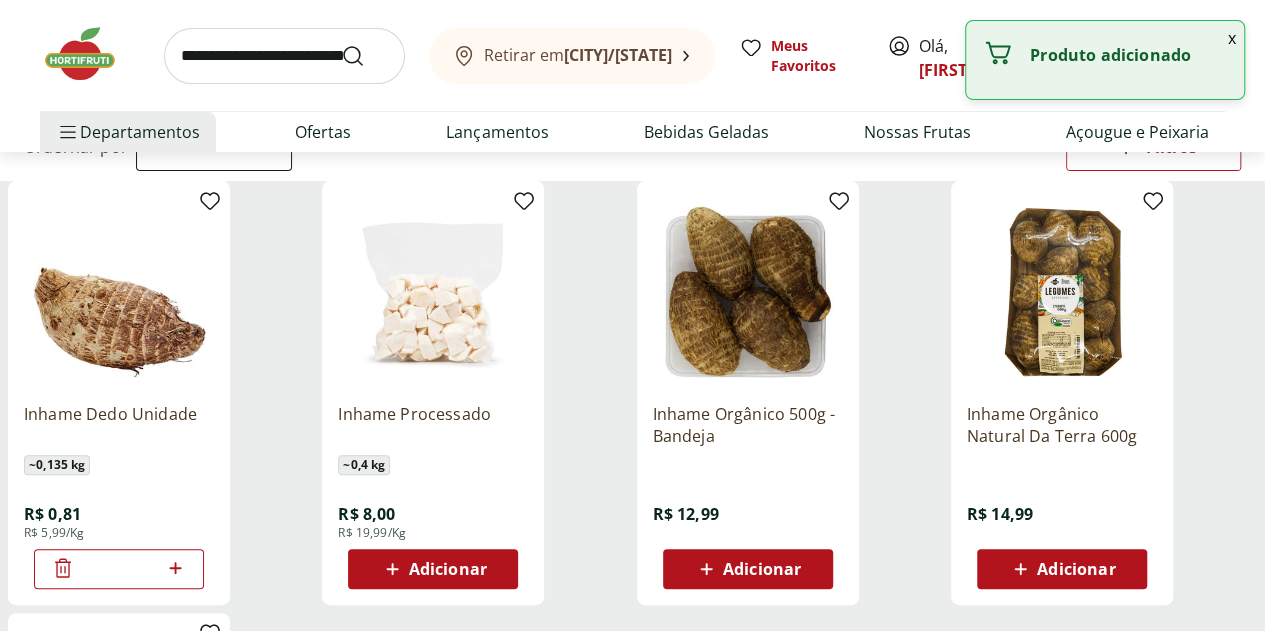 click 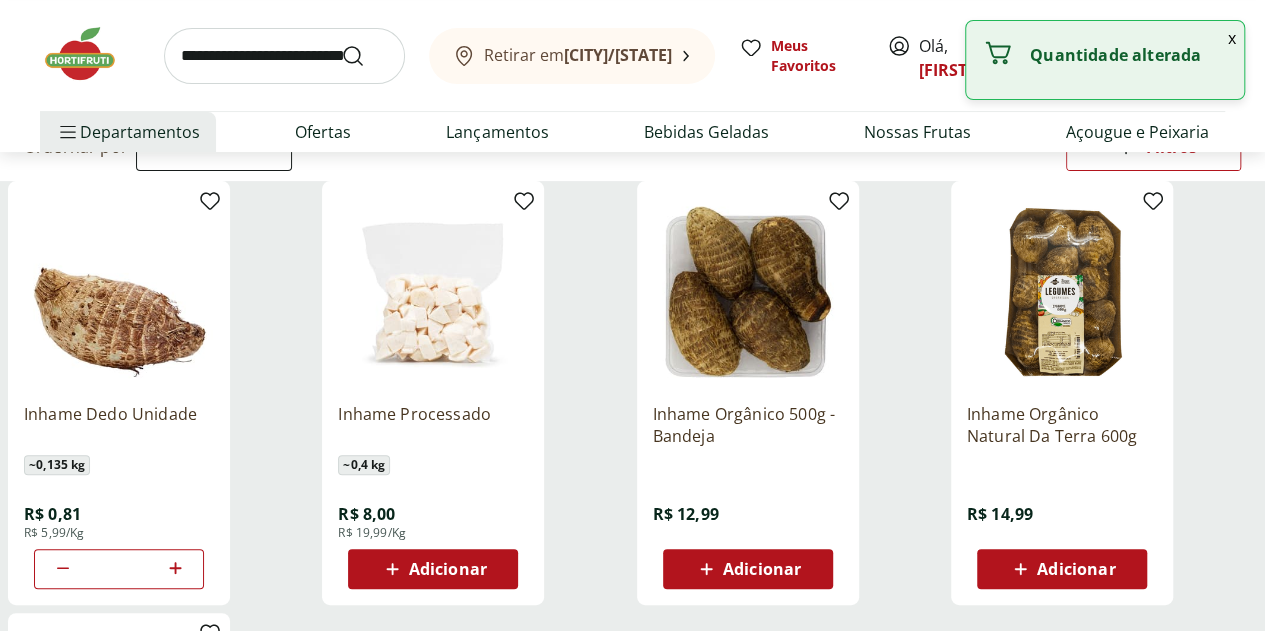 click 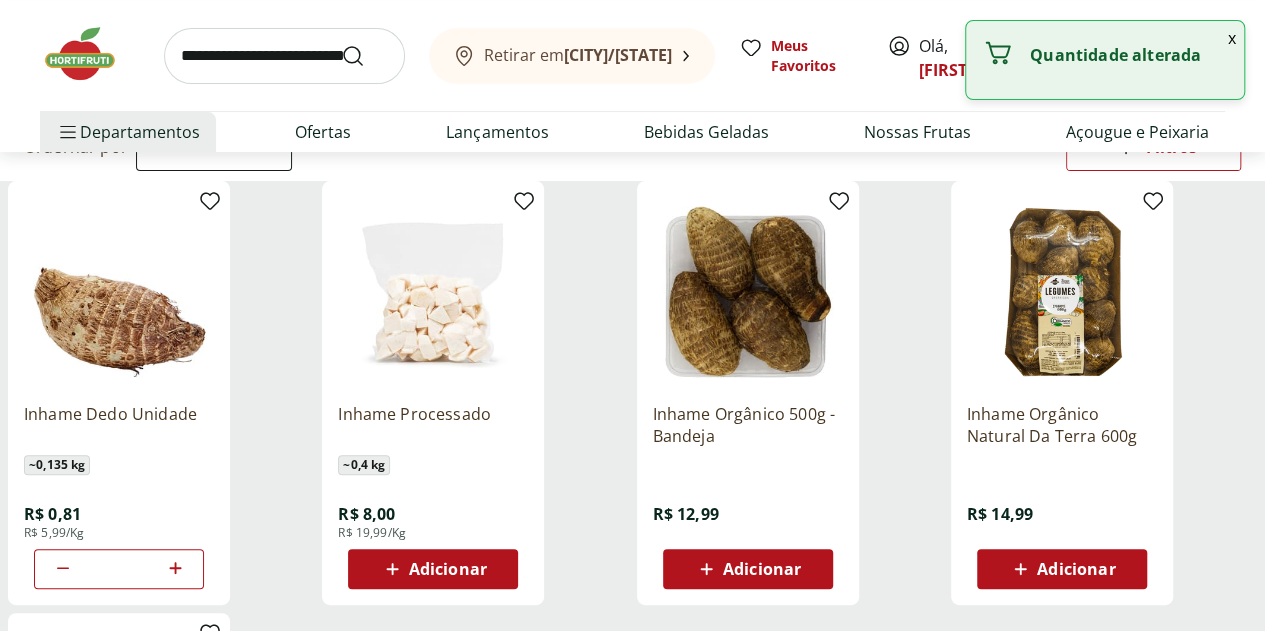 type on "*" 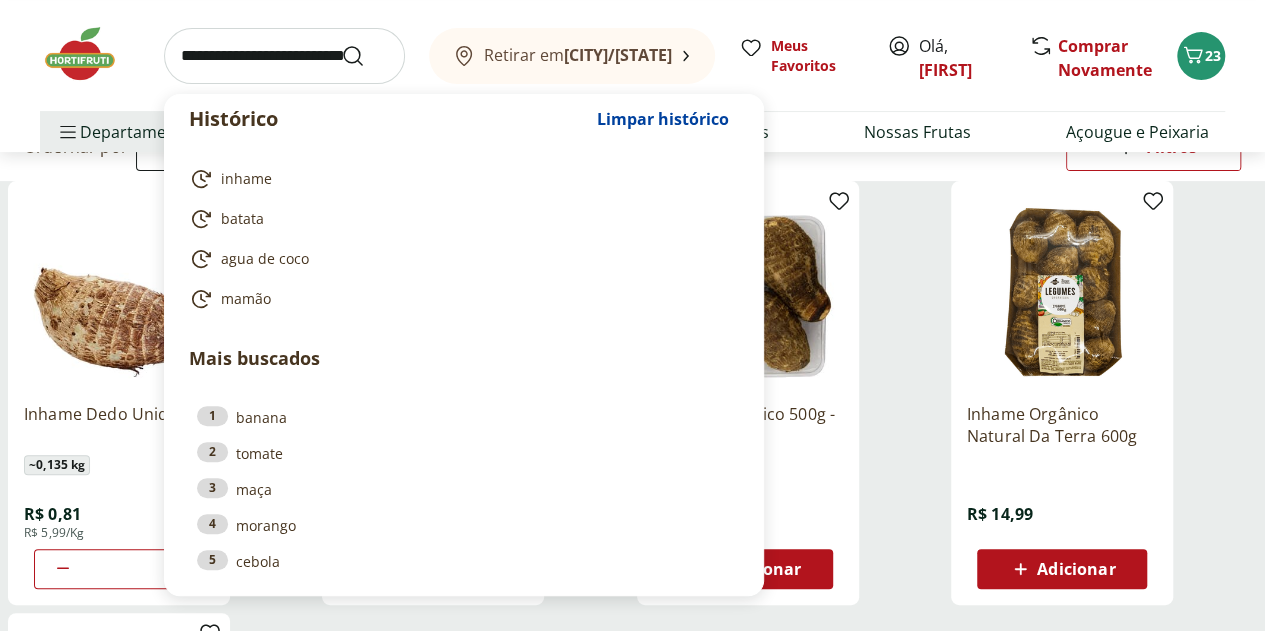 click at bounding box center [284, 56] 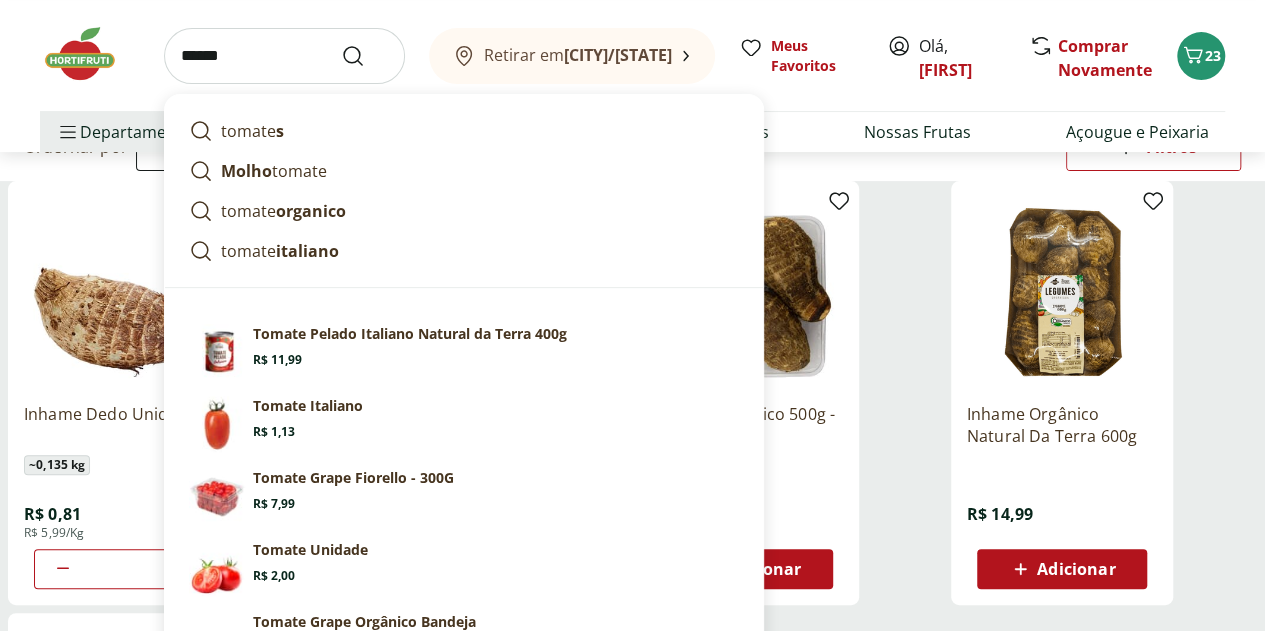 type on "******" 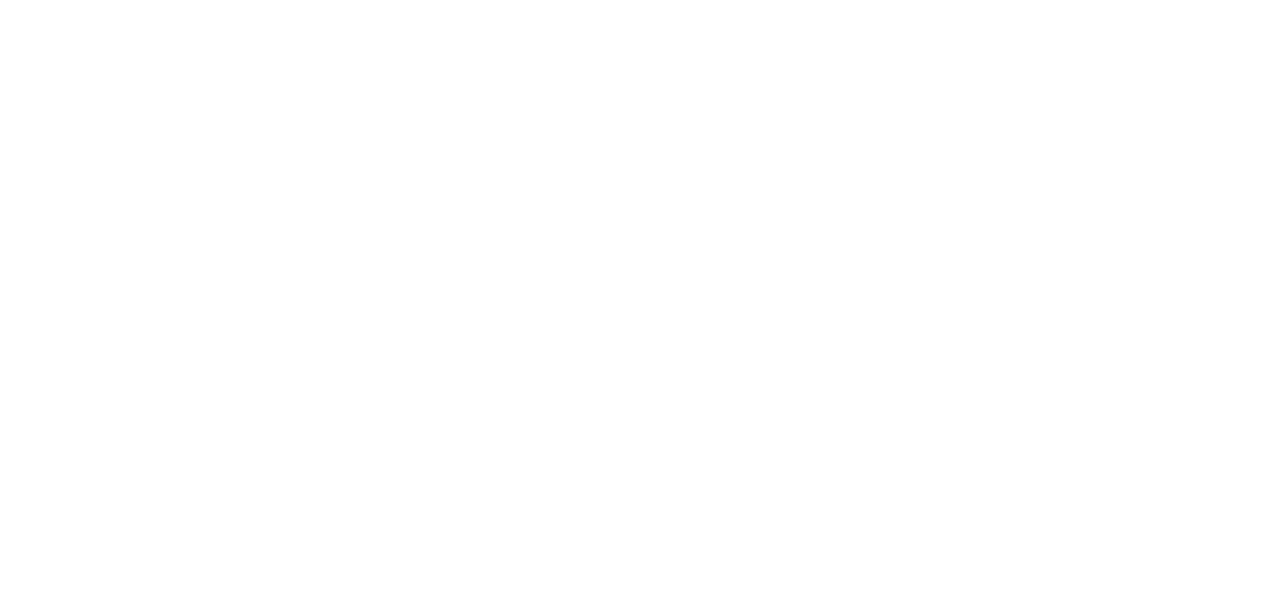 scroll, scrollTop: 0, scrollLeft: 0, axis: both 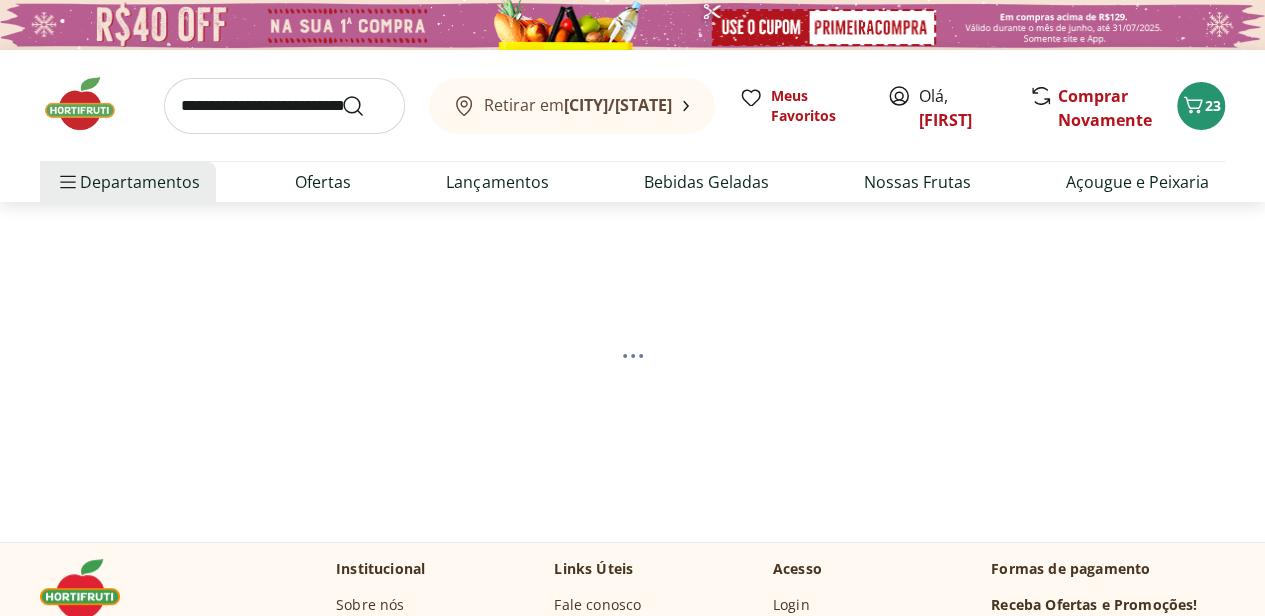 select on "**********" 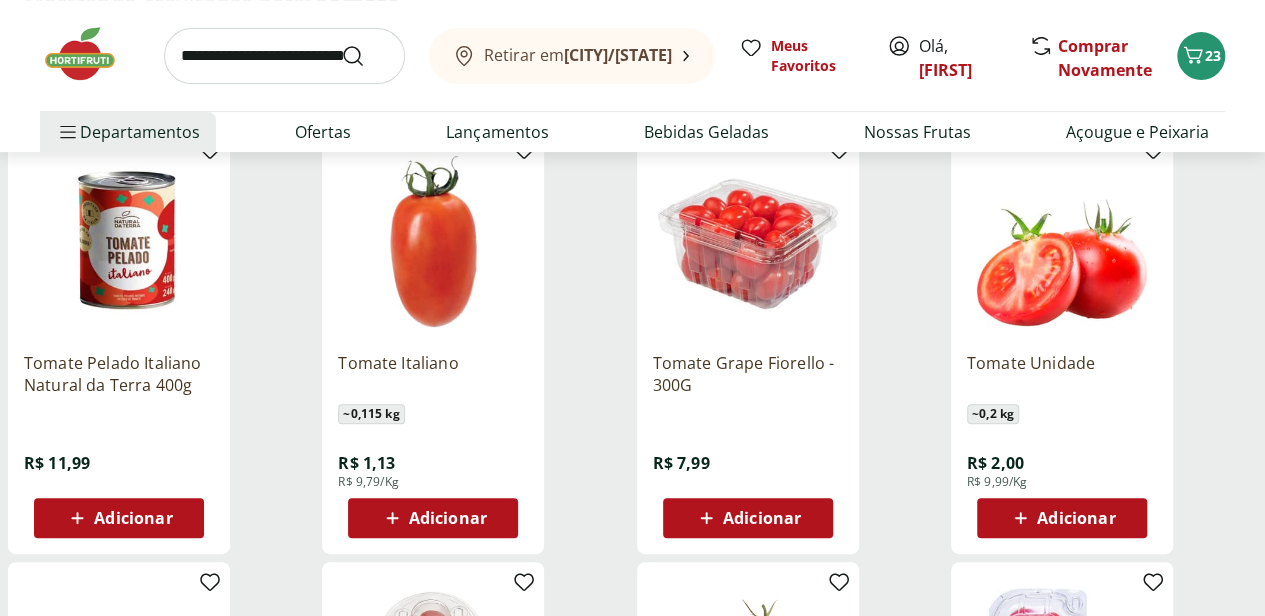 scroll, scrollTop: 274, scrollLeft: 0, axis: vertical 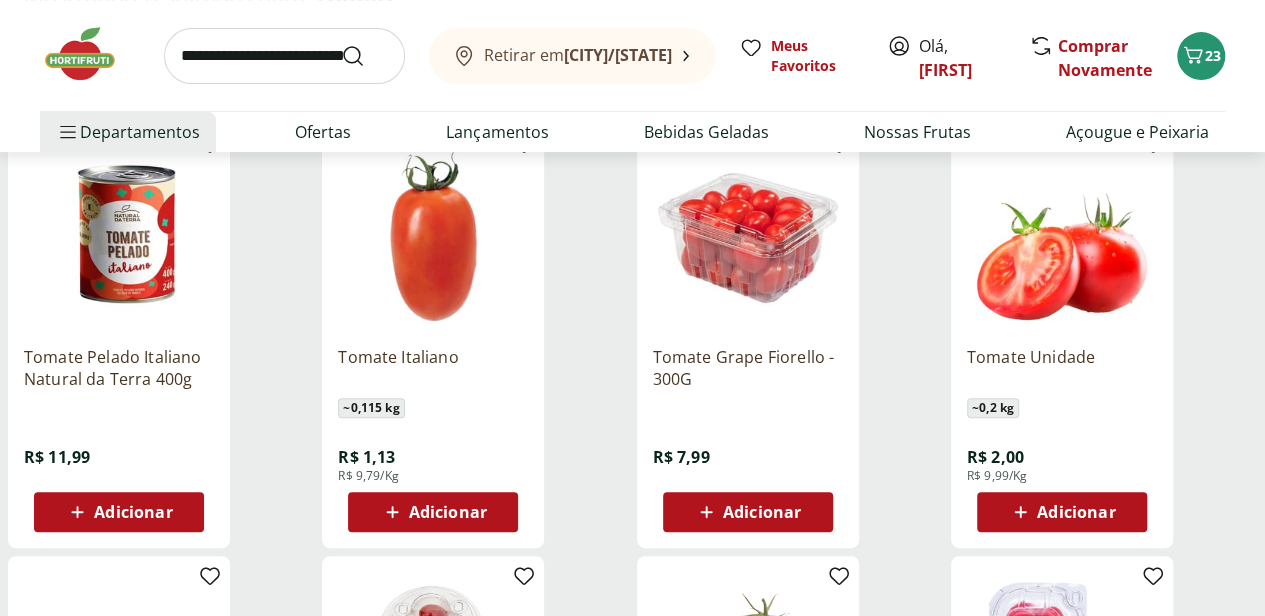 click on "Adicionar" at bounding box center (448, 512) 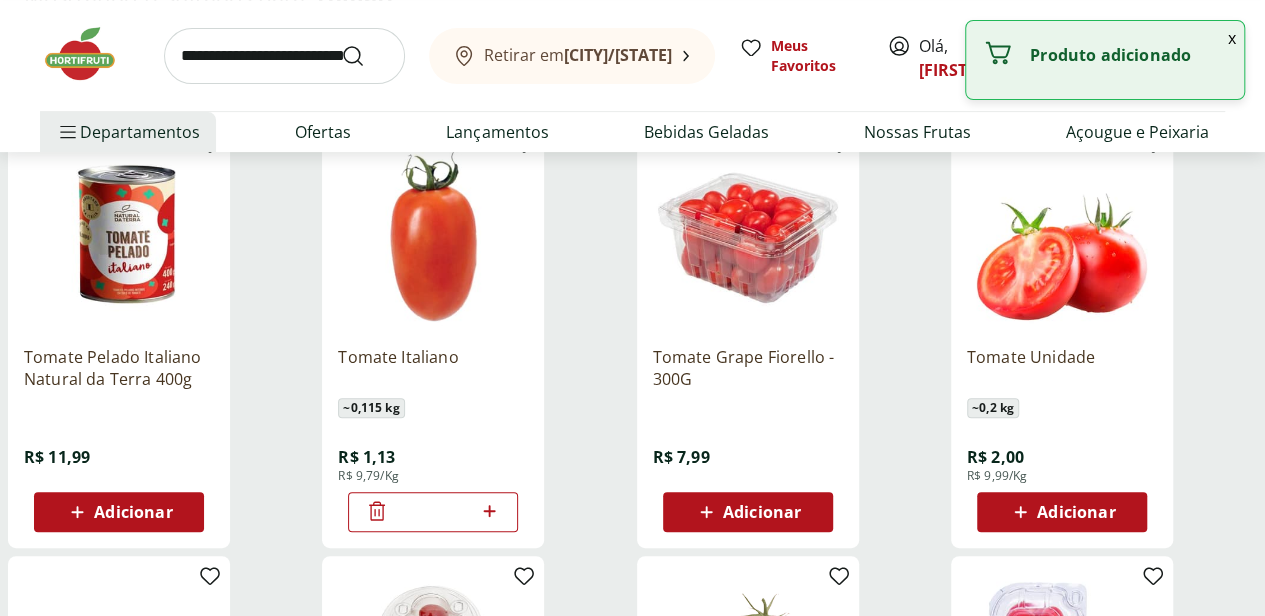 click 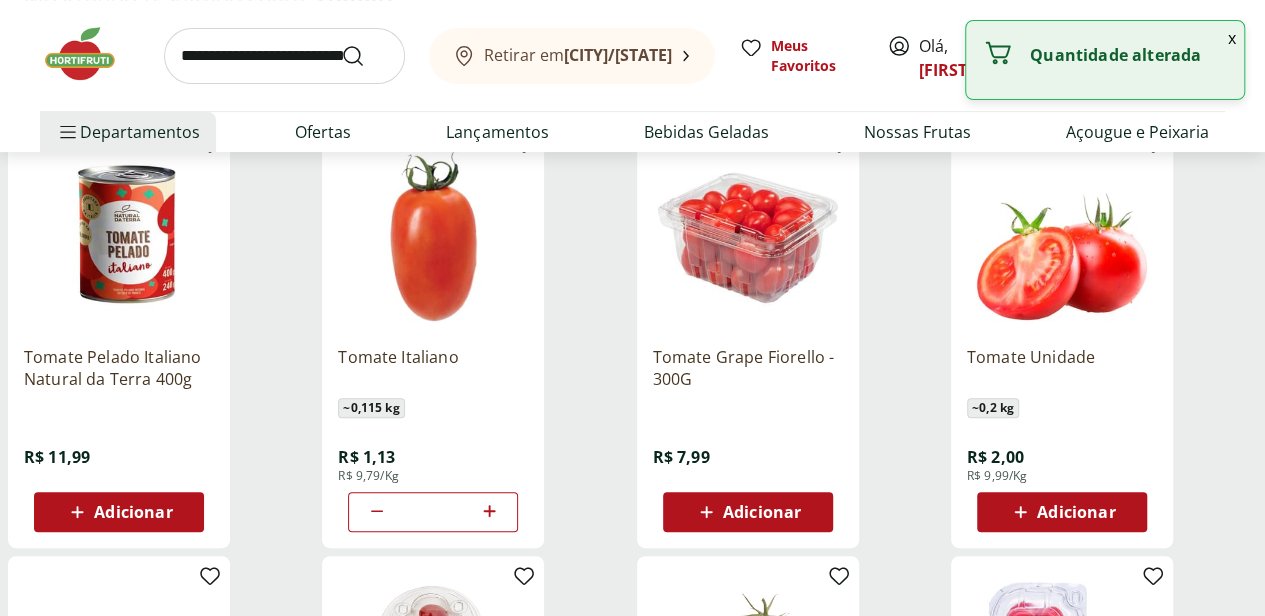 click 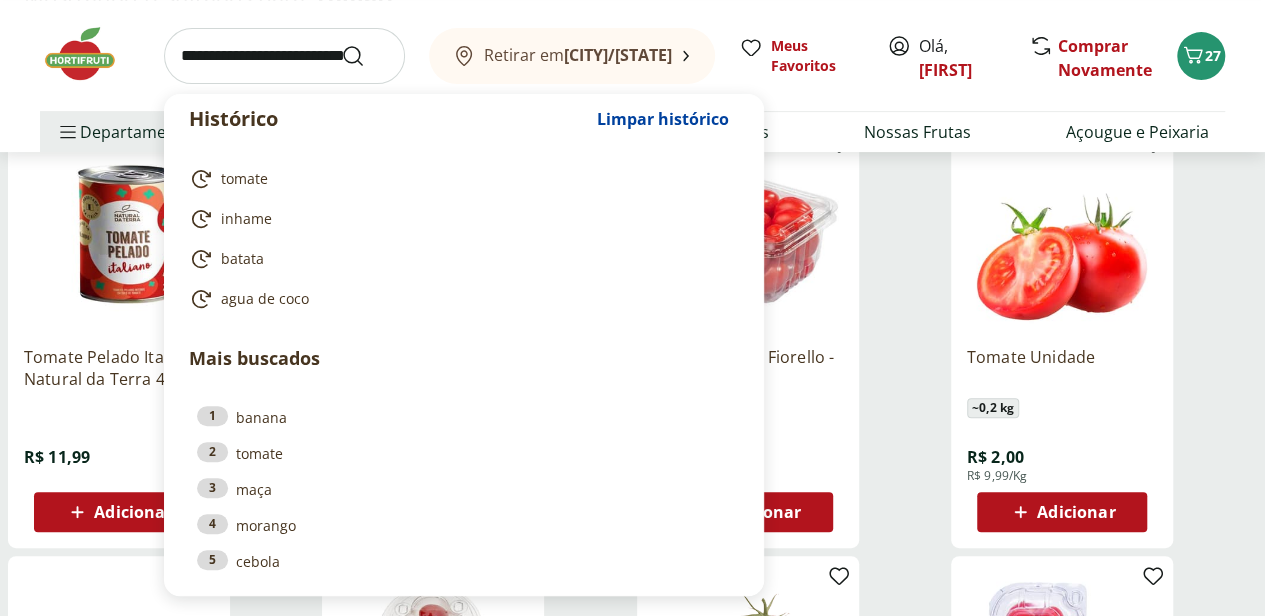 click at bounding box center (284, 56) 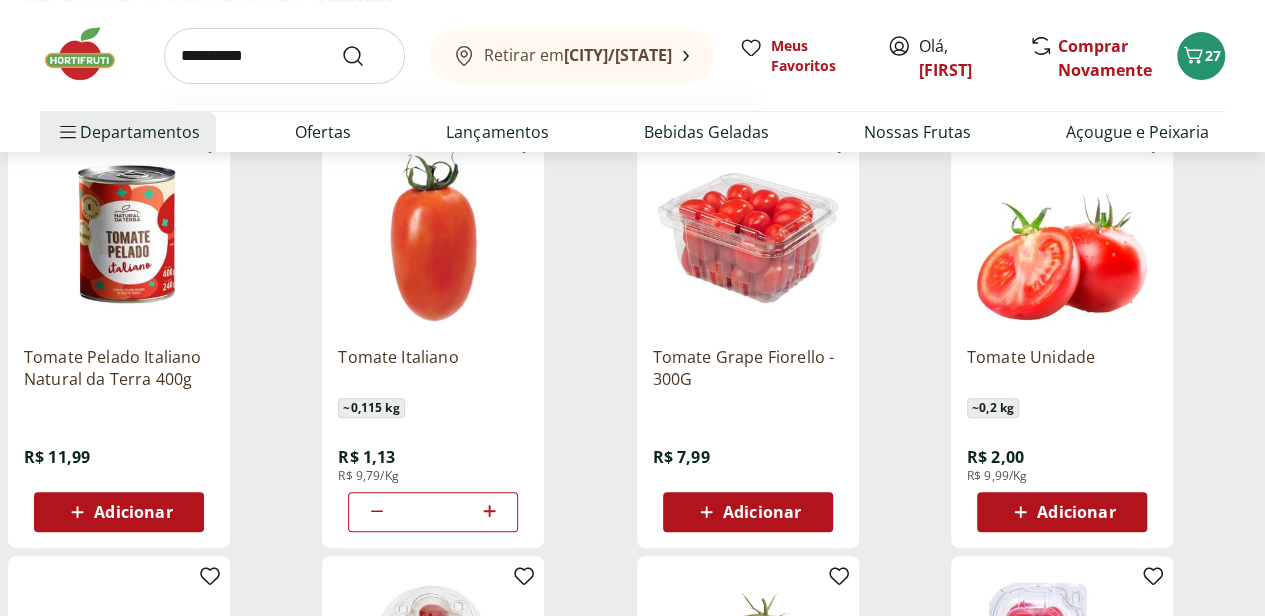 type on "**********" 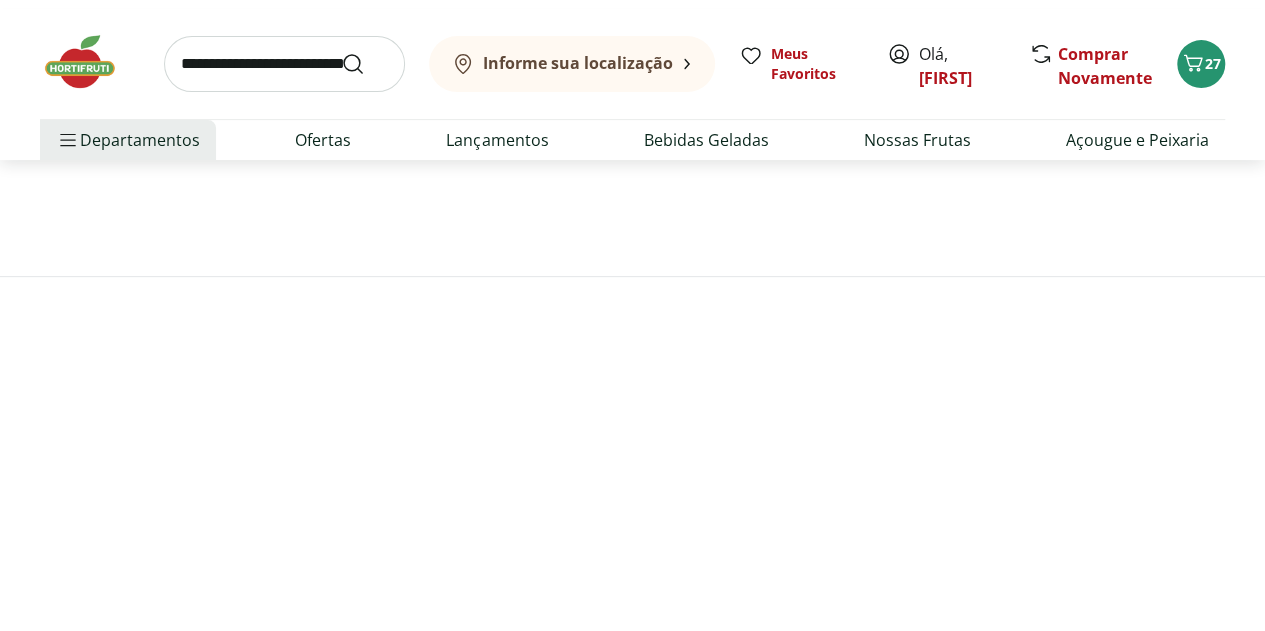 scroll, scrollTop: 0, scrollLeft: 0, axis: both 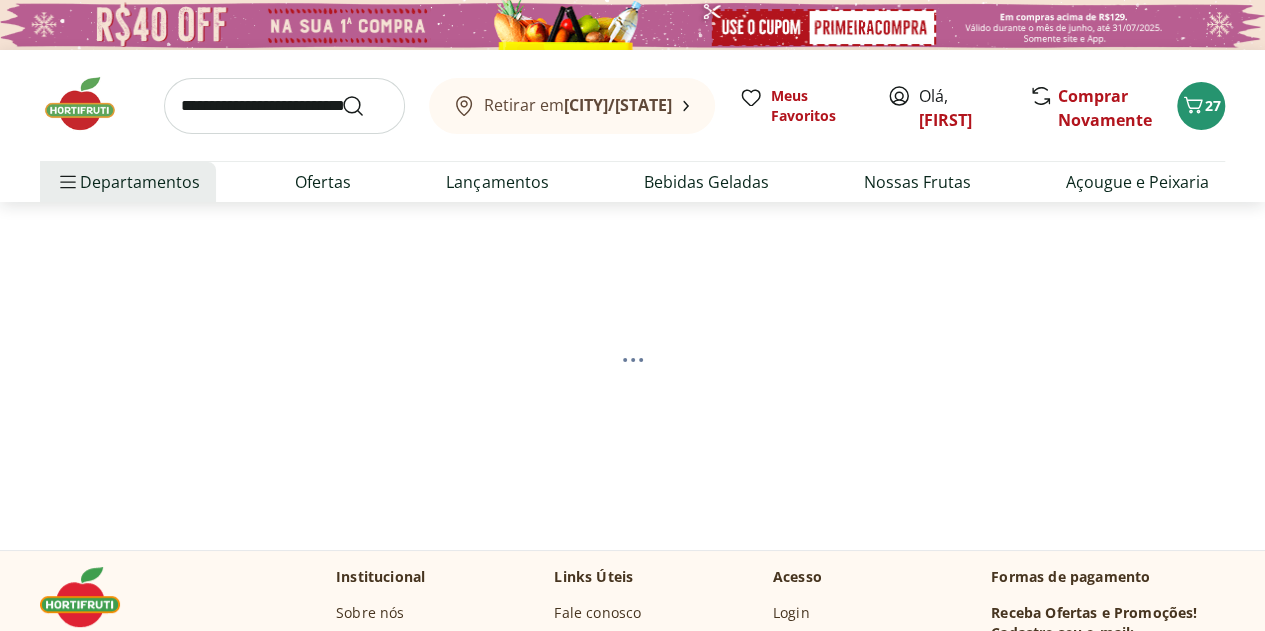 select on "**********" 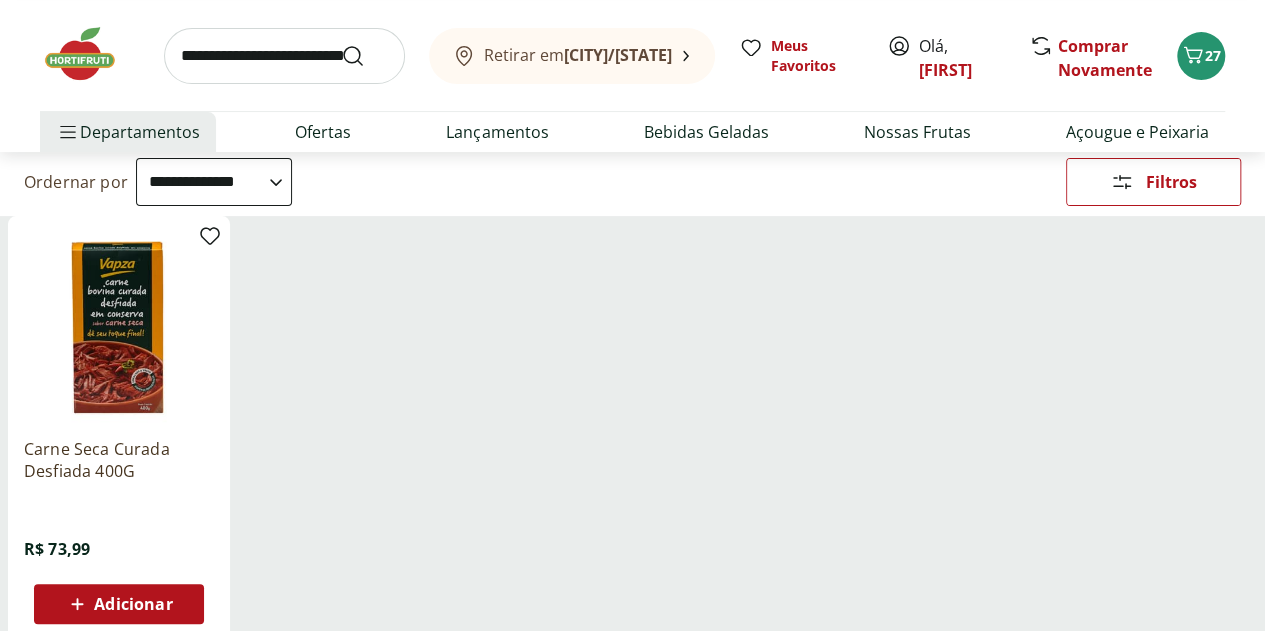 scroll, scrollTop: 196, scrollLeft: 0, axis: vertical 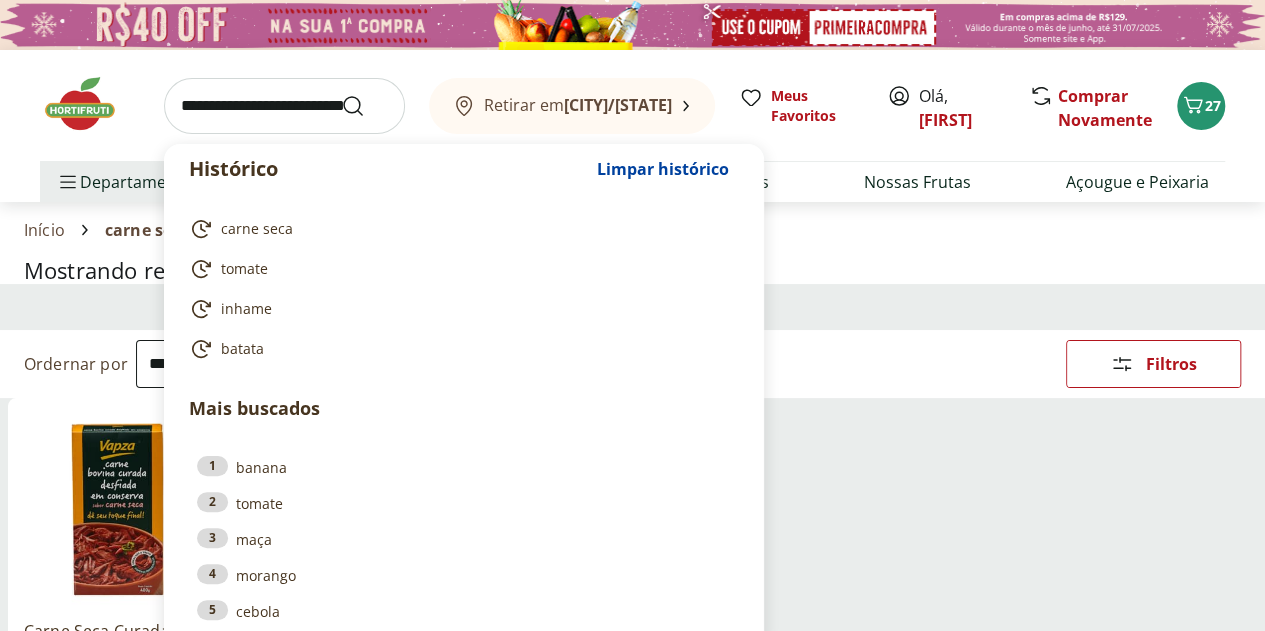 click at bounding box center [284, 106] 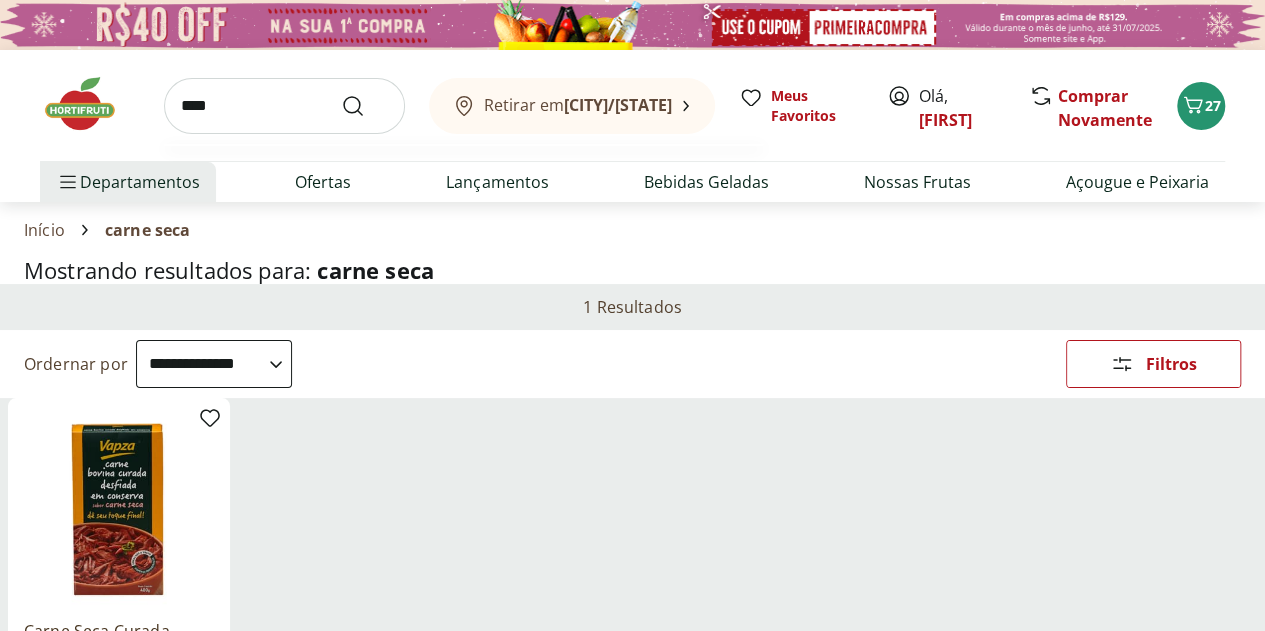 type on "****" 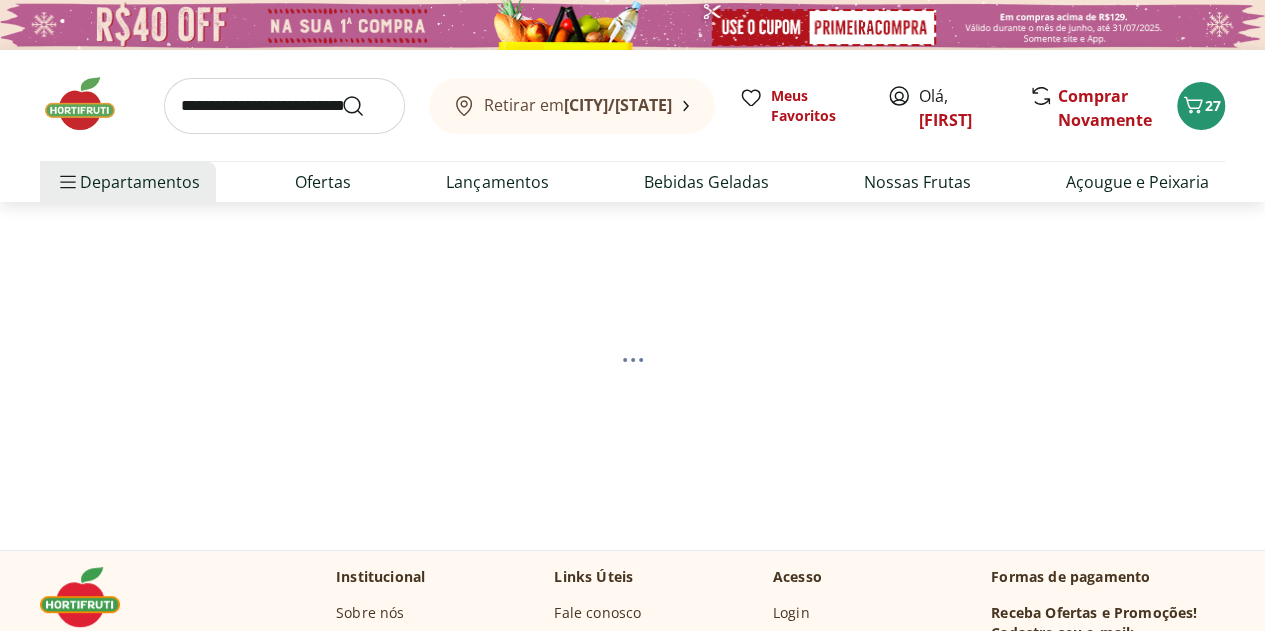 select on "**********" 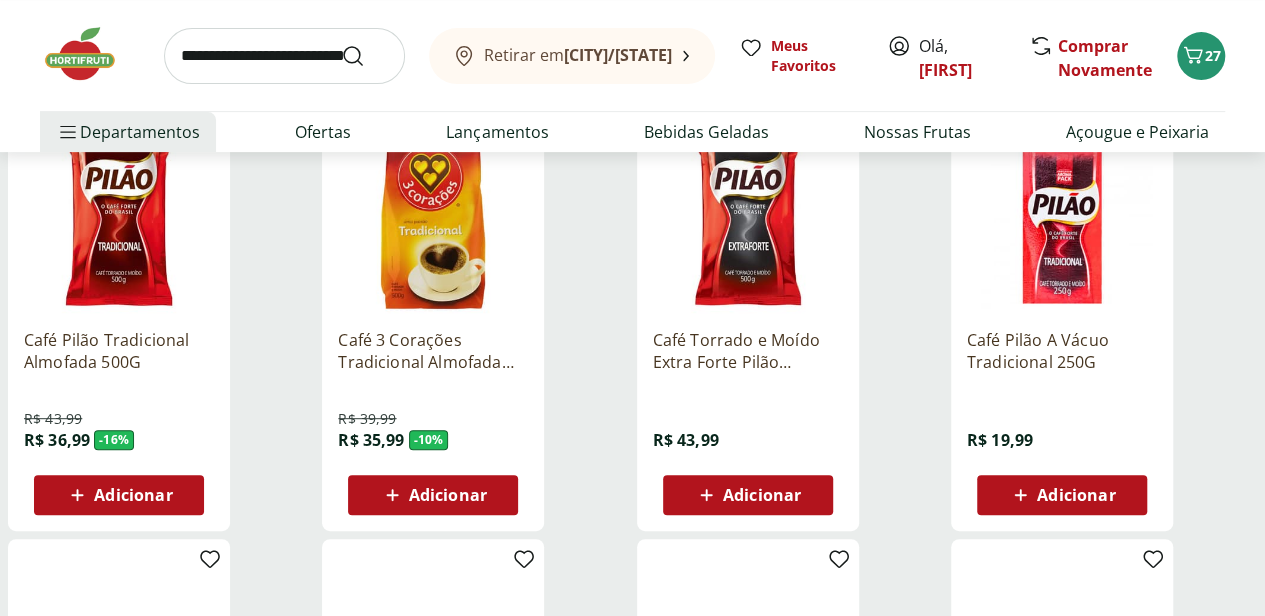 scroll, scrollTop: 297, scrollLeft: 0, axis: vertical 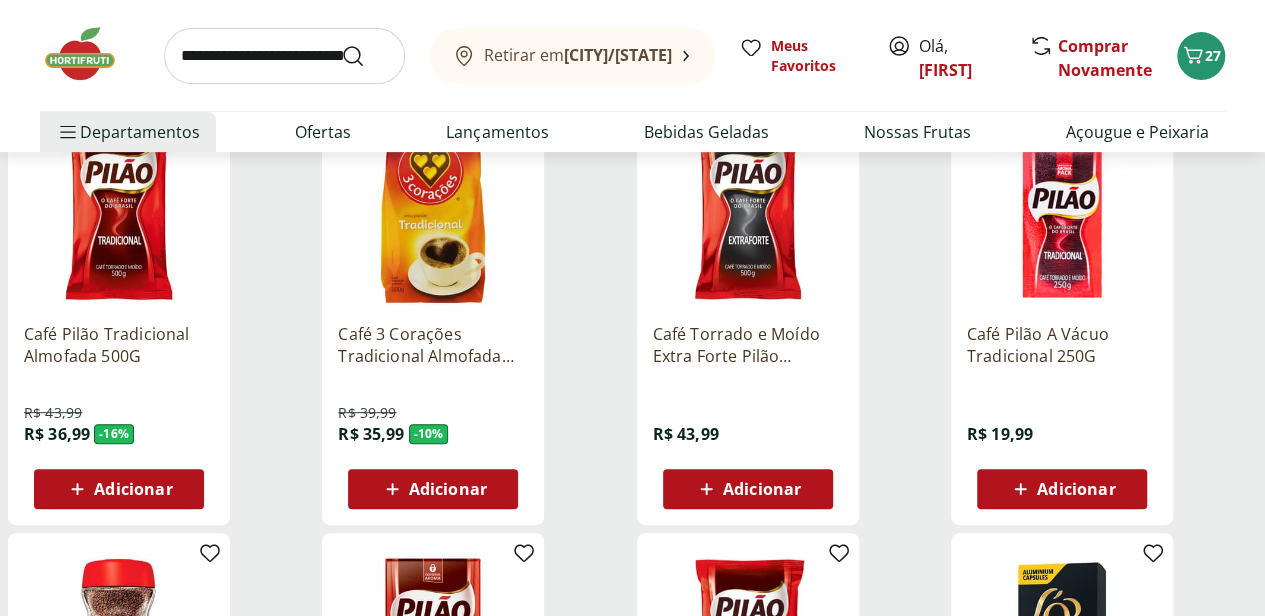click on "Adicionar" at bounding box center [133, 489] 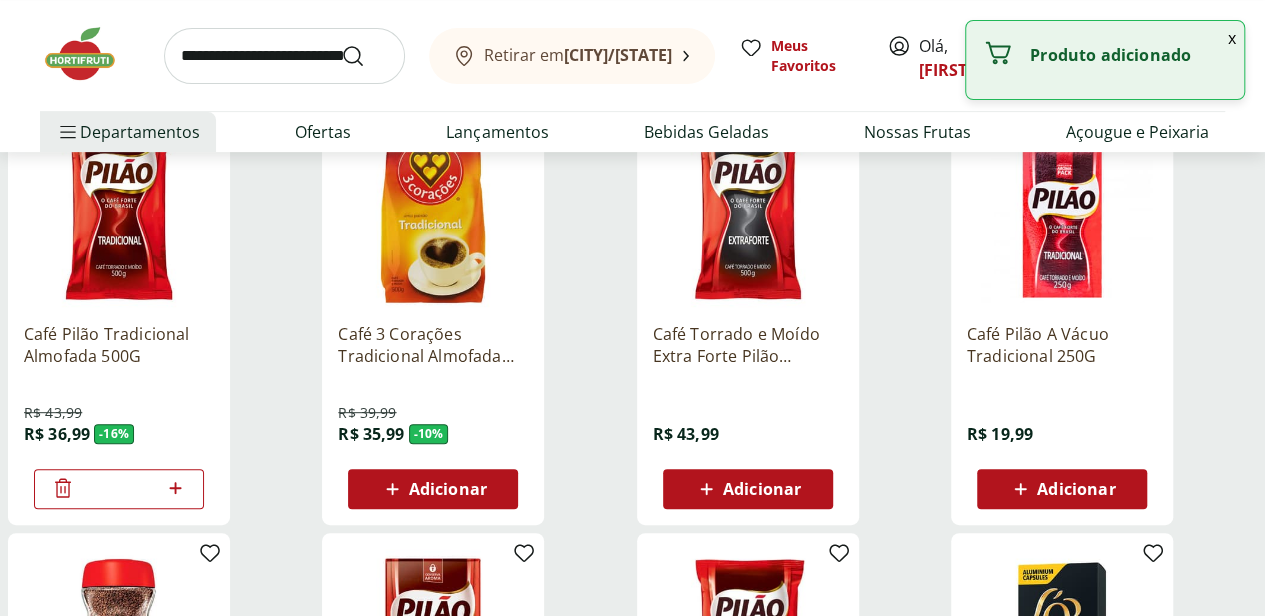click at bounding box center [284, 56] 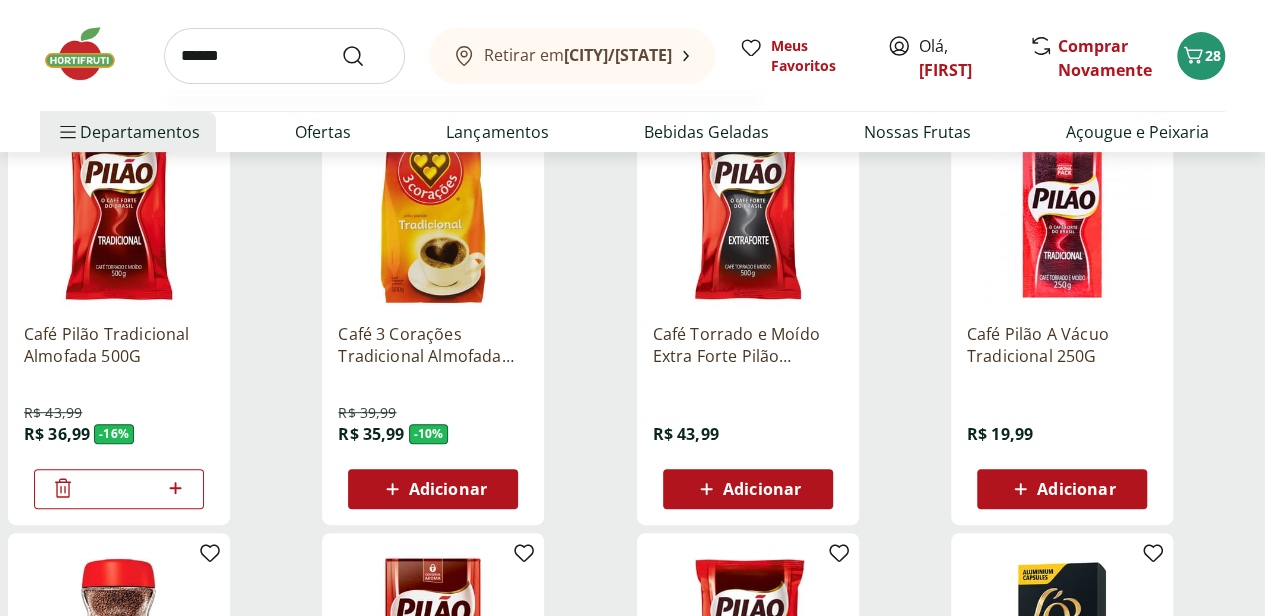 type on "******" 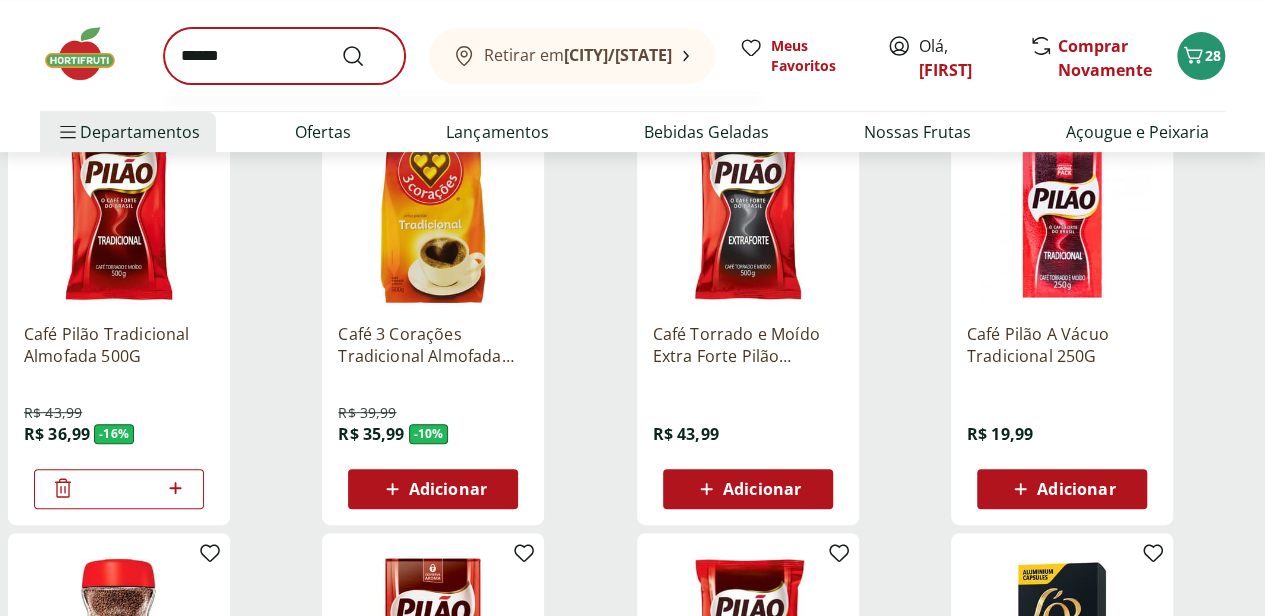 scroll, scrollTop: 0, scrollLeft: 0, axis: both 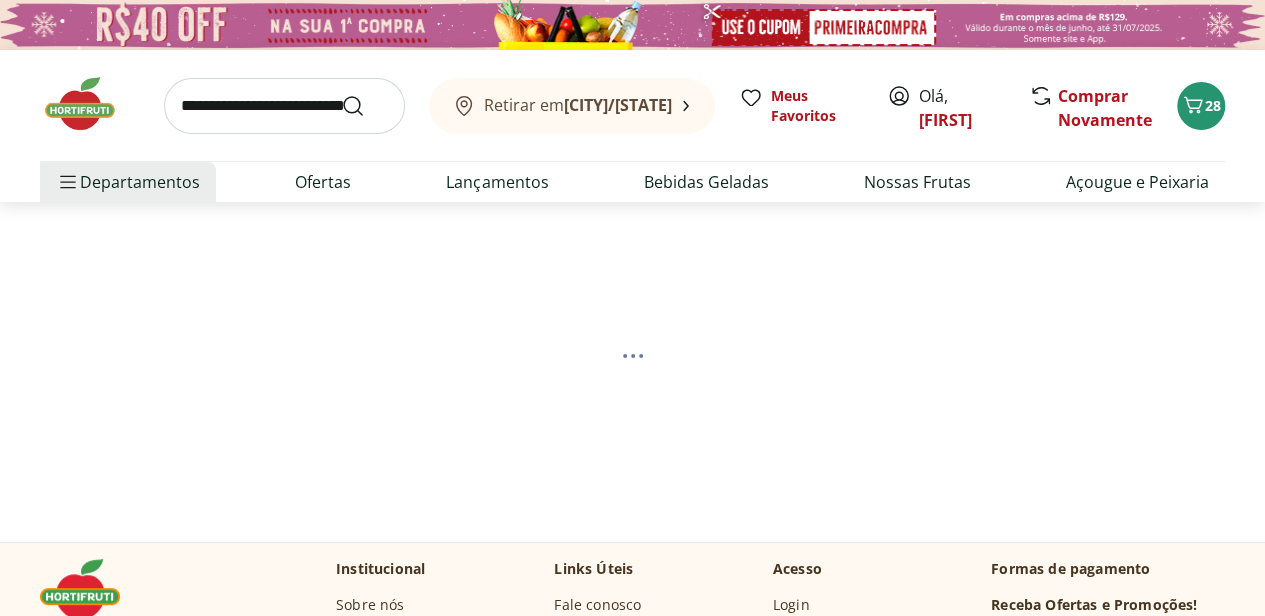 select on "**********" 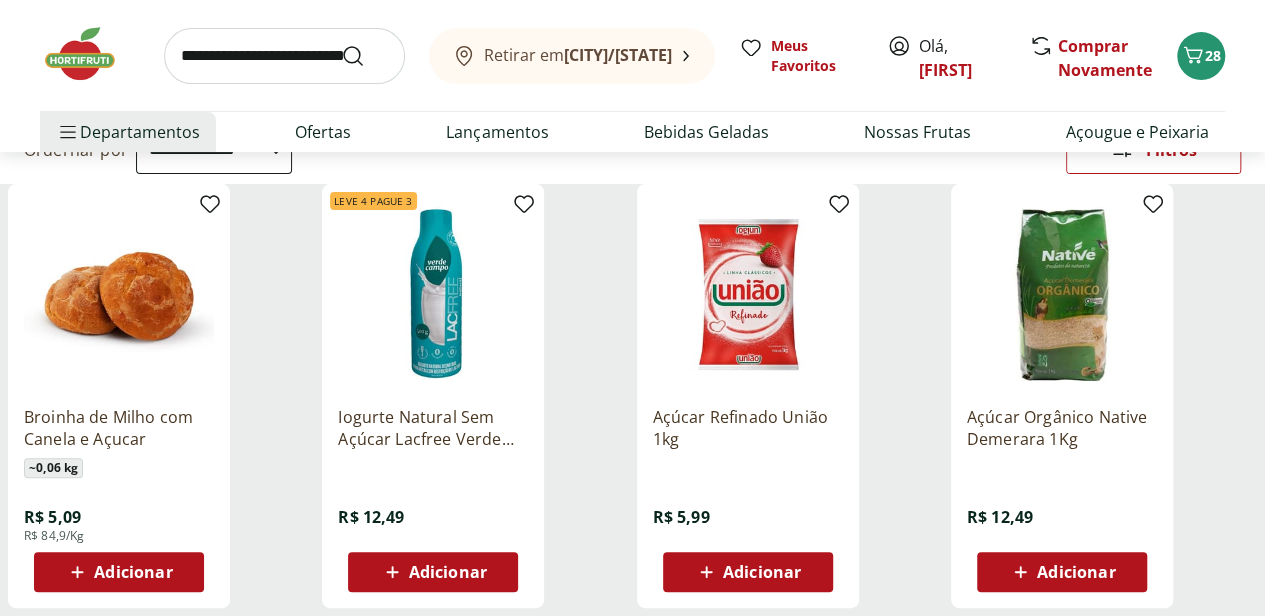 scroll, scrollTop: 256, scrollLeft: 0, axis: vertical 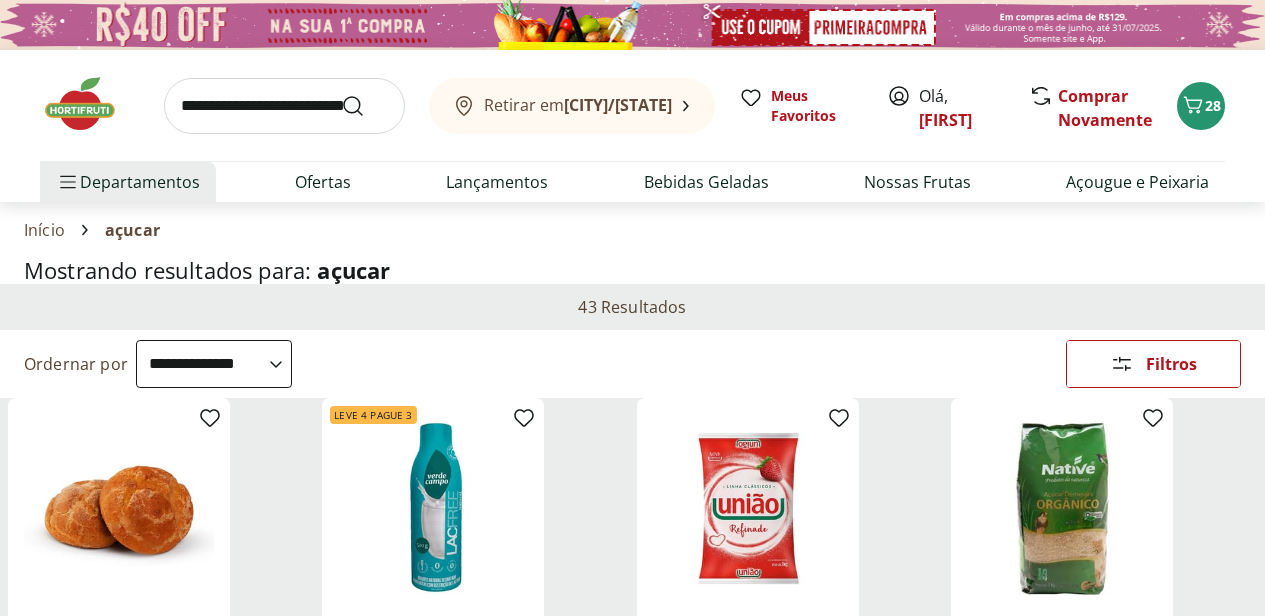 select on "**********" 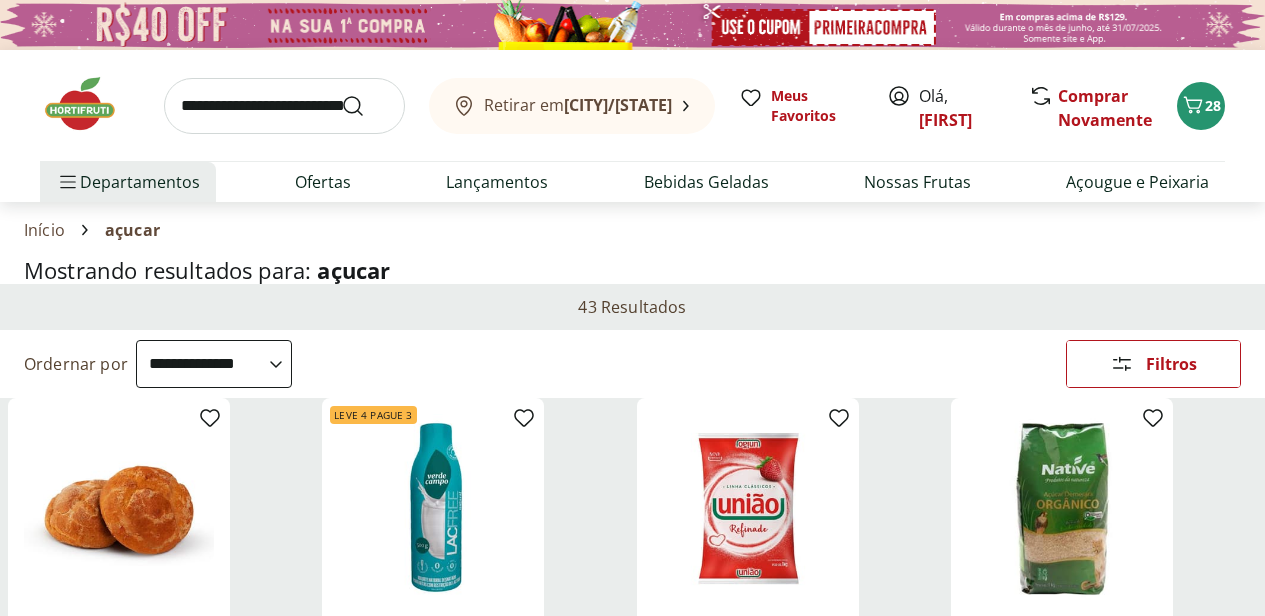 scroll, scrollTop: 256, scrollLeft: 0, axis: vertical 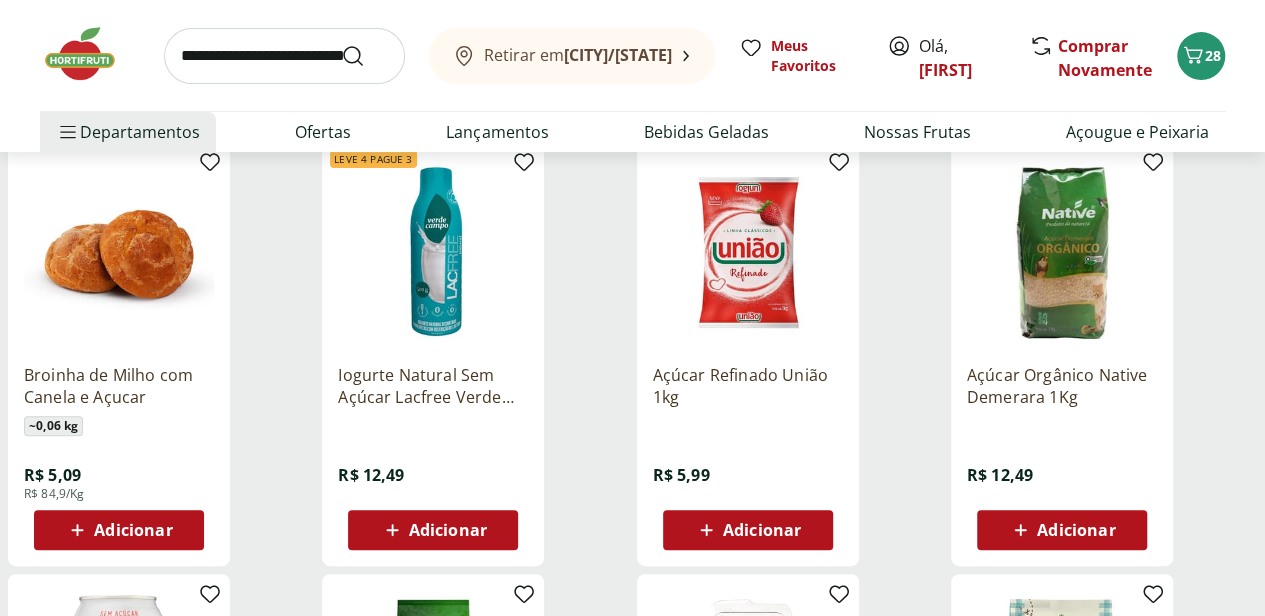 click on "Adicionar" at bounding box center (762, 530) 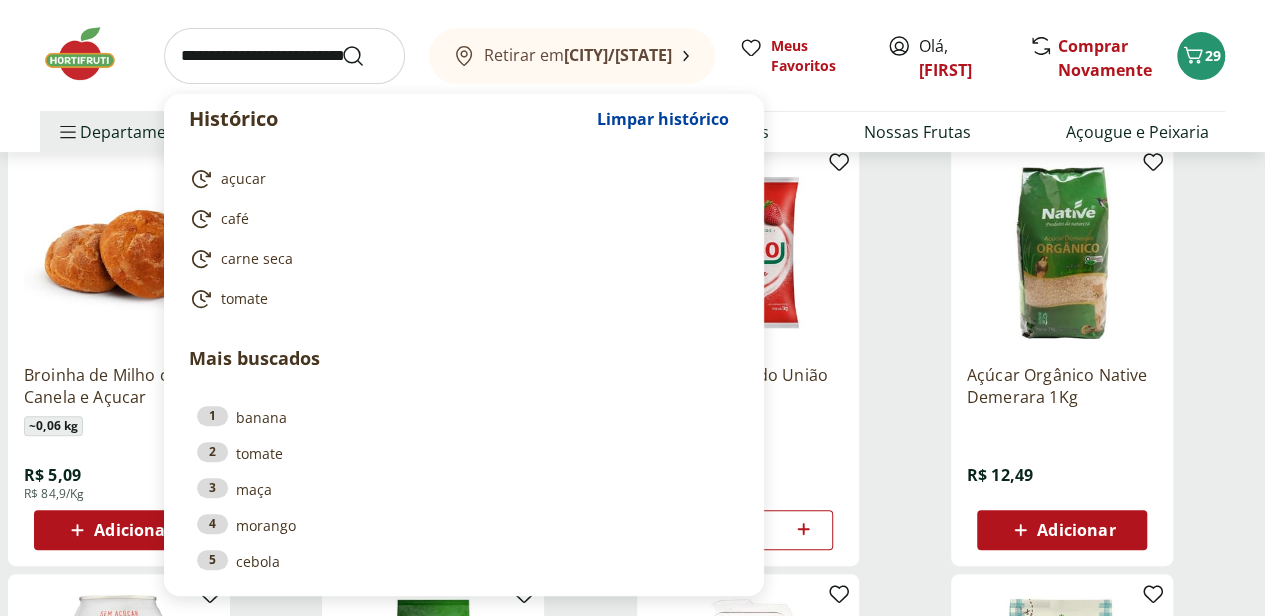 click at bounding box center (284, 56) 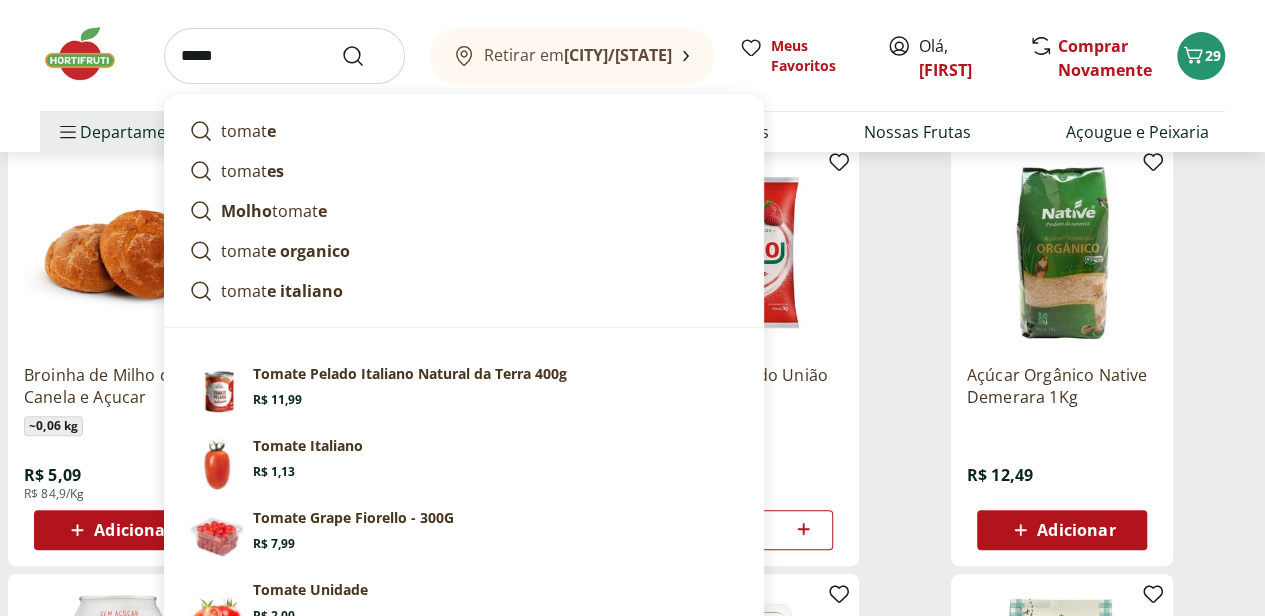 type on "******" 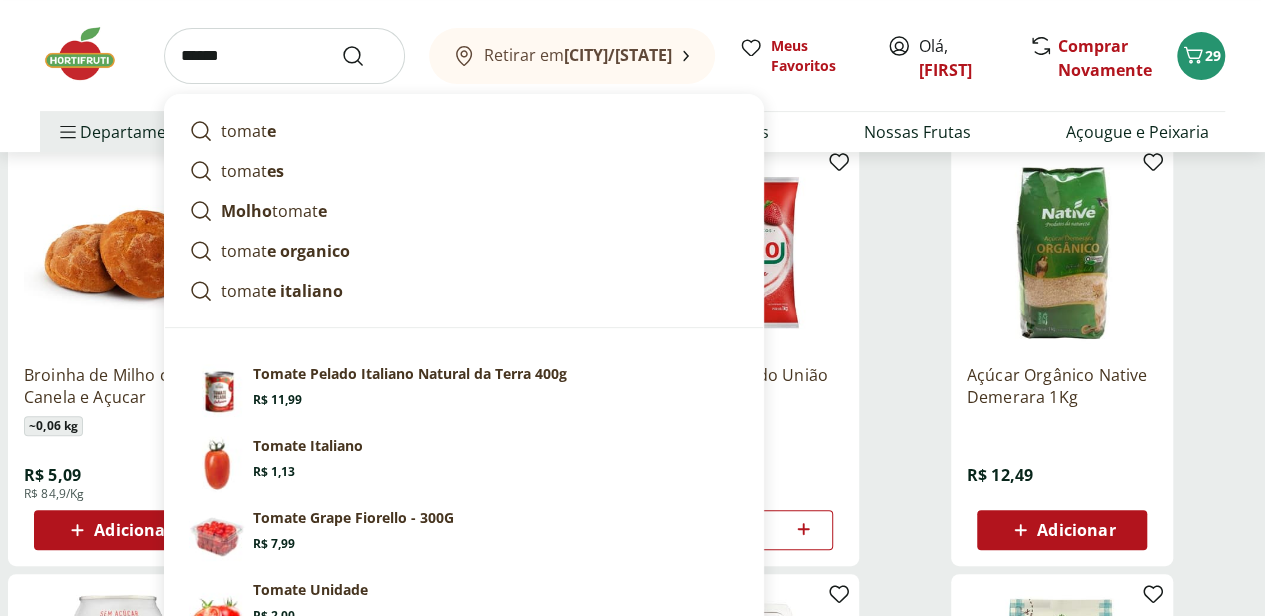click at bounding box center [365, 56] 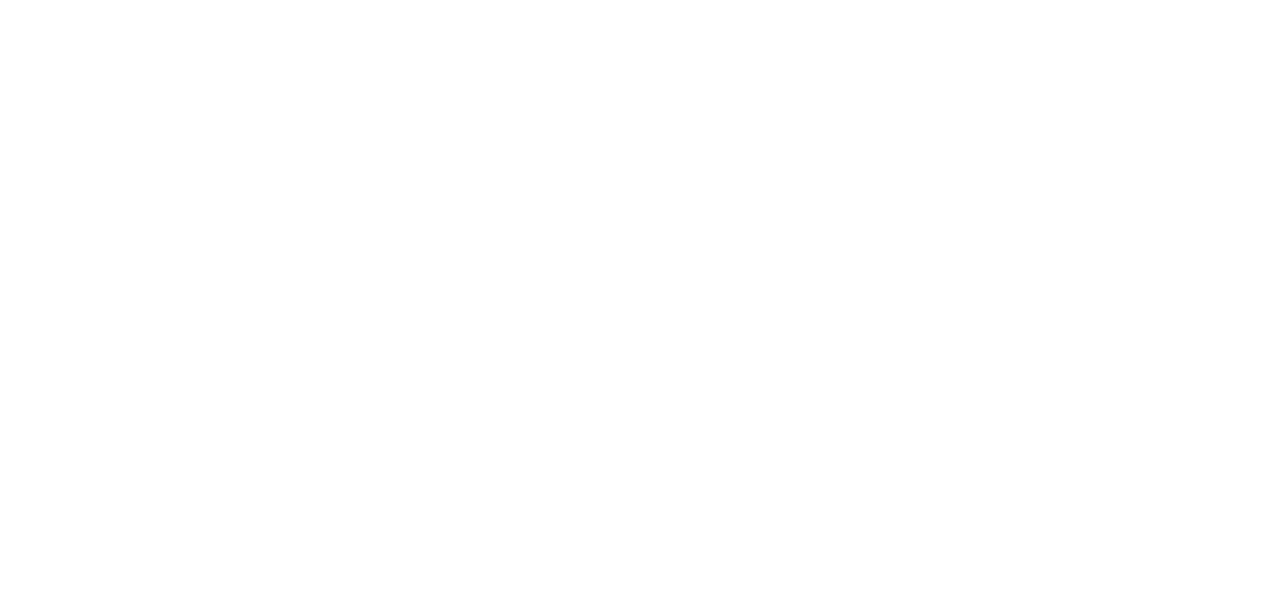 scroll, scrollTop: 0, scrollLeft: 0, axis: both 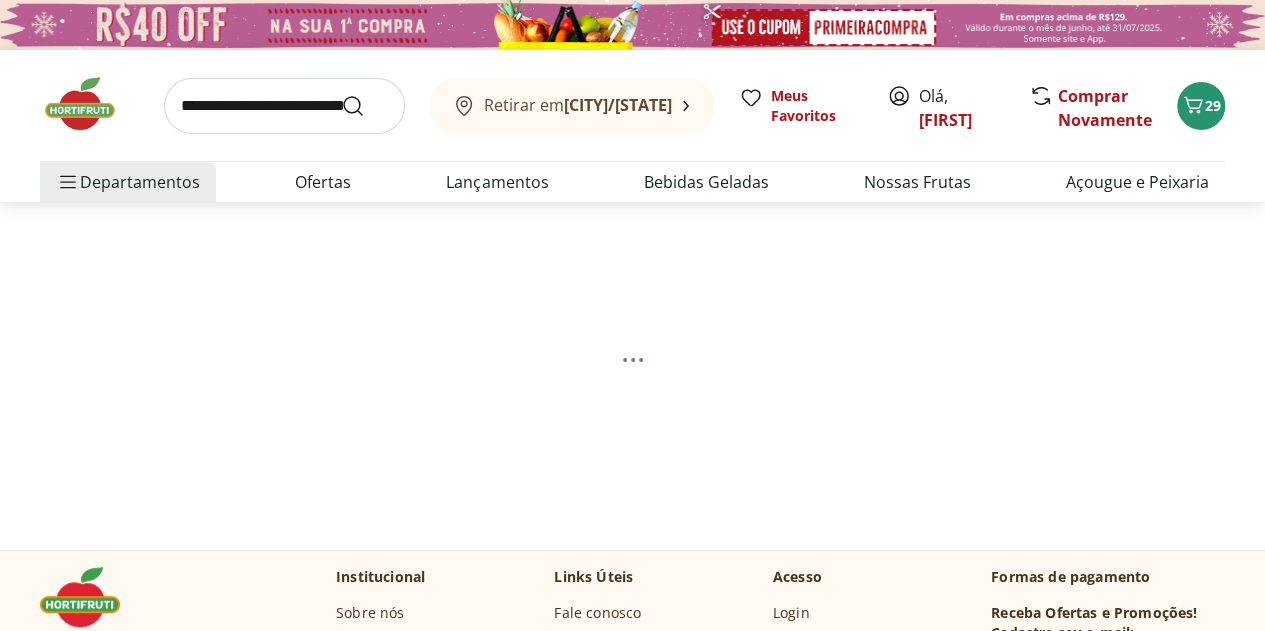 select on "**********" 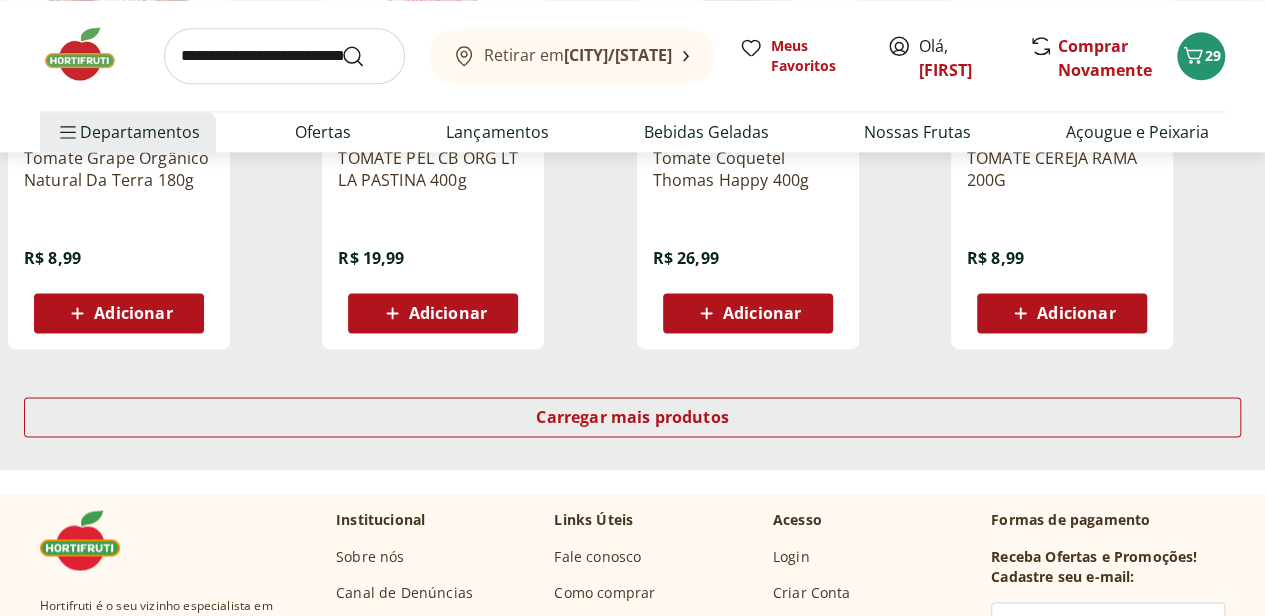 scroll, scrollTop: 1341, scrollLeft: 0, axis: vertical 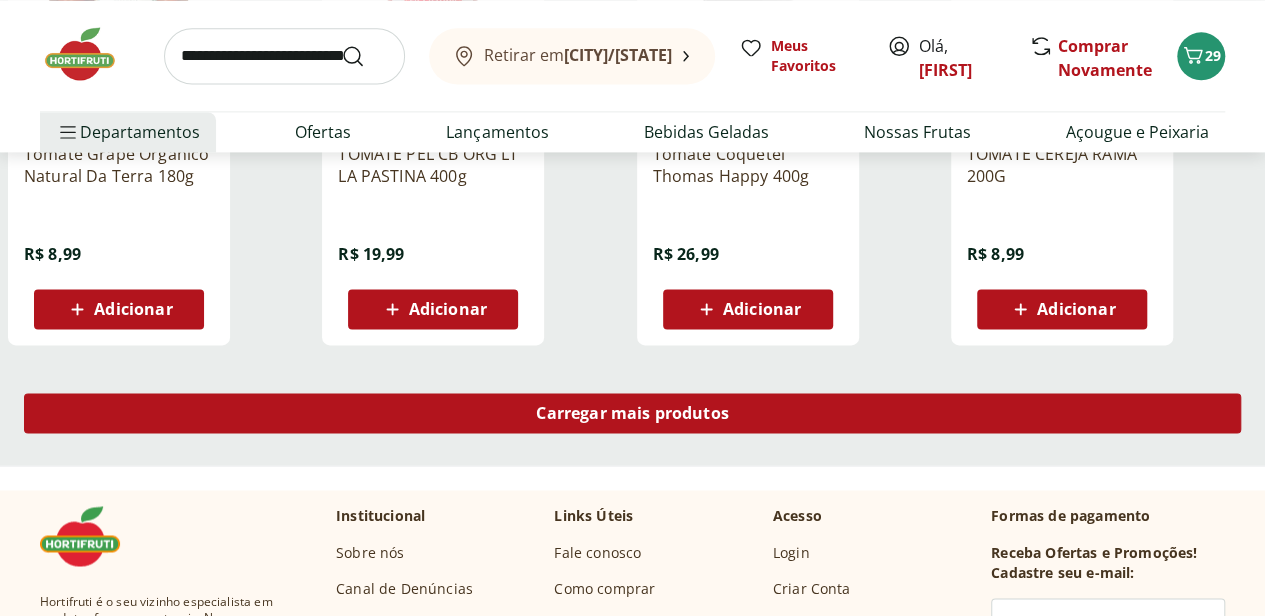 click on "Carregar mais produtos" at bounding box center [632, 413] 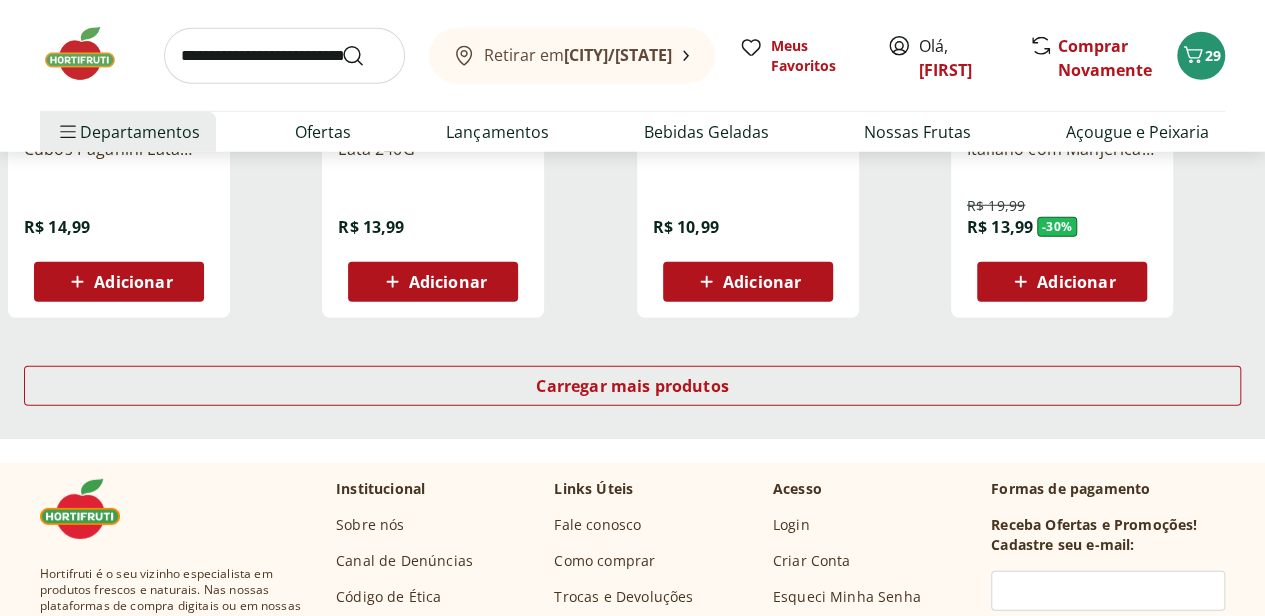 scroll, scrollTop: 2682, scrollLeft: 0, axis: vertical 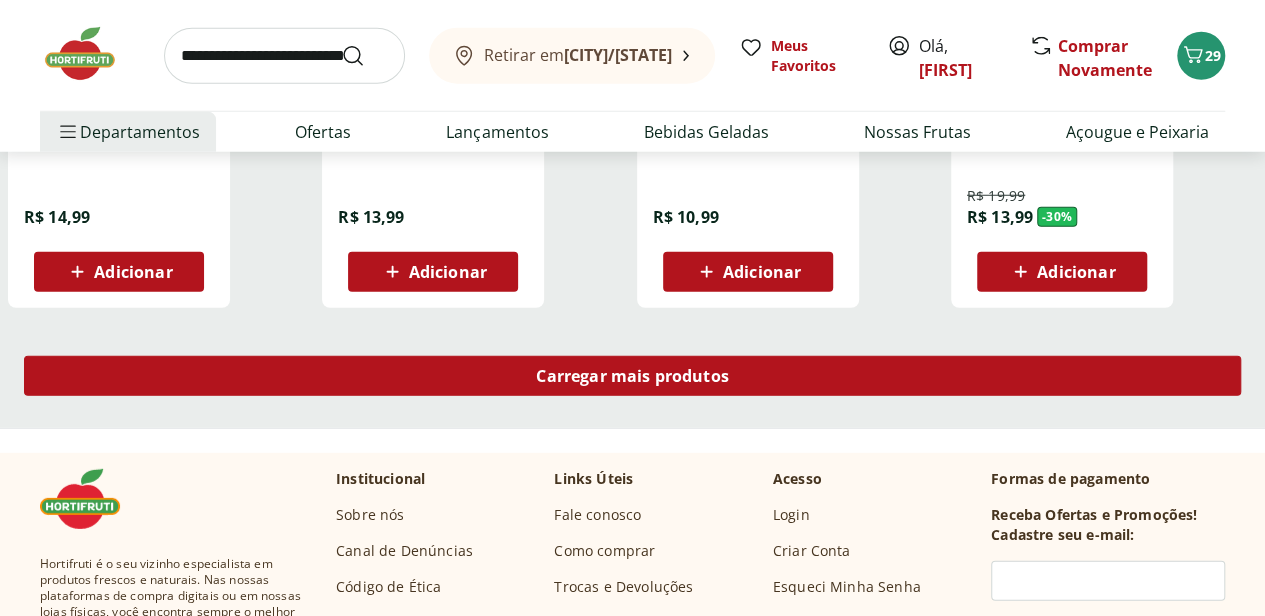 click on "Carregar mais produtos" at bounding box center [632, 376] 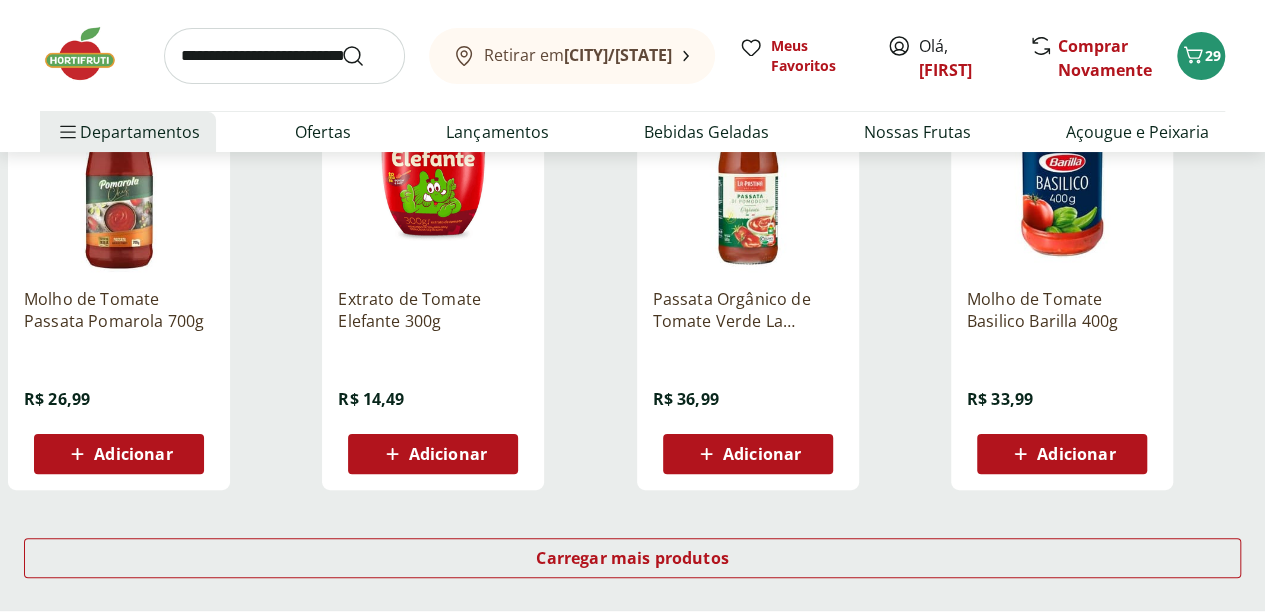 scroll, scrollTop: 3790, scrollLeft: 0, axis: vertical 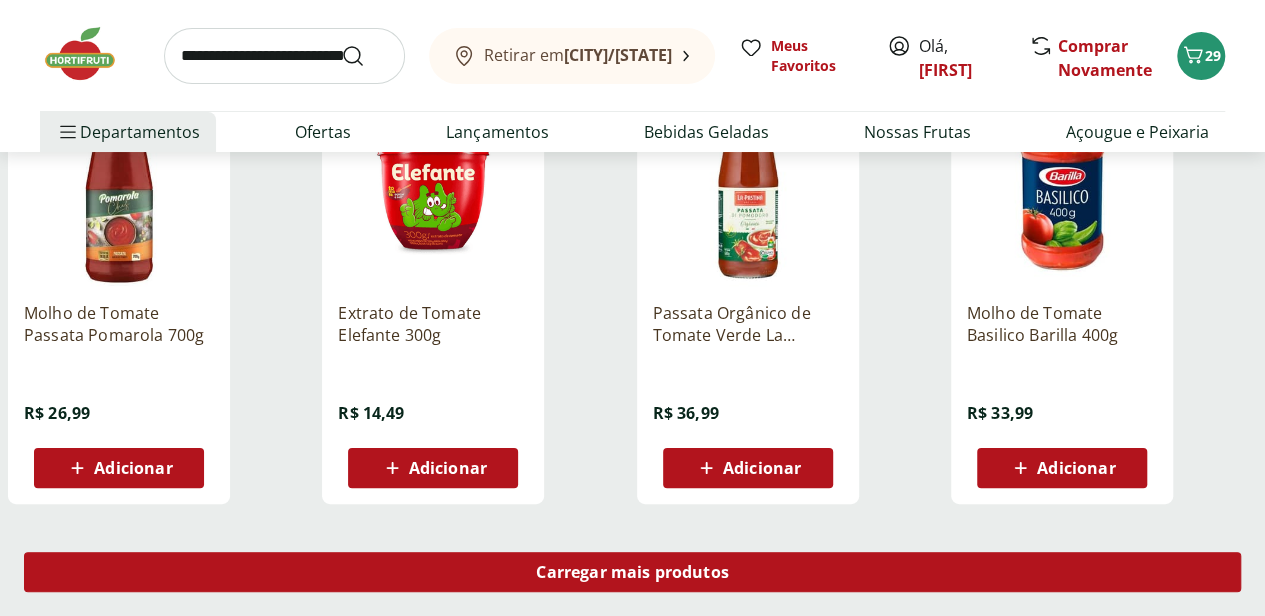 click on "Carregar mais produtos" at bounding box center (632, 572) 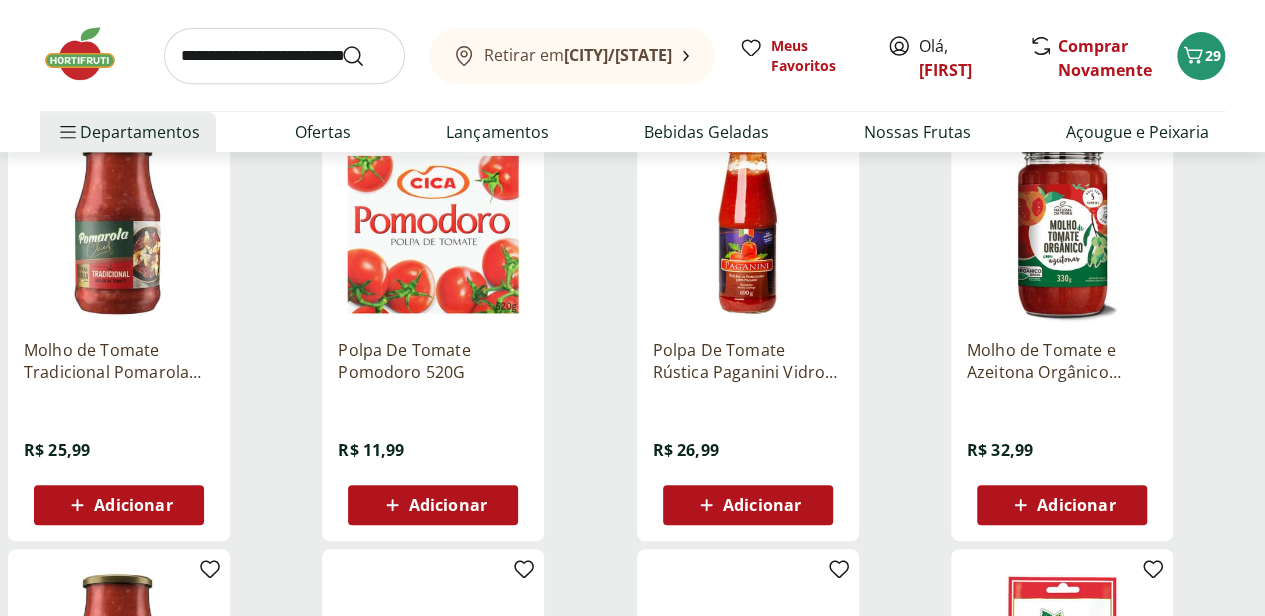 scroll, scrollTop: 4227, scrollLeft: 0, axis: vertical 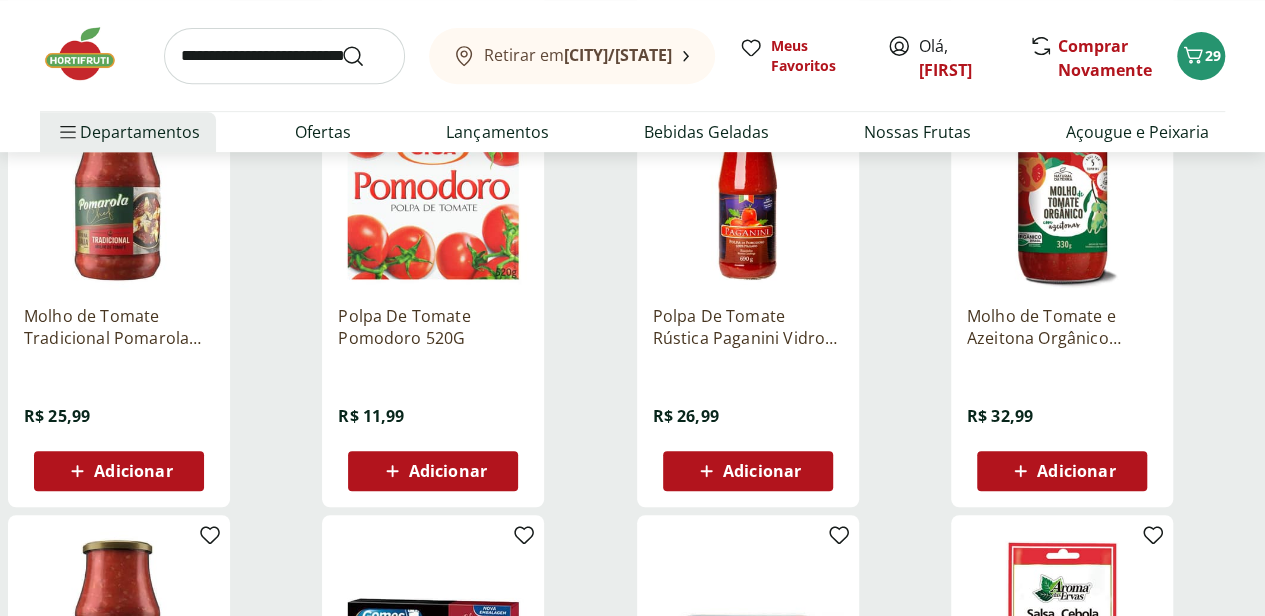 click on "Adicionar" at bounding box center (762, 471) 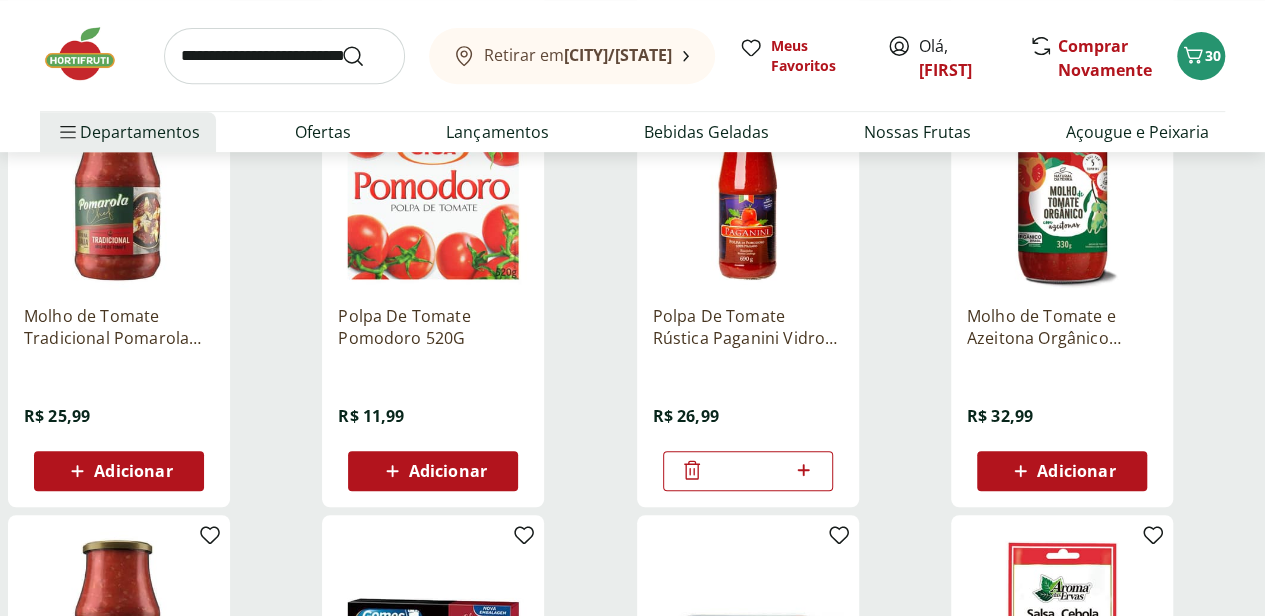 click at bounding box center [284, 56] 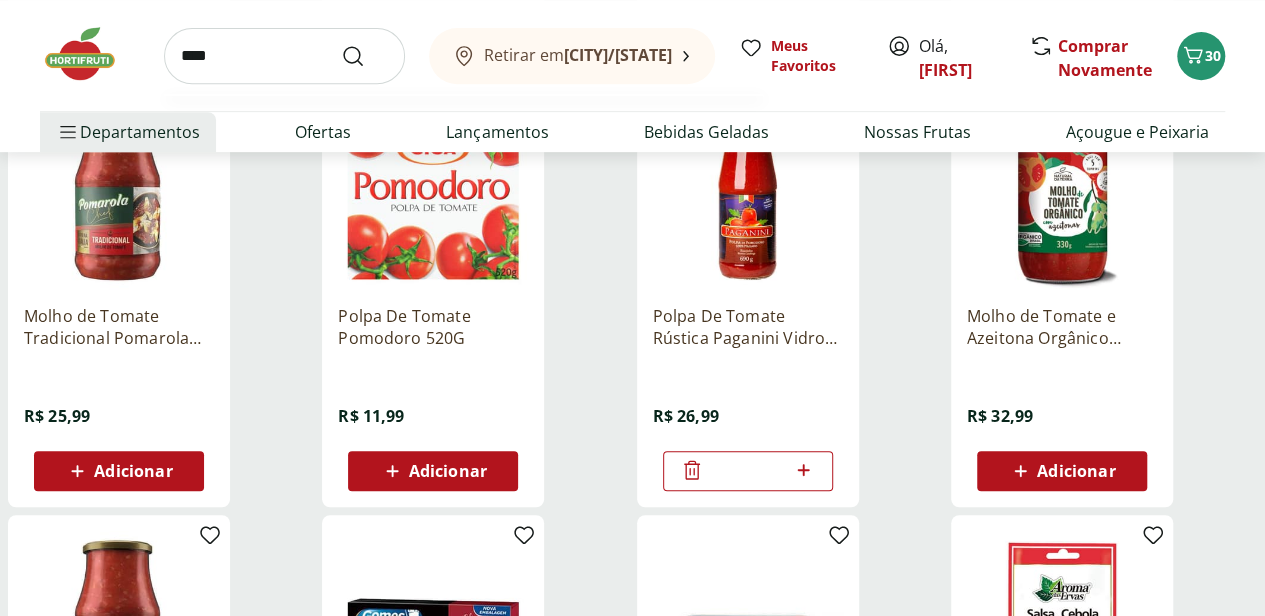type on "****" 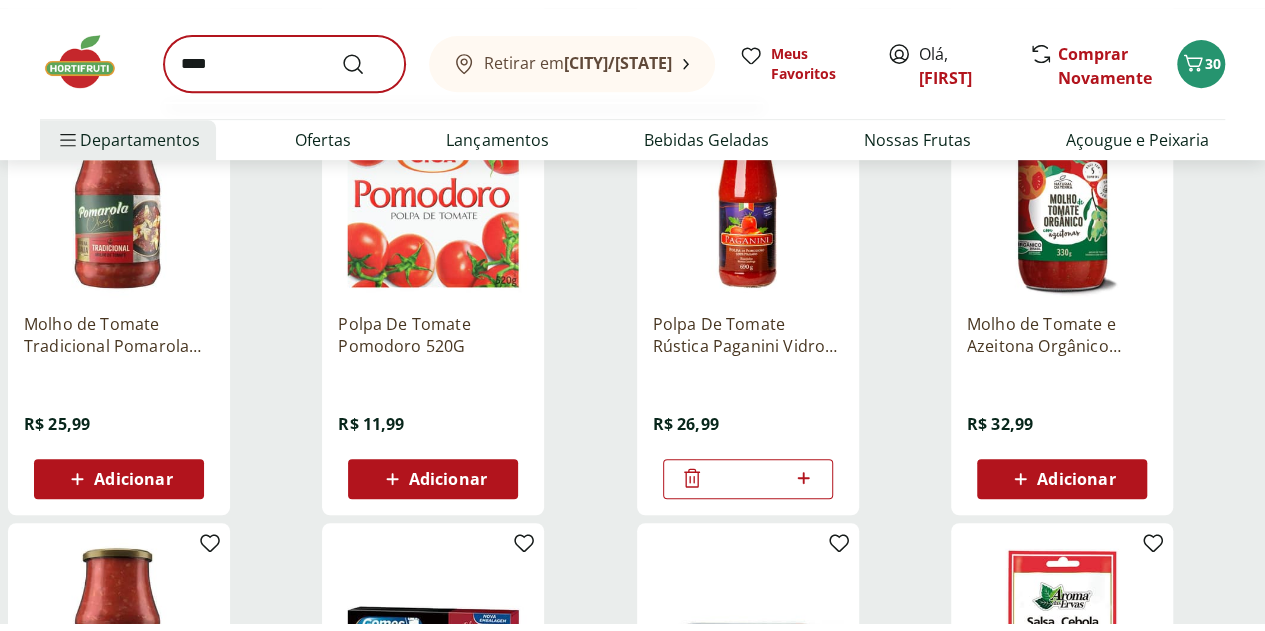 scroll, scrollTop: 0, scrollLeft: 0, axis: both 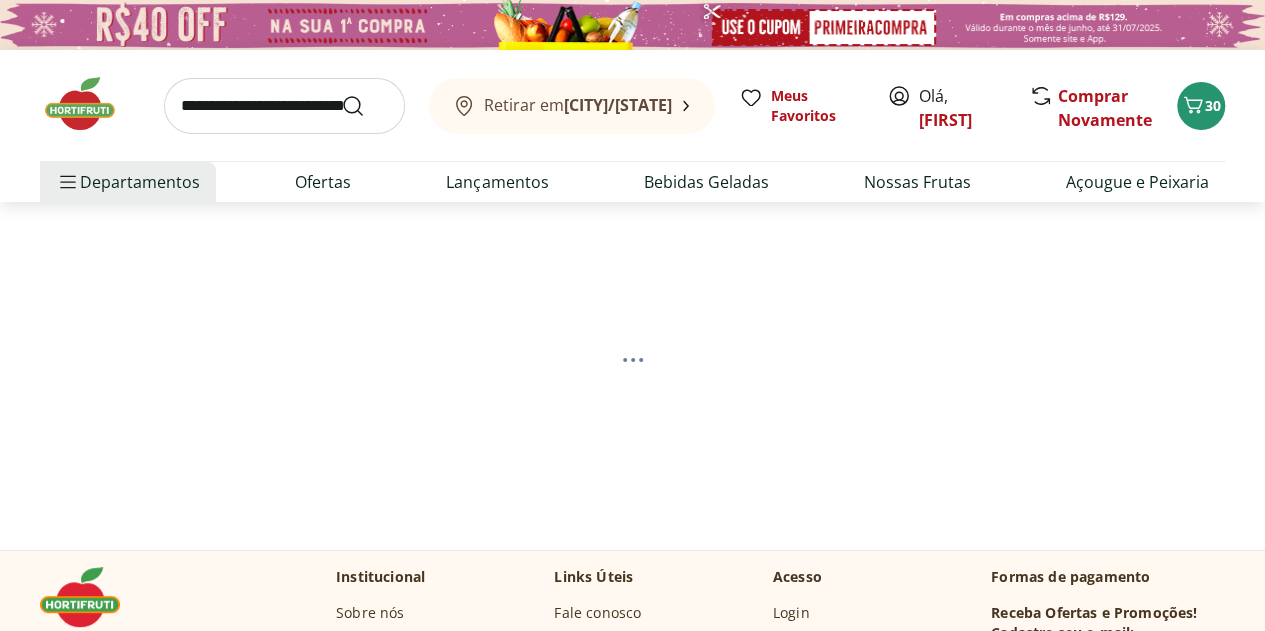 select on "**********" 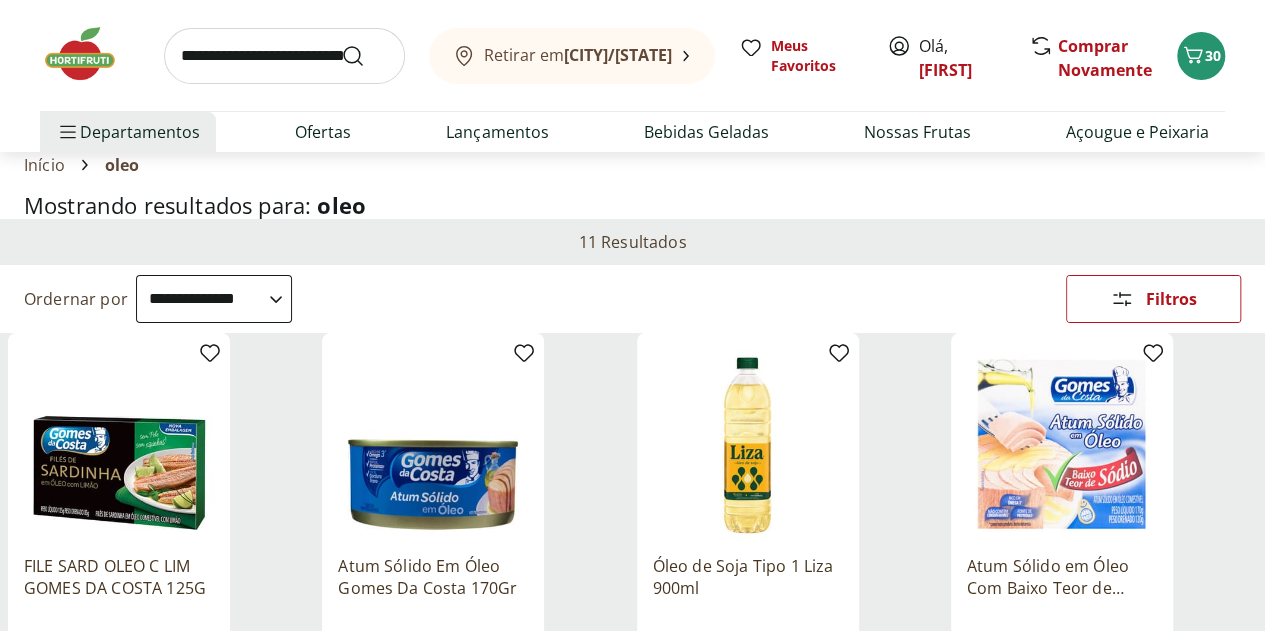 scroll, scrollTop: 62, scrollLeft: 0, axis: vertical 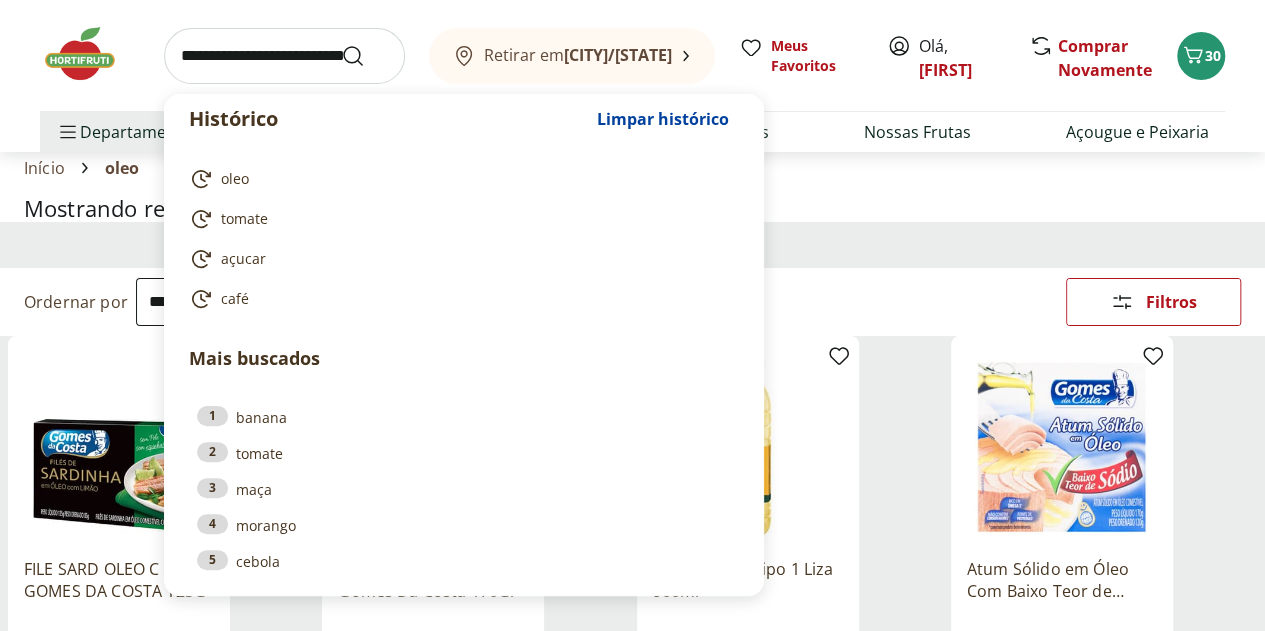 click at bounding box center [284, 56] 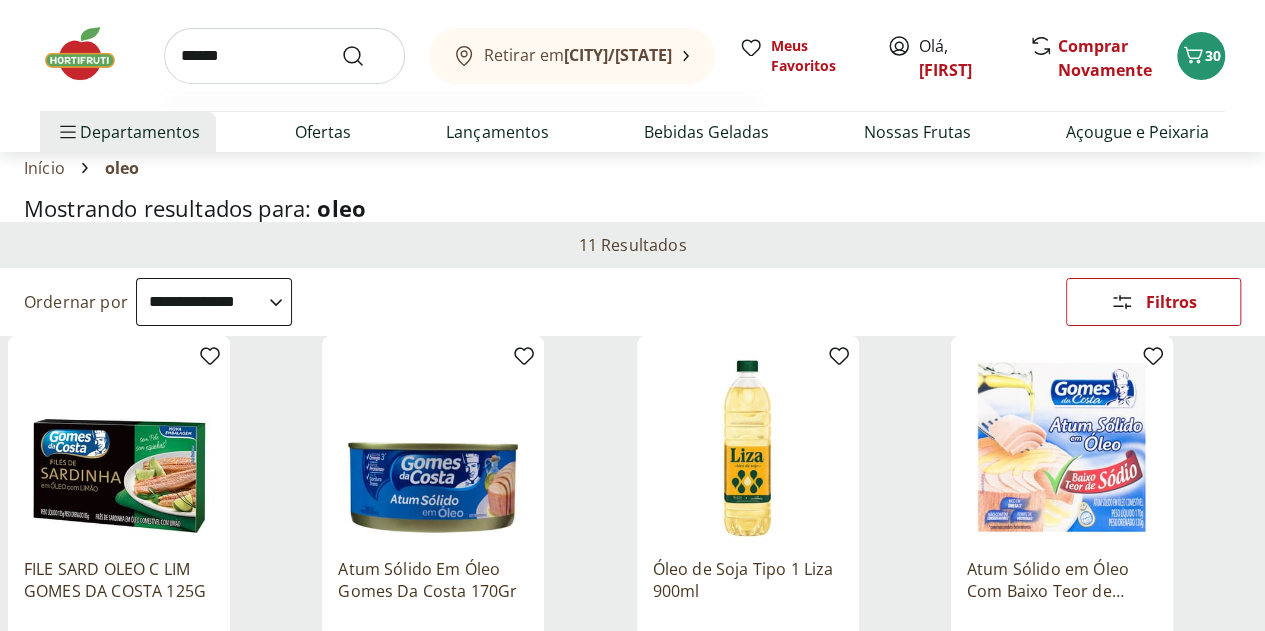 type on "******" 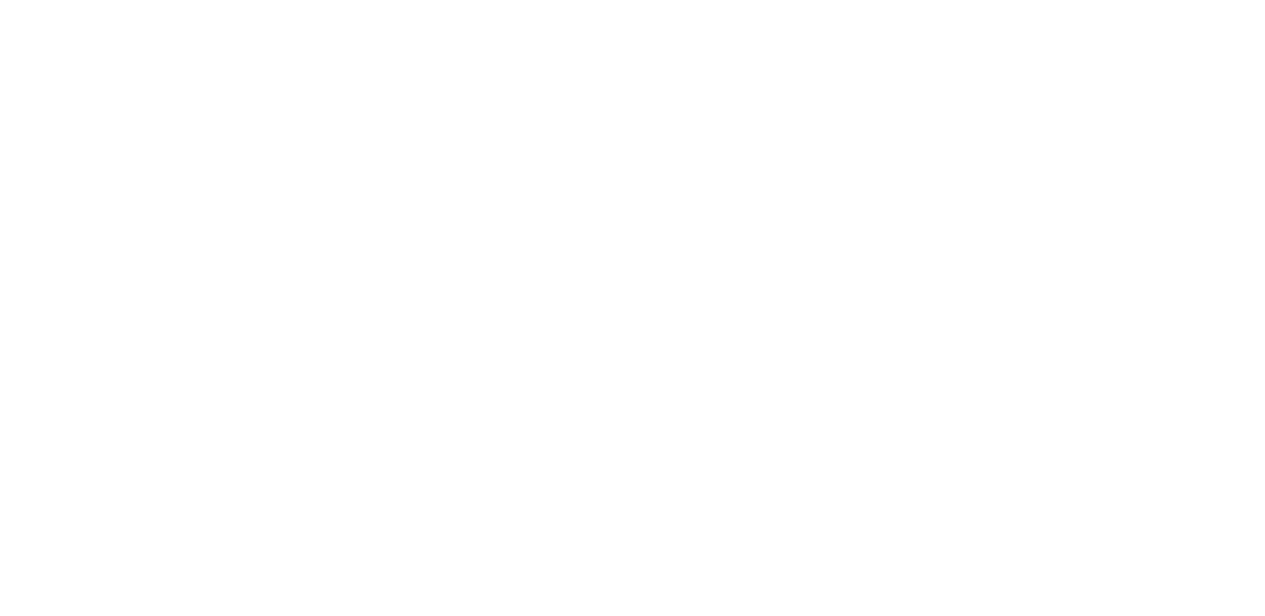 scroll, scrollTop: 0, scrollLeft: 0, axis: both 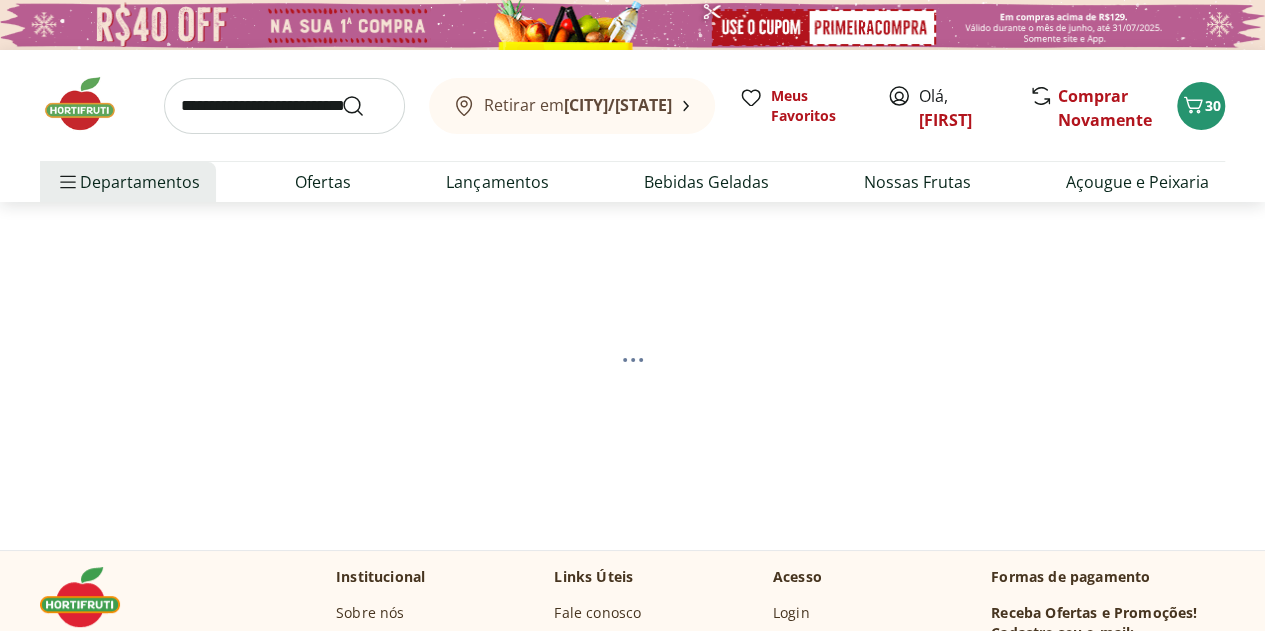 select on "**********" 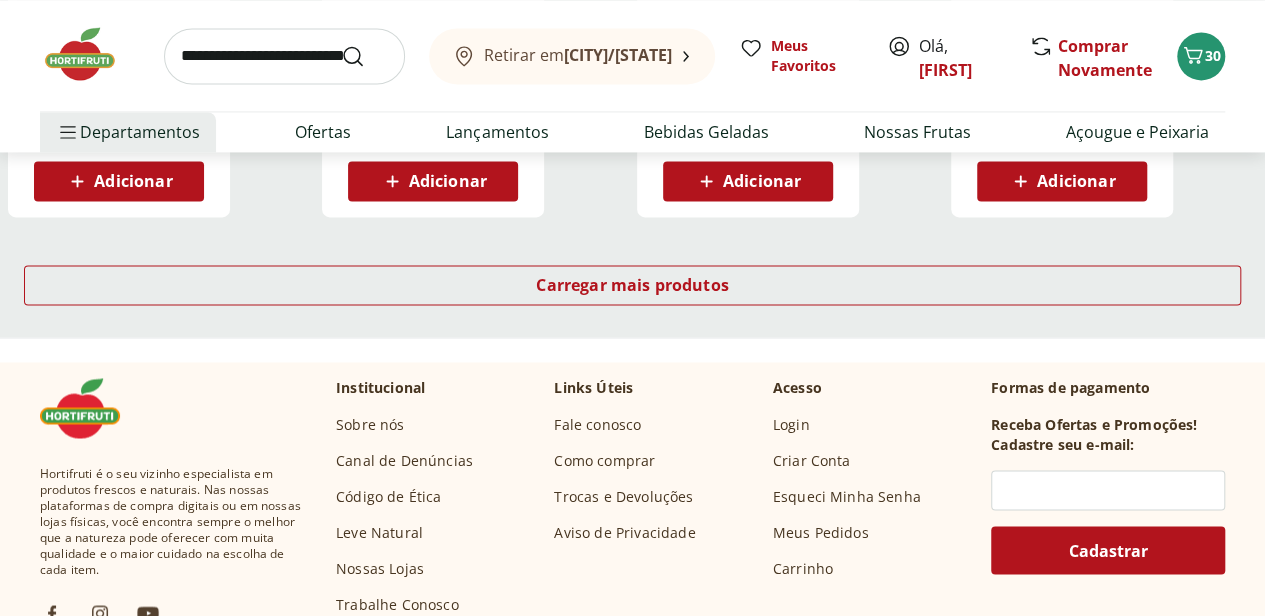 scroll, scrollTop: 1525, scrollLeft: 0, axis: vertical 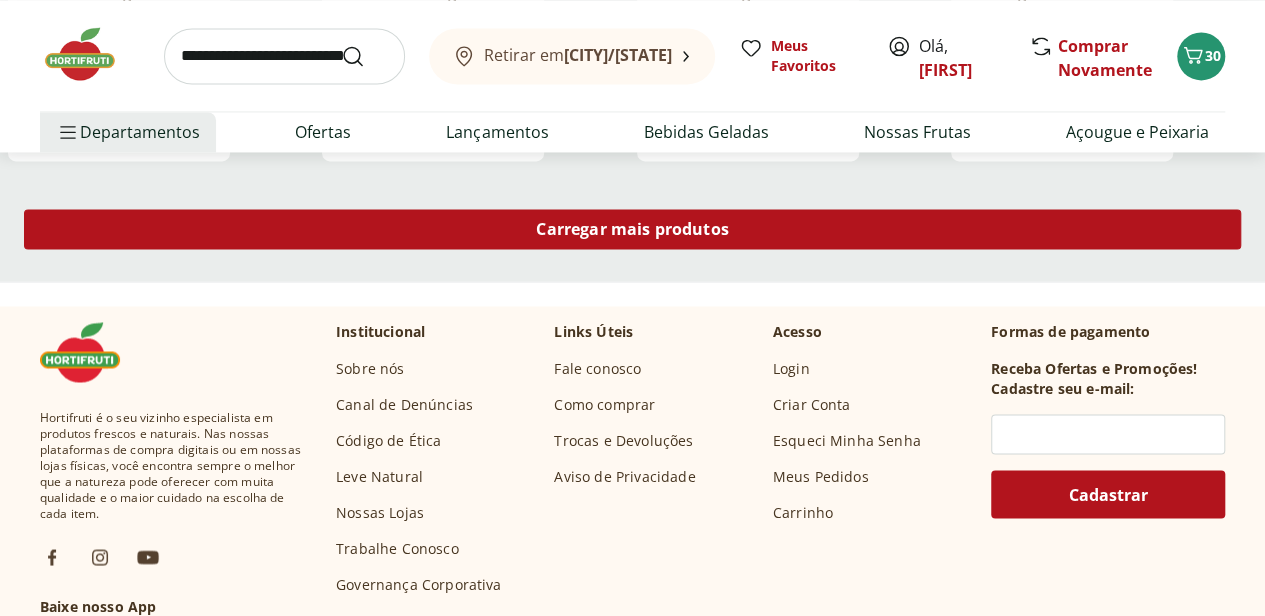 click on "Carregar mais produtos" at bounding box center (632, 229) 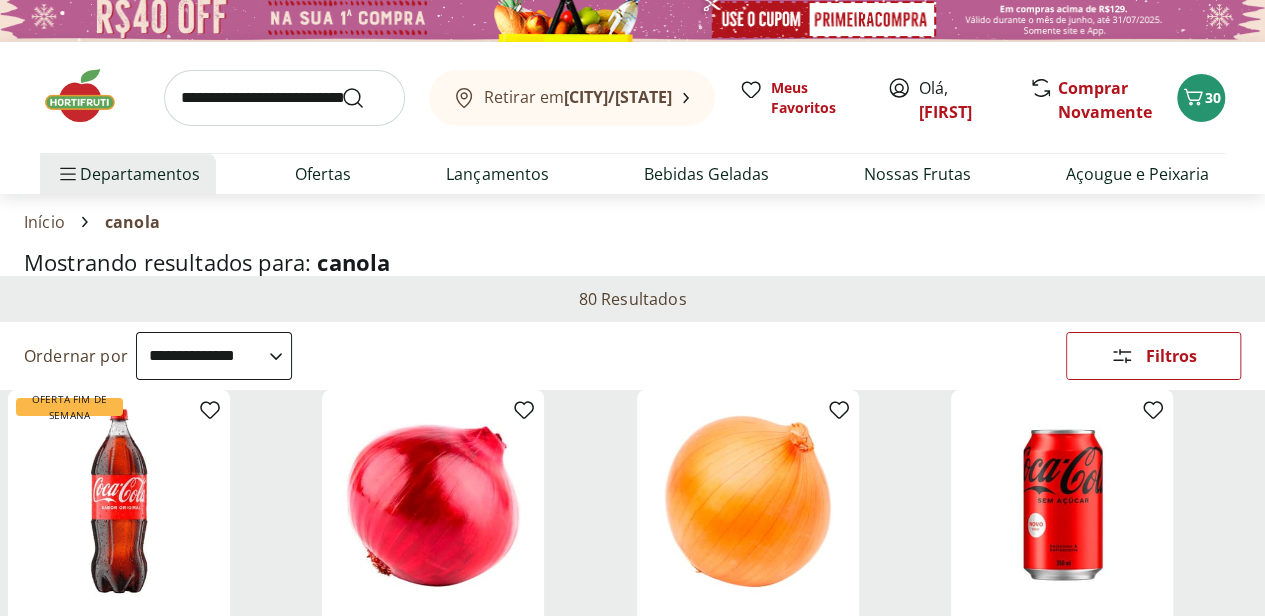 scroll, scrollTop: 0, scrollLeft: 0, axis: both 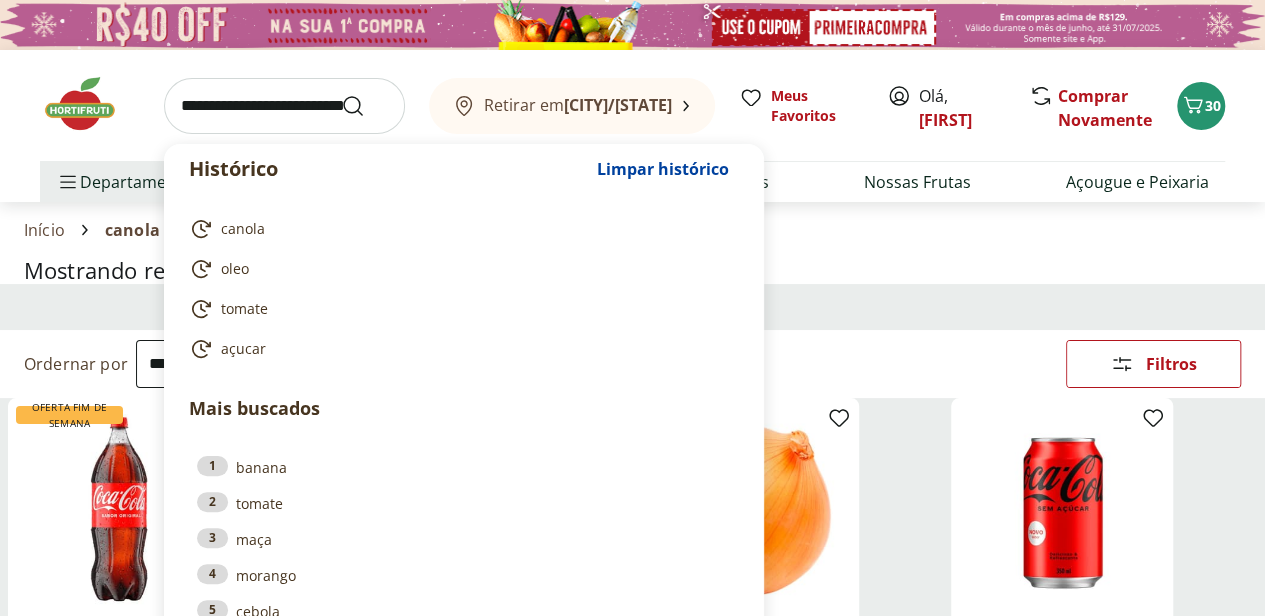 click at bounding box center (284, 106) 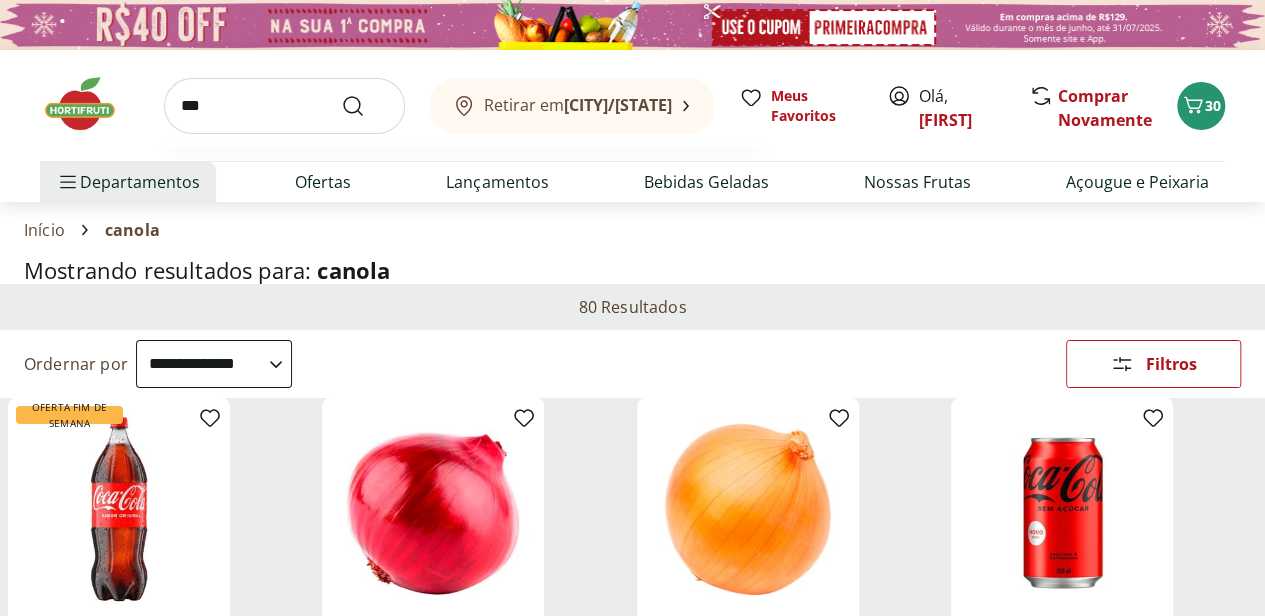 type on "***" 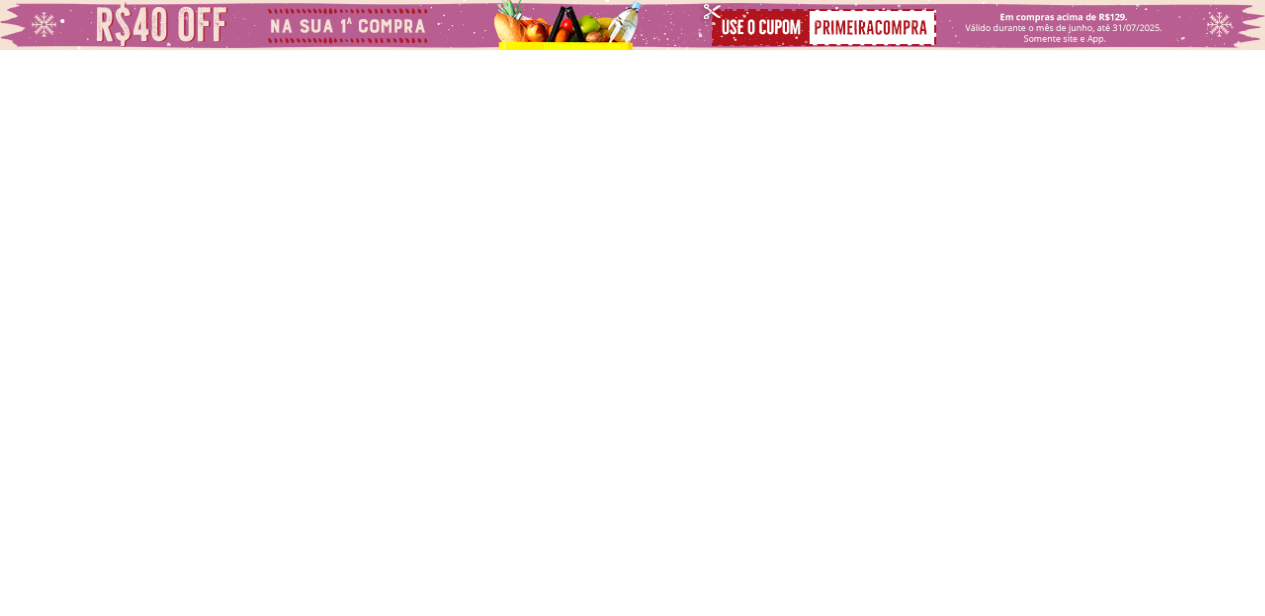 select on "**********" 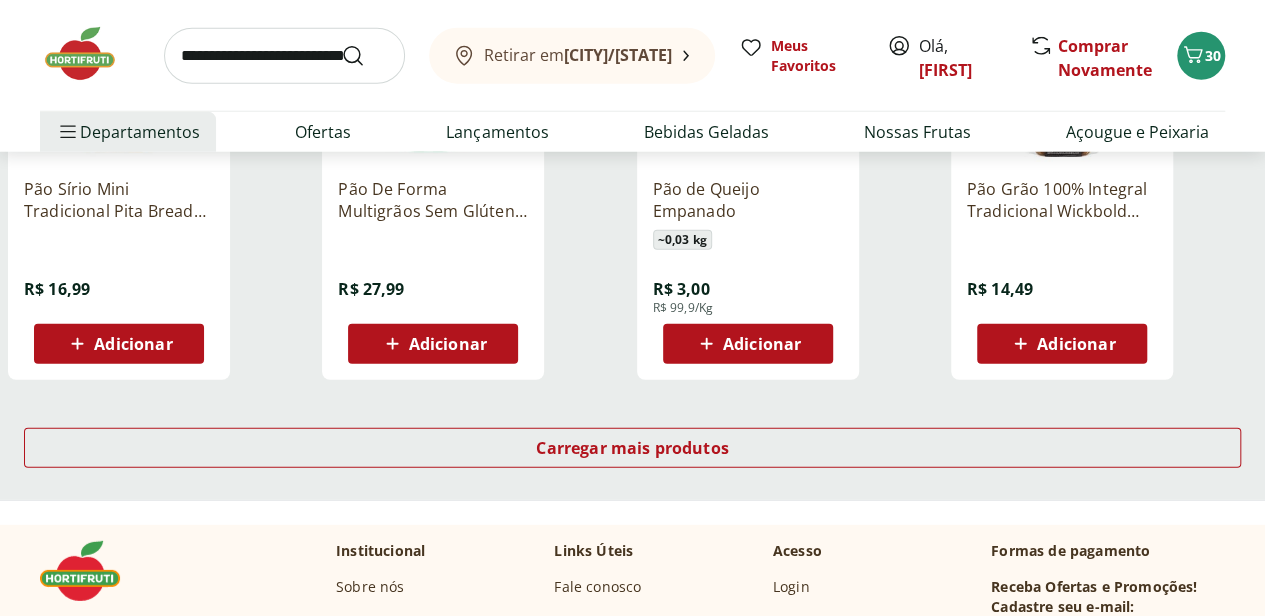 scroll, scrollTop: 2616, scrollLeft: 0, axis: vertical 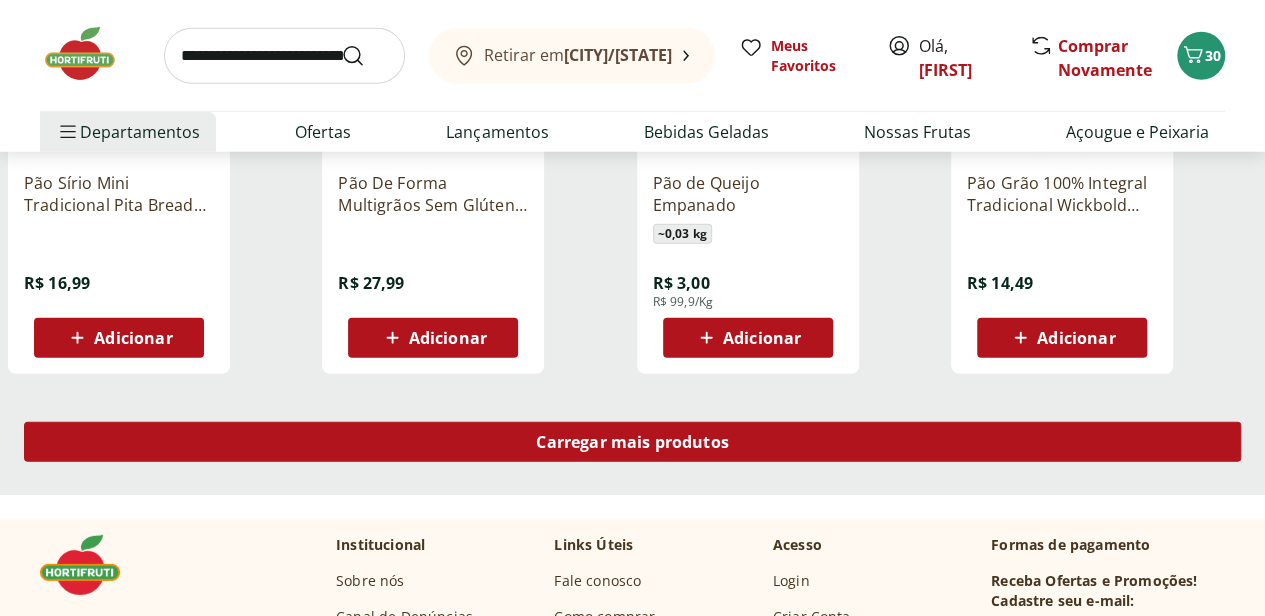click on "Carregar mais produtos" at bounding box center (632, 442) 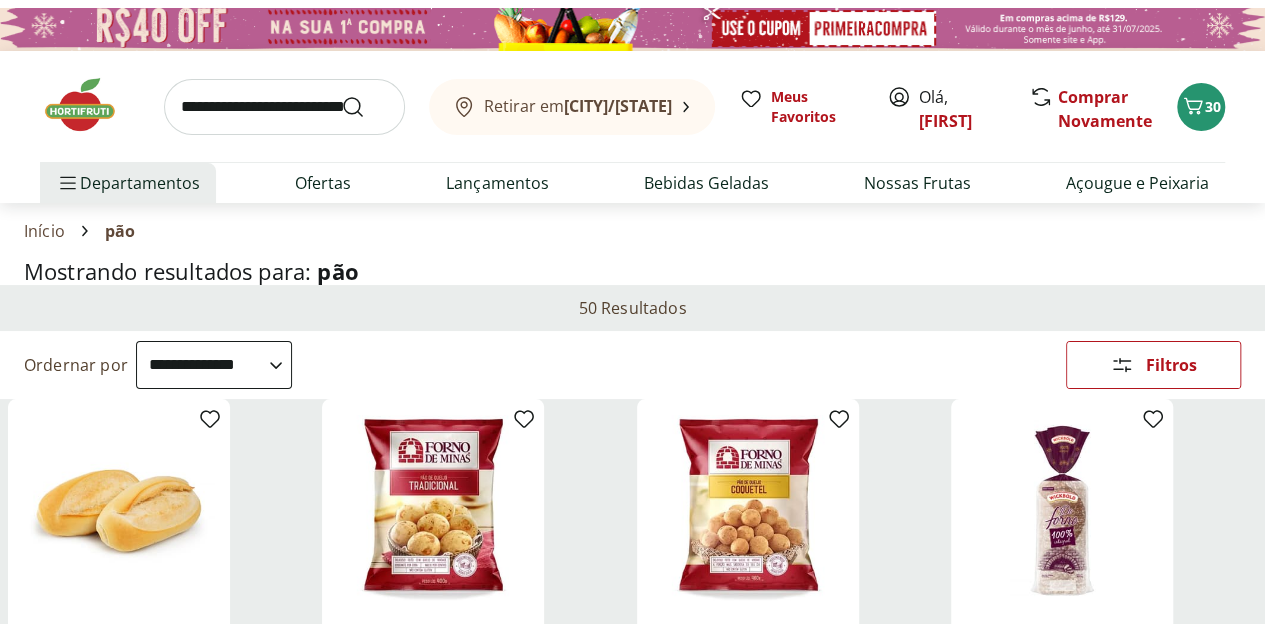 scroll, scrollTop: 0, scrollLeft: 0, axis: both 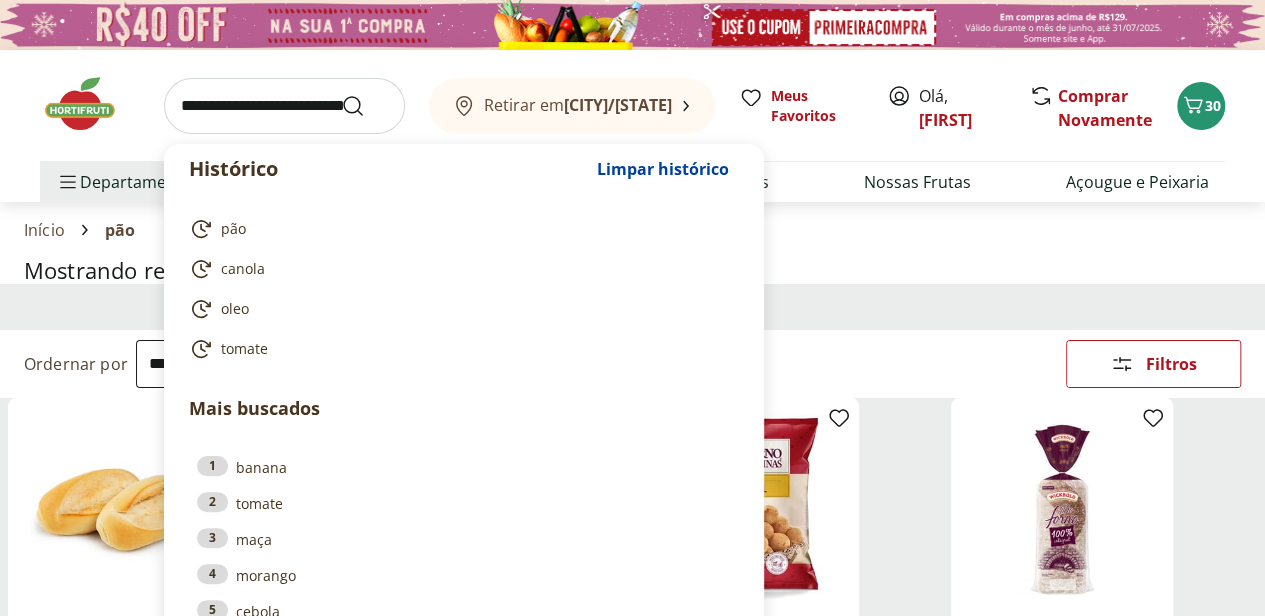click at bounding box center (284, 106) 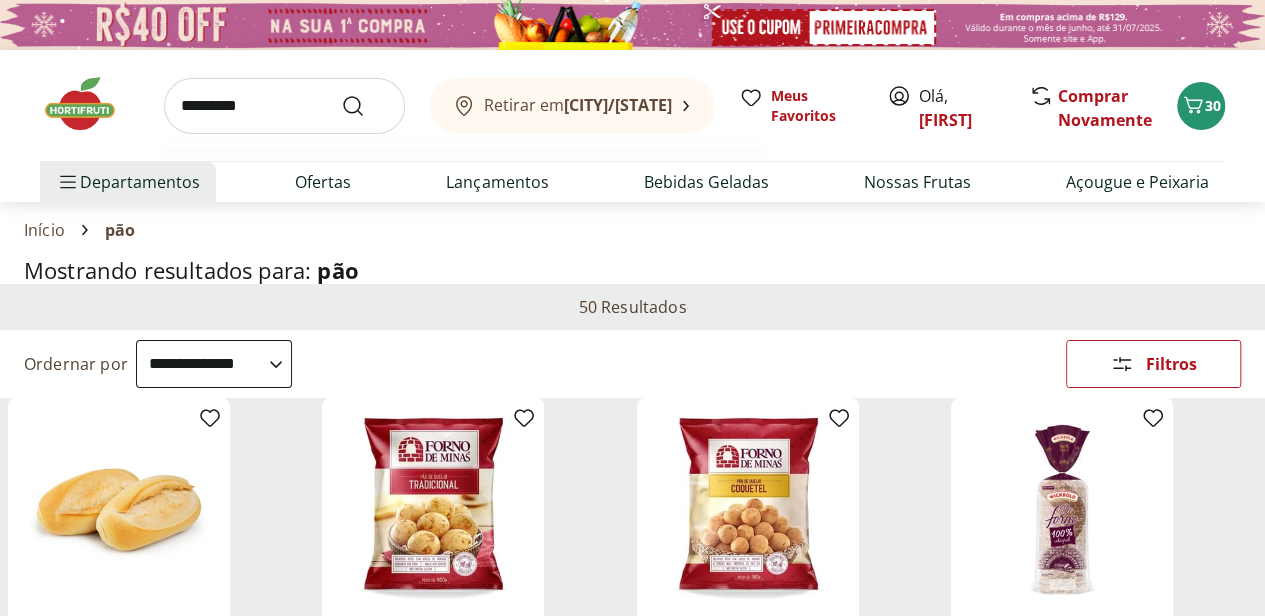 type on "*********" 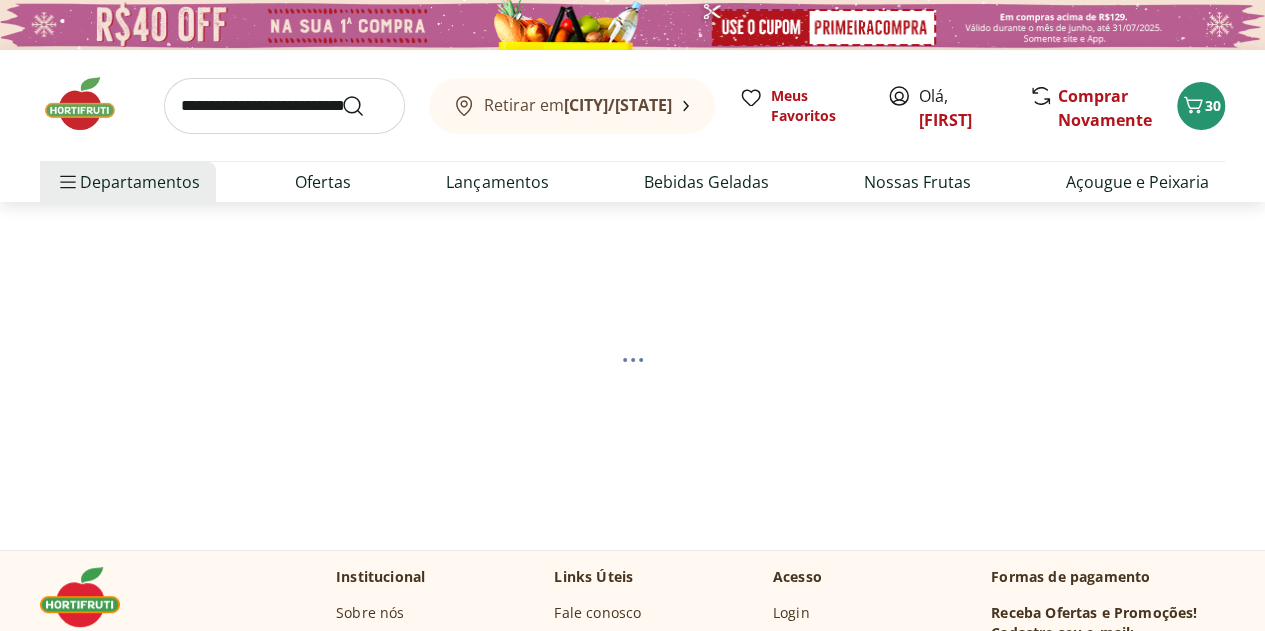 select on "**********" 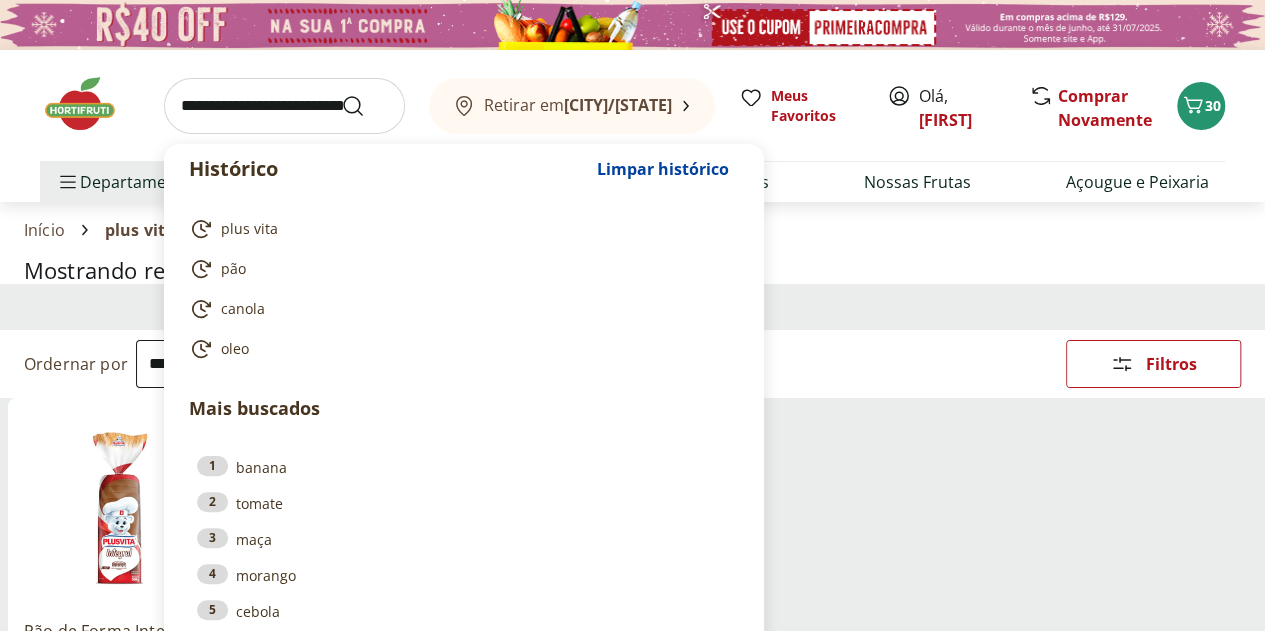 click at bounding box center (284, 106) 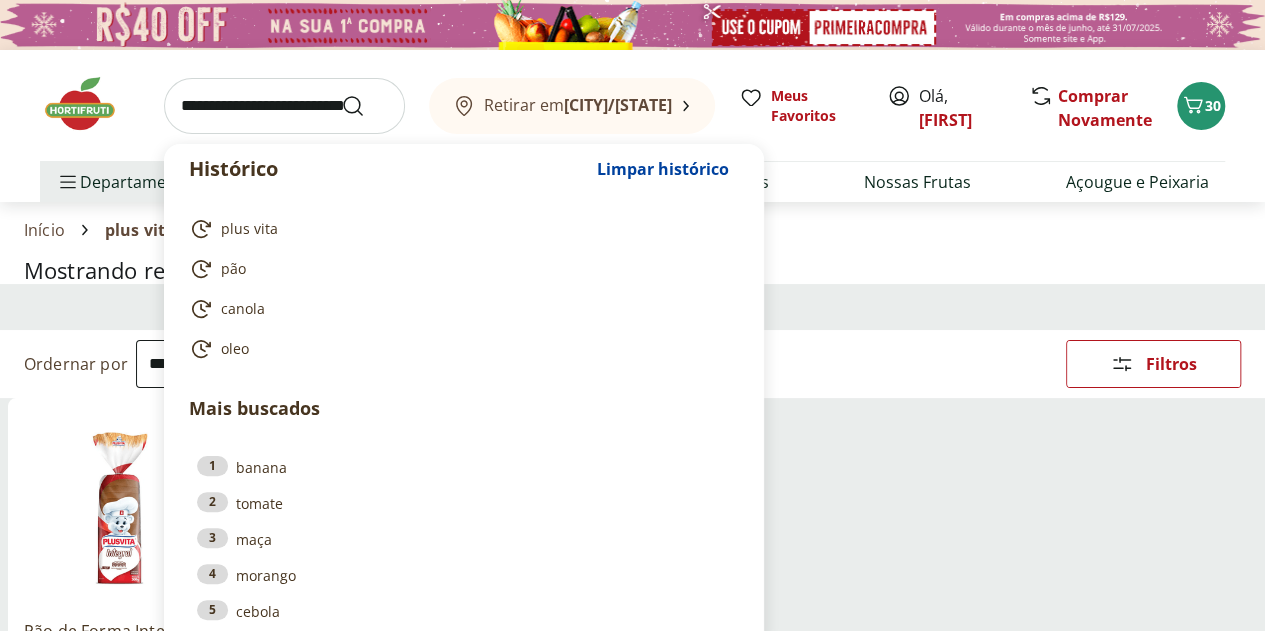 type on "*" 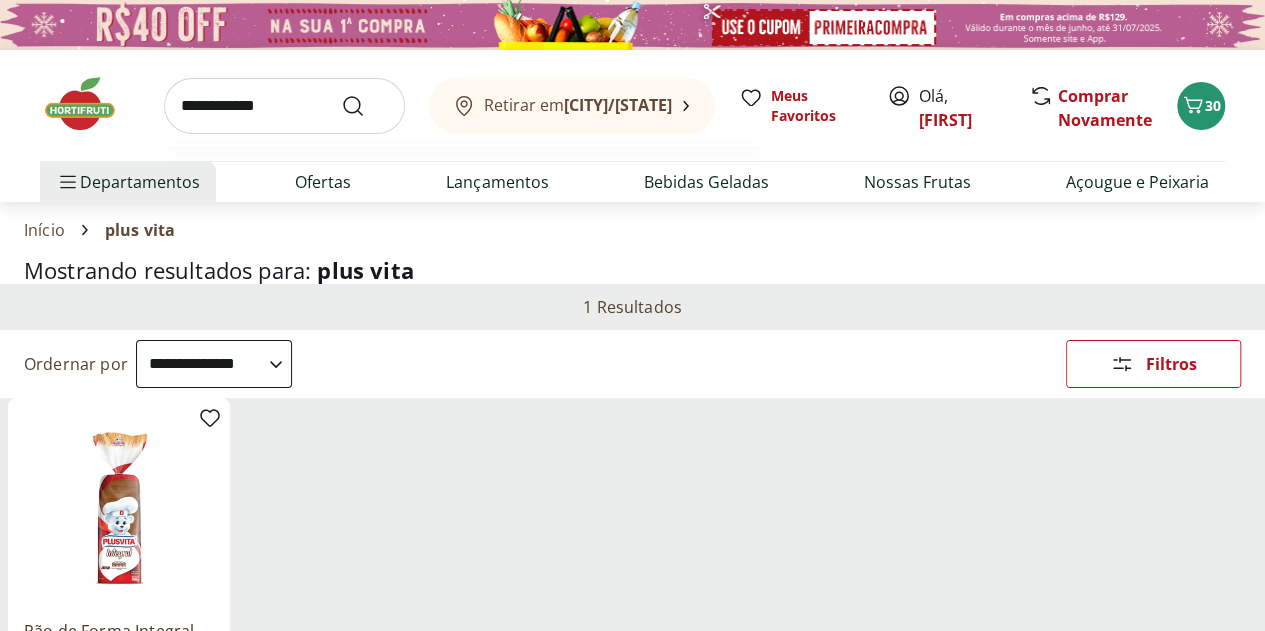 type on "**********" 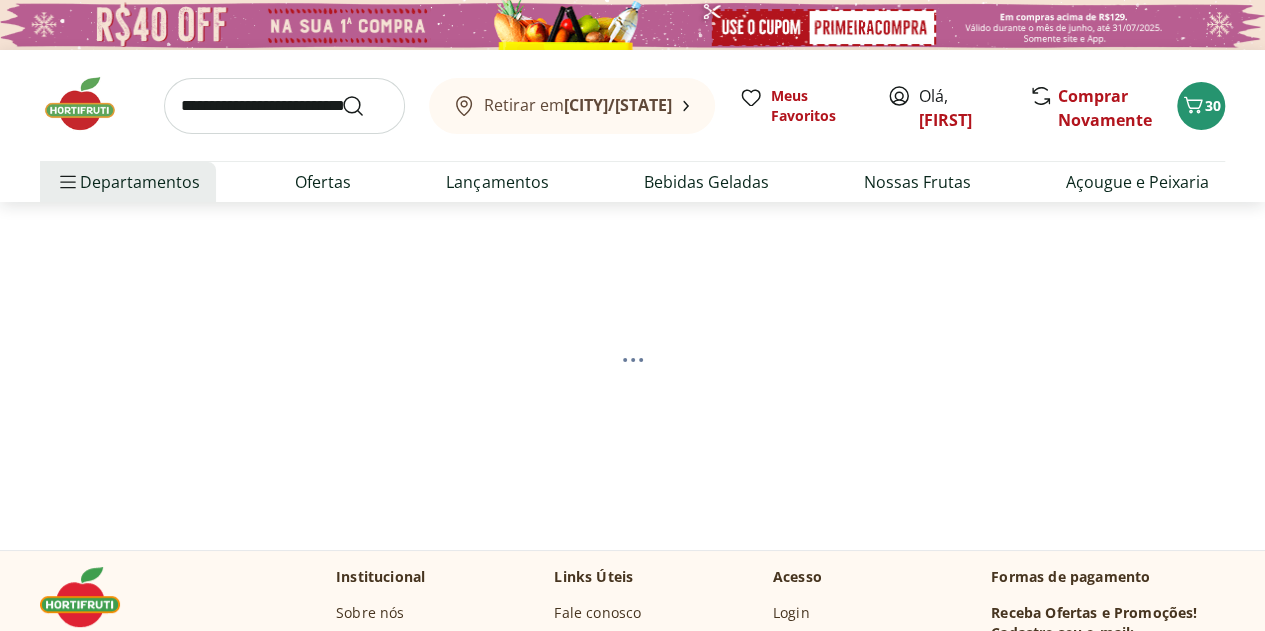 select on "**********" 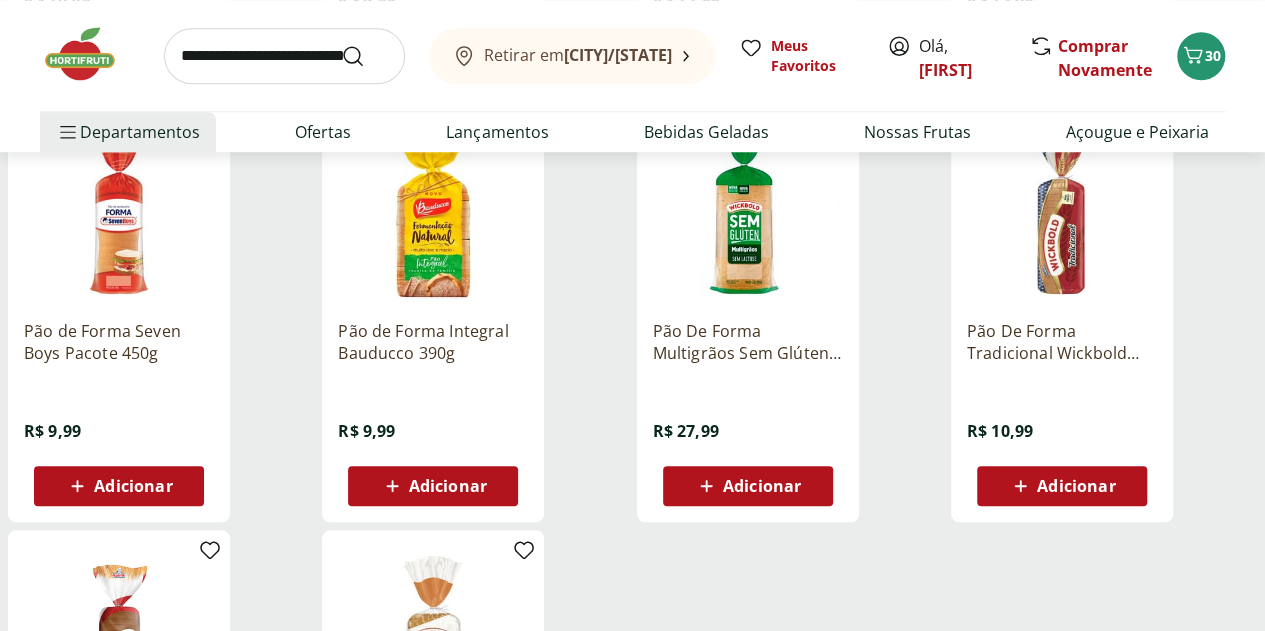 scroll, scrollTop: 748, scrollLeft: 0, axis: vertical 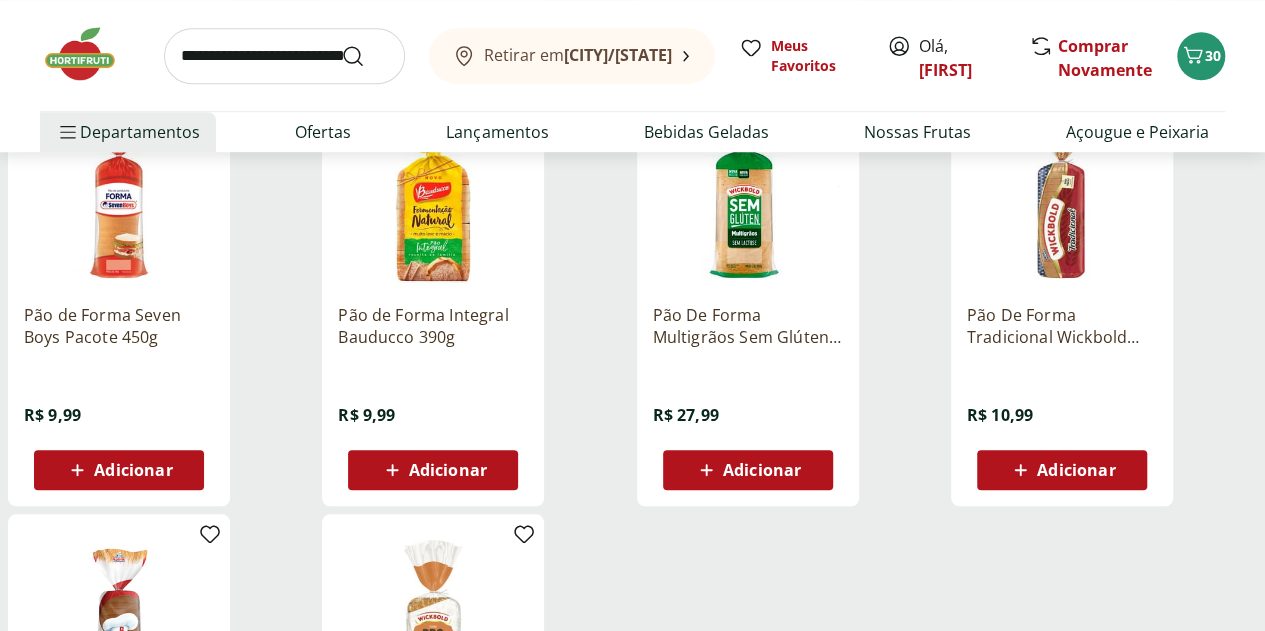 click on "Adicionar" at bounding box center (1076, 470) 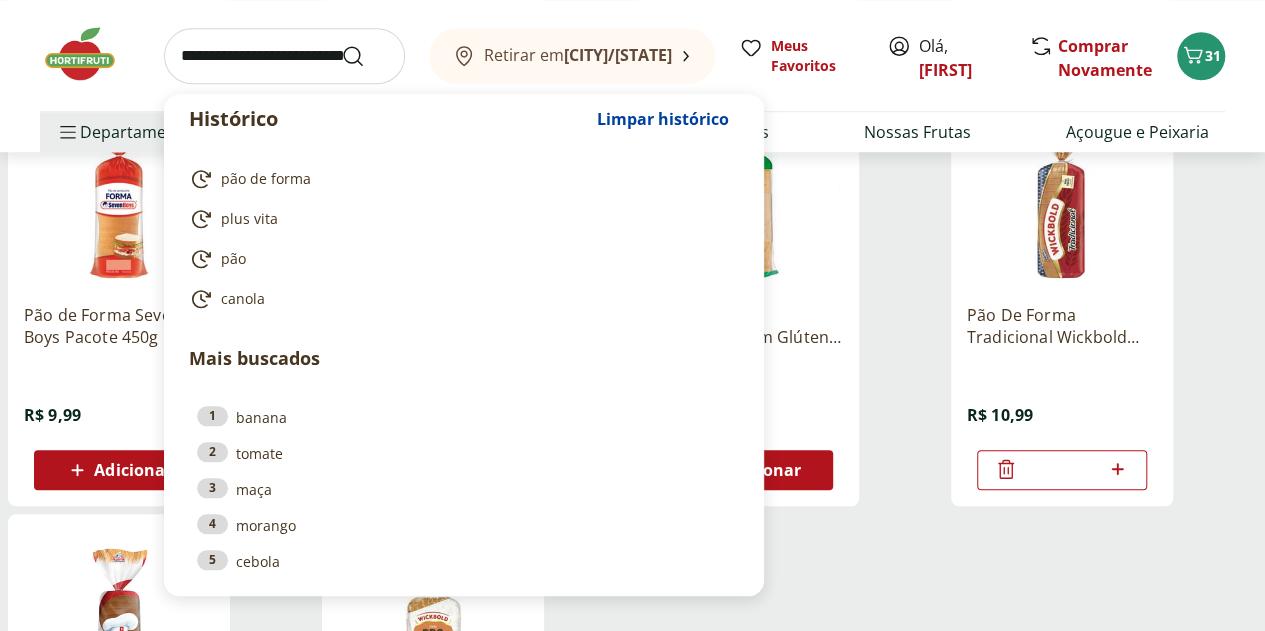 click at bounding box center (284, 56) 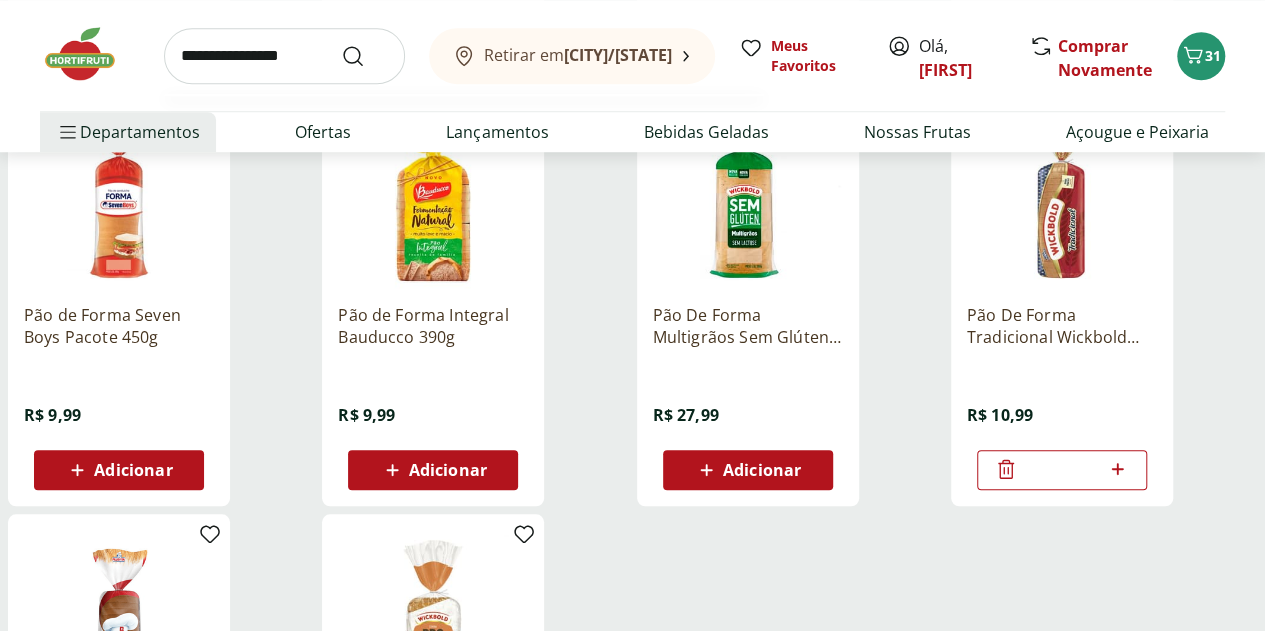 type on "**********" 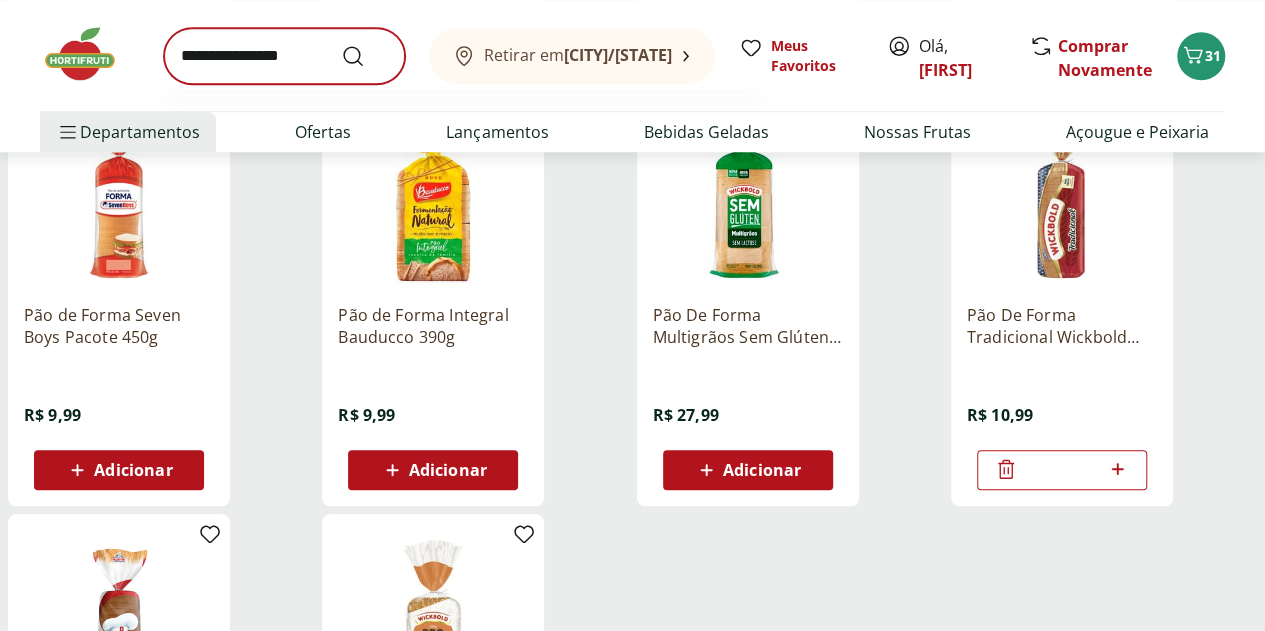scroll, scrollTop: 0, scrollLeft: 0, axis: both 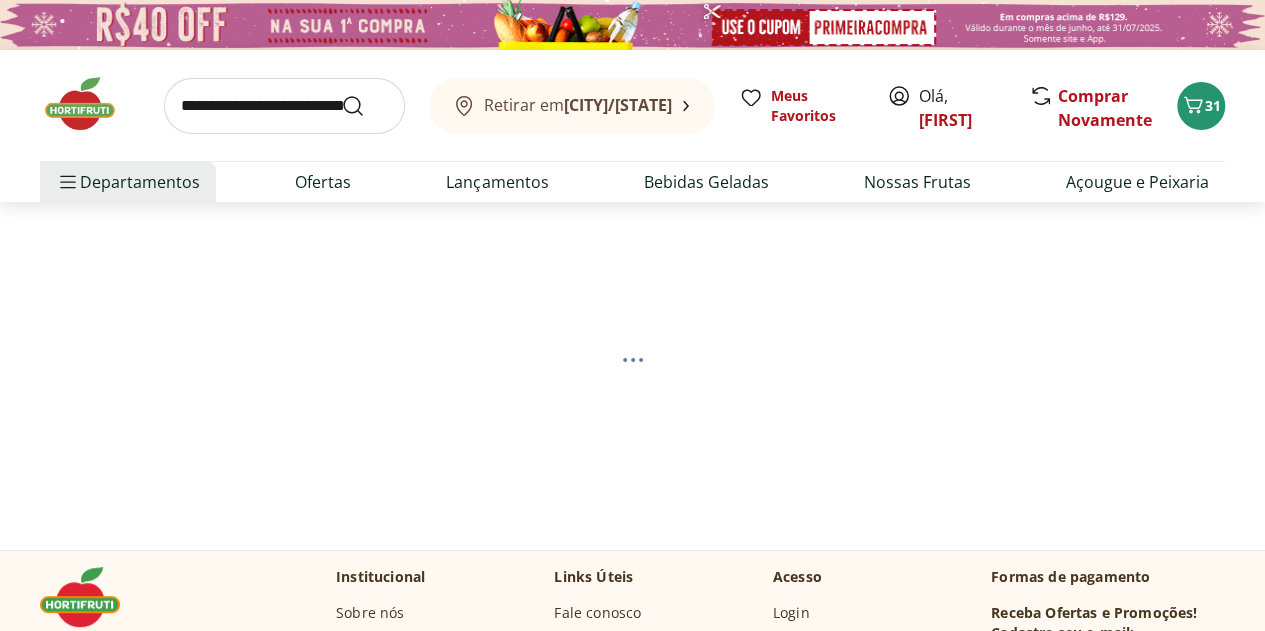 select on "**********" 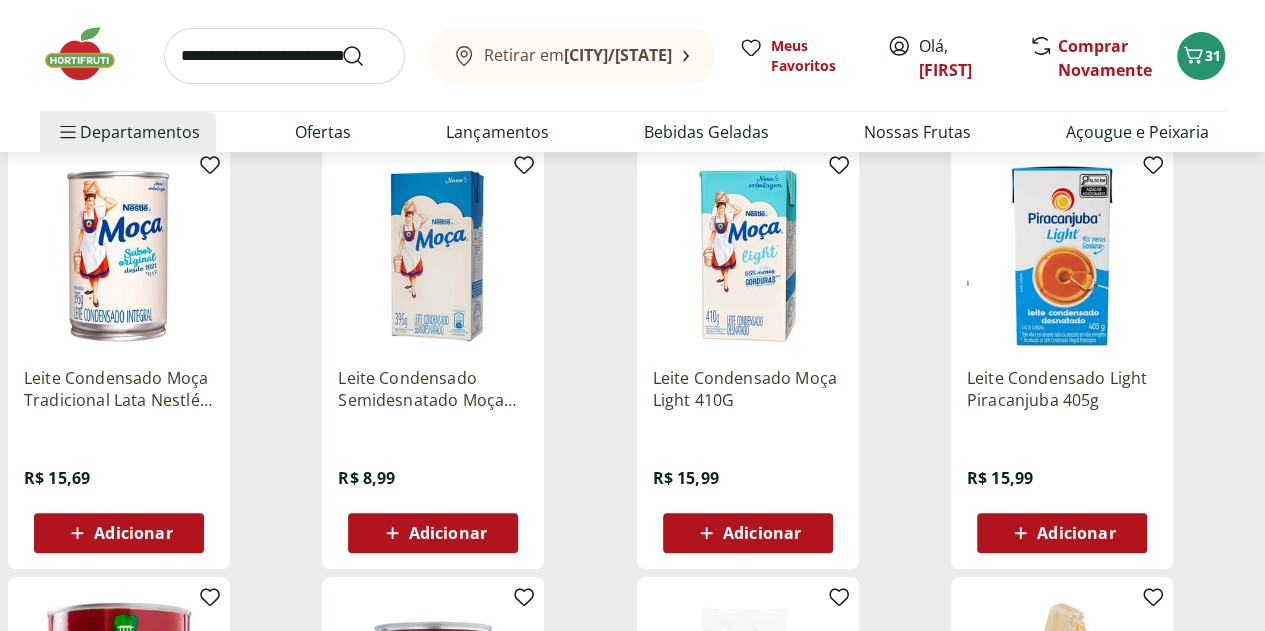 scroll, scrollTop: 274, scrollLeft: 0, axis: vertical 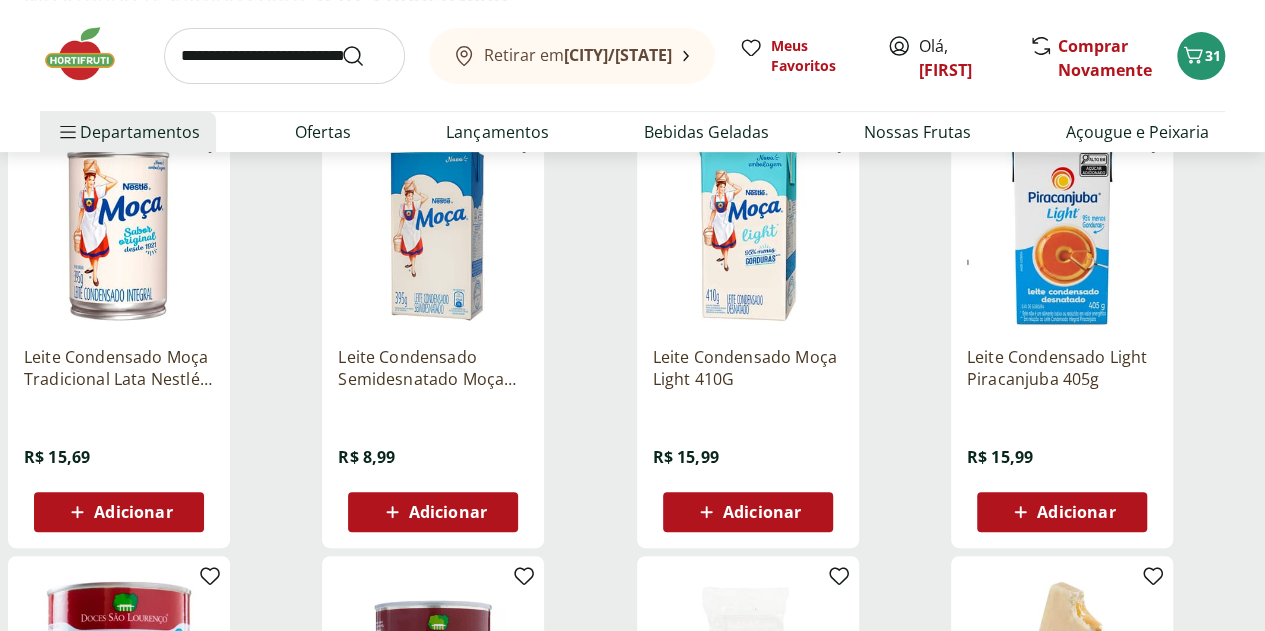 click on "Adicionar" at bounding box center (133, 512) 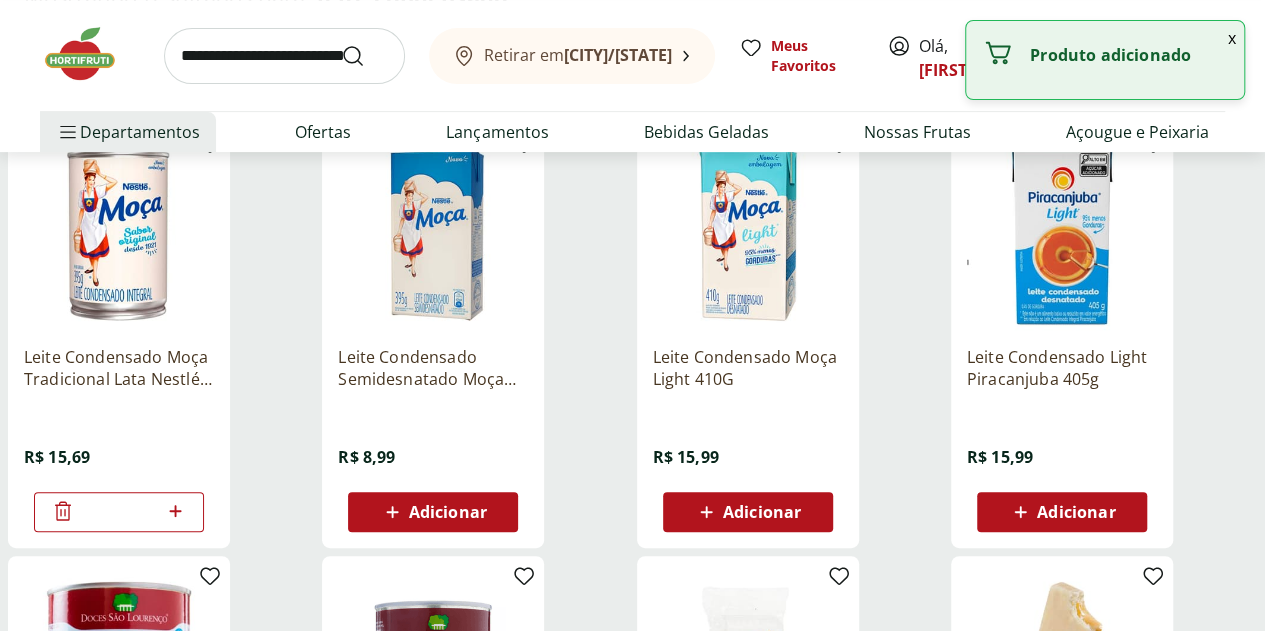click 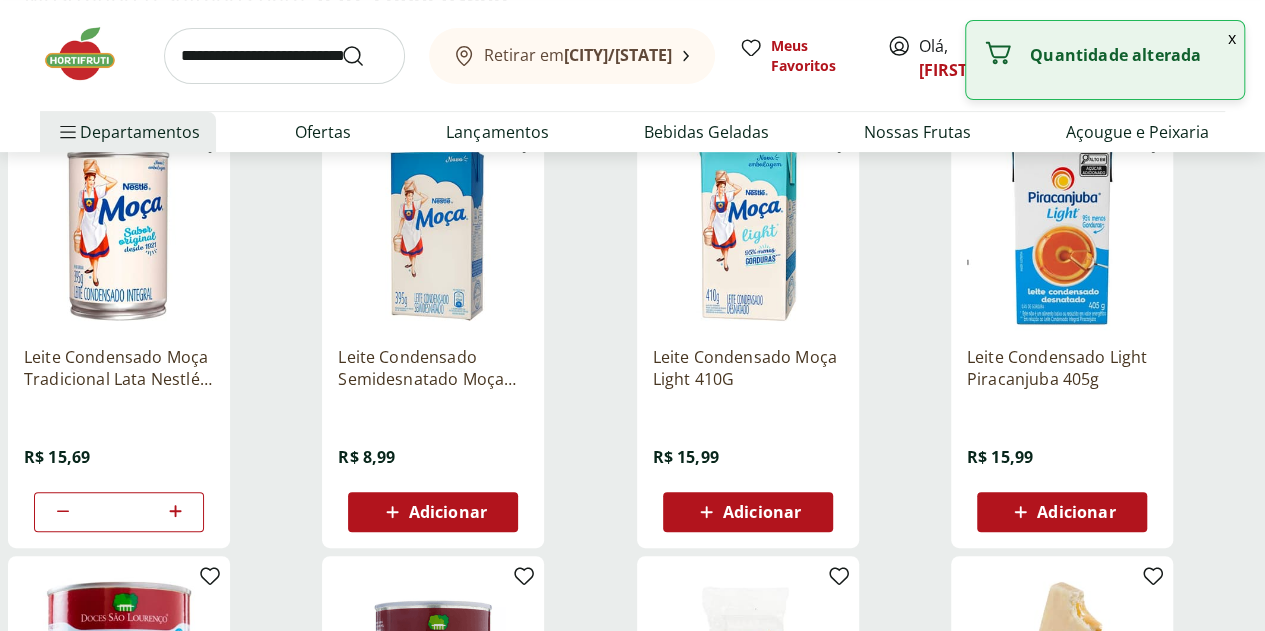 click 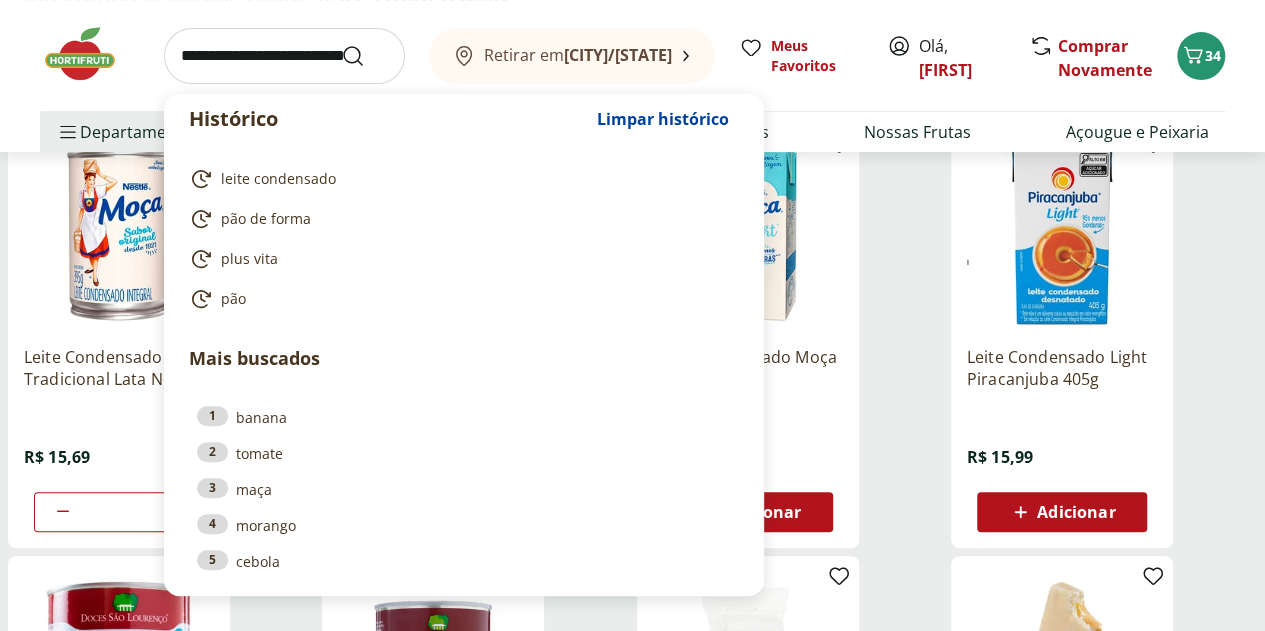 click at bounding box center [284, 56] 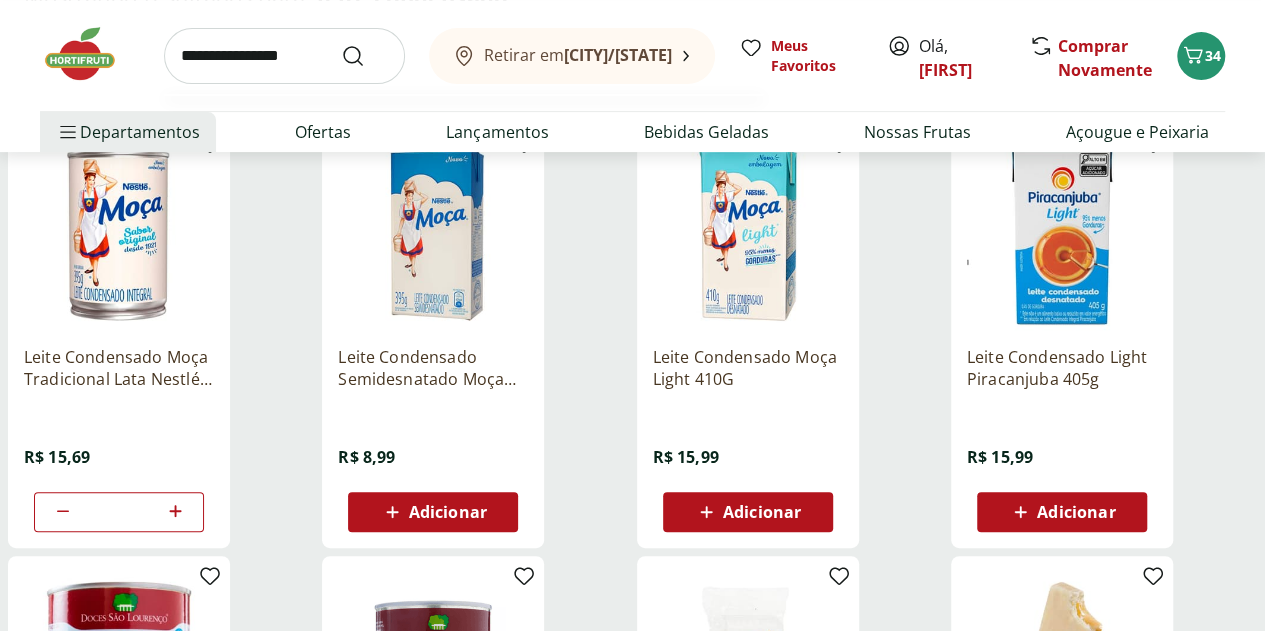 type on "**********" 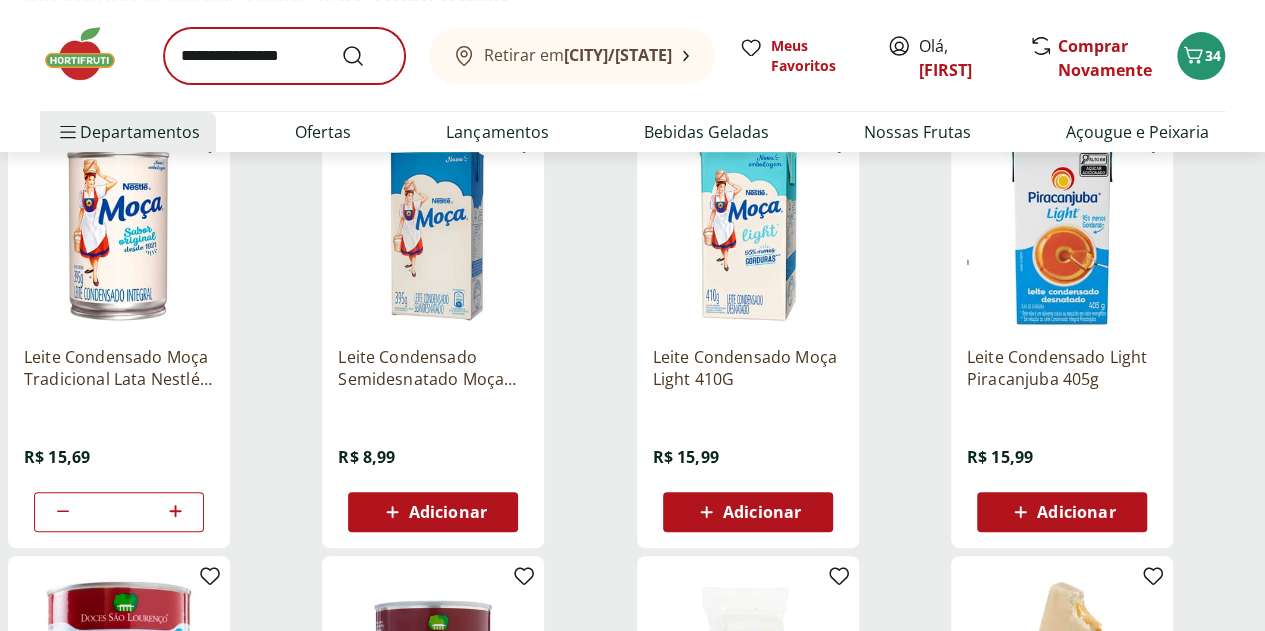scroll, scrollTop: 0, scrollLeft: 0, axis: both 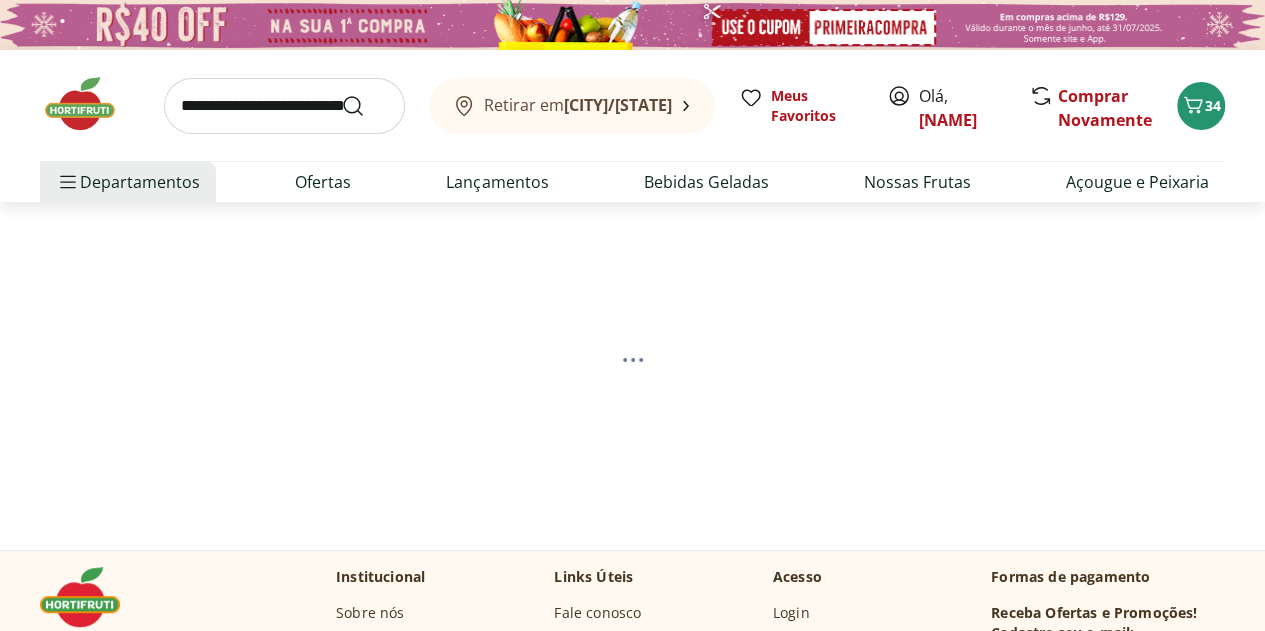 select on "**********" 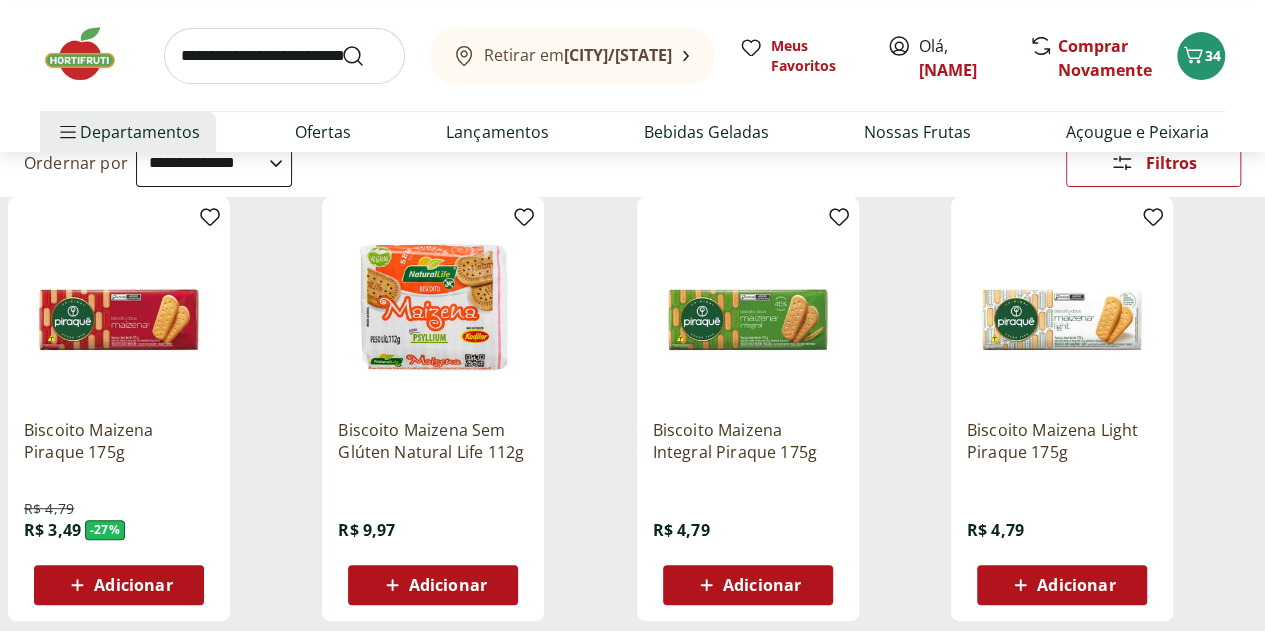 scroll, scrollTop: 206, scrollLeft: 0, axis: vertical 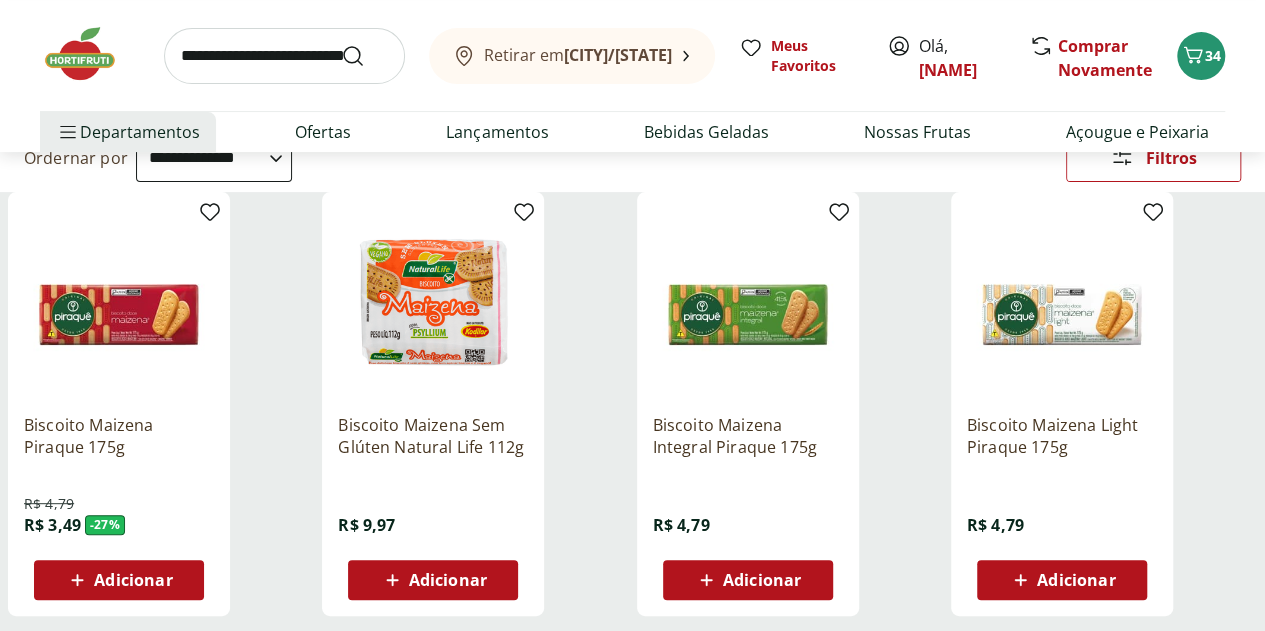 click on "Adicionar" at bounding box center (133, 580) 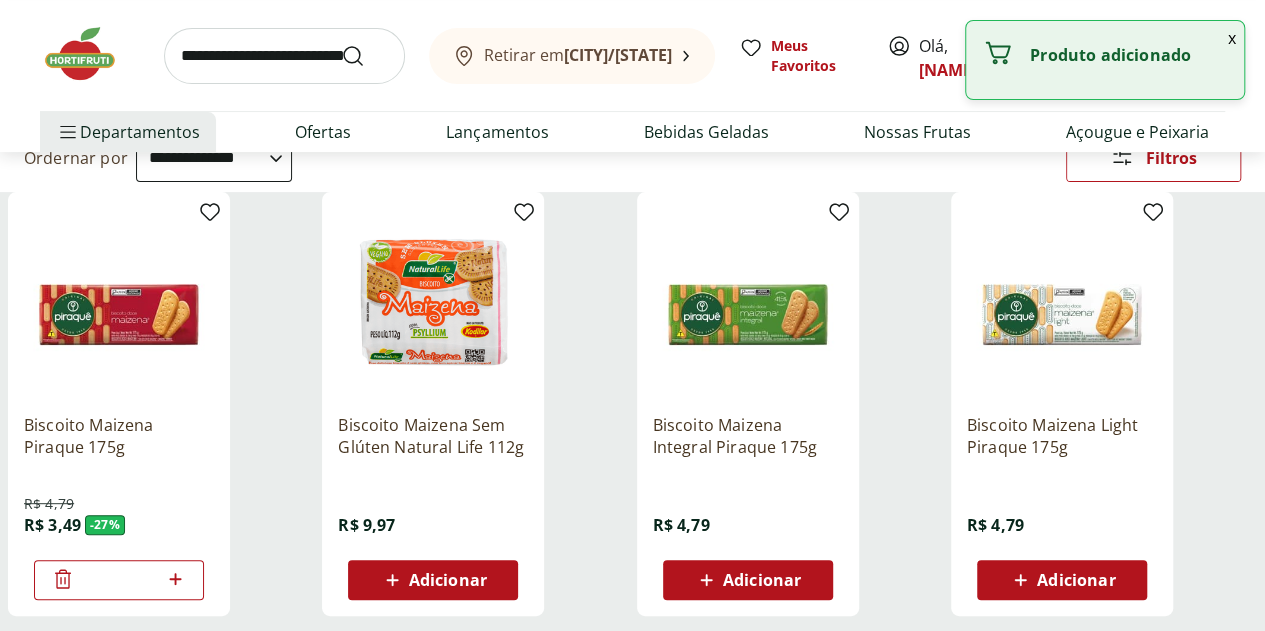 click 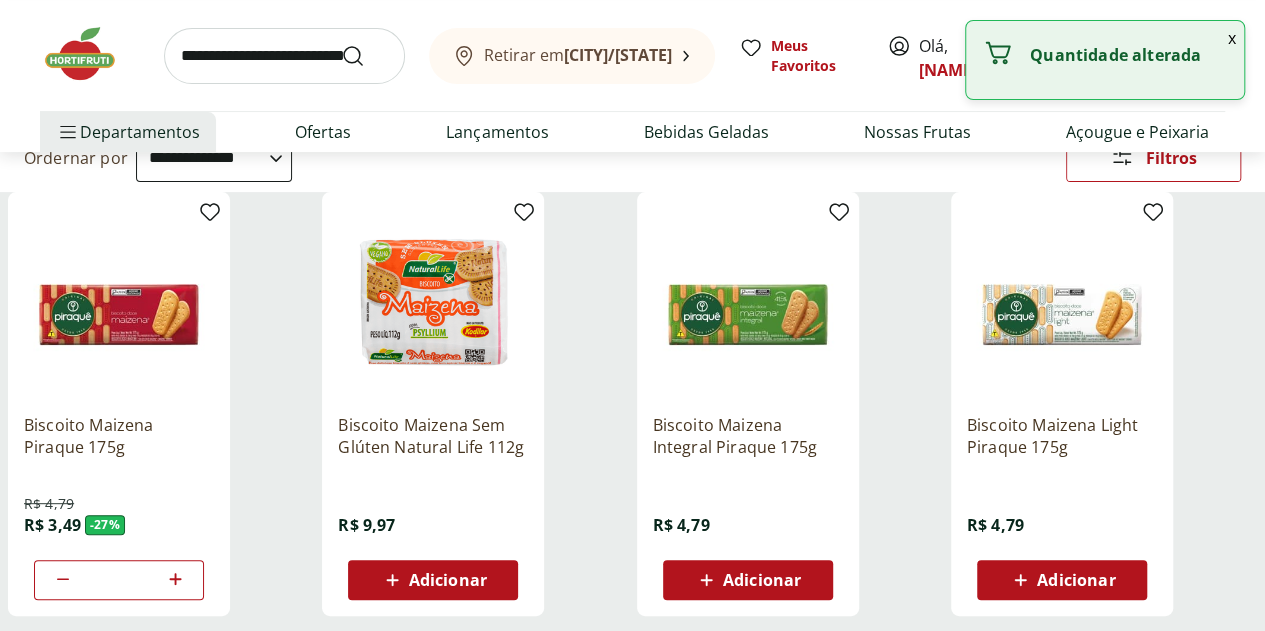 click 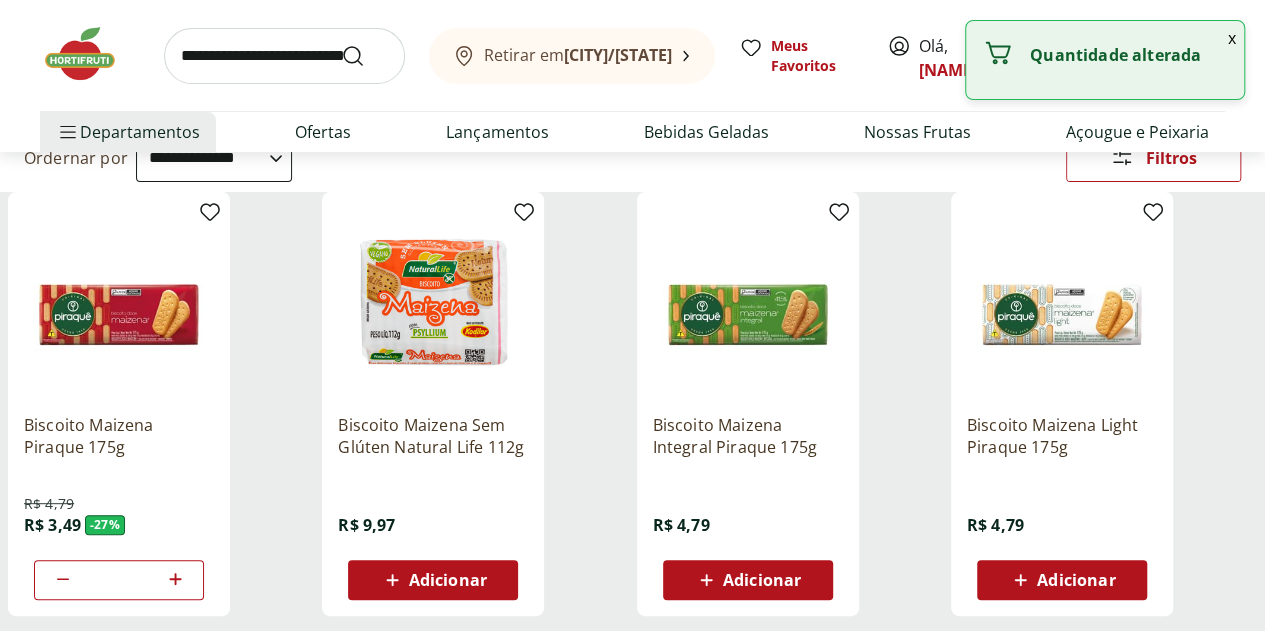 click 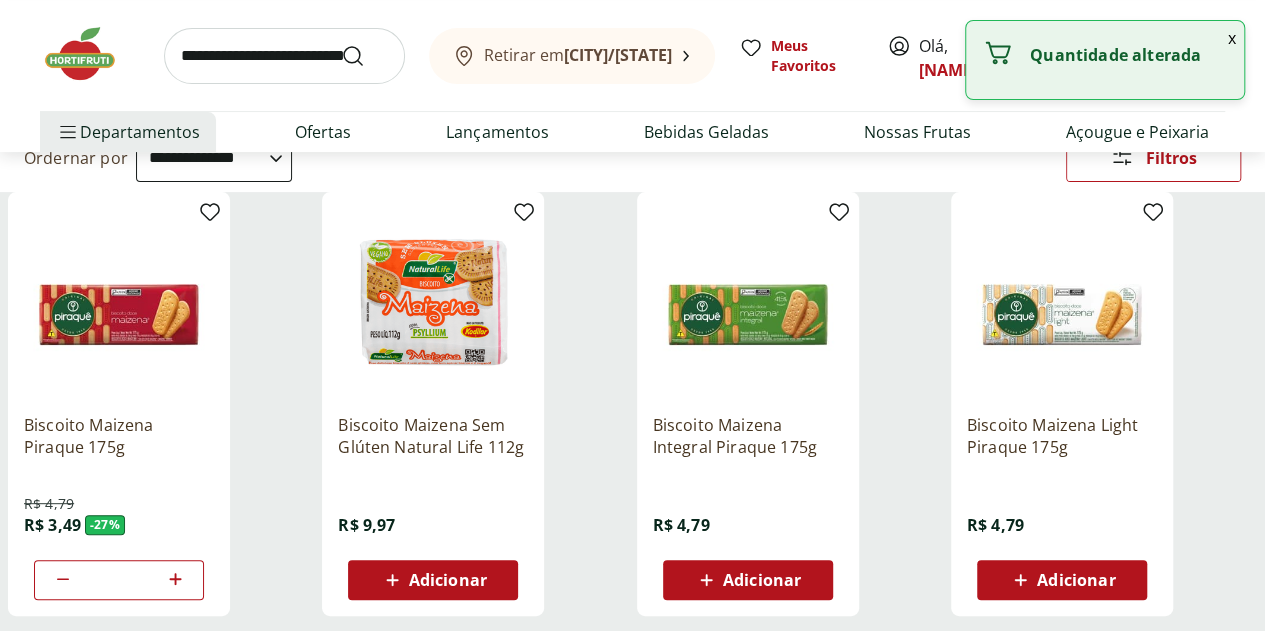 click 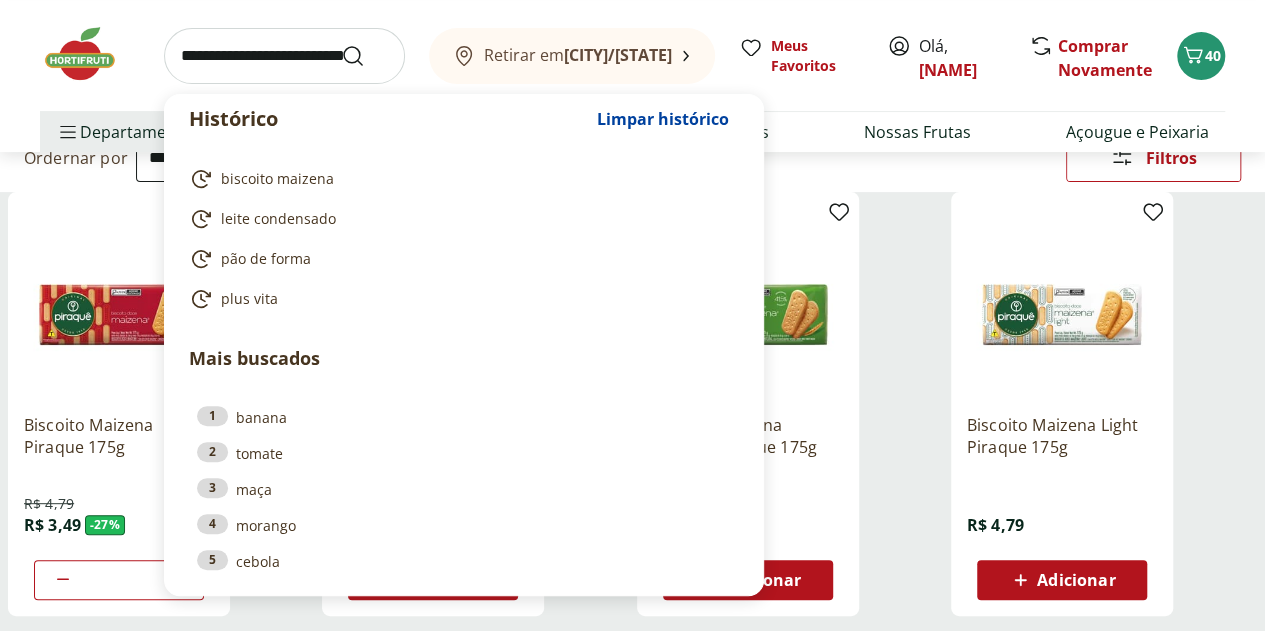 click at bounding box center [284, 56] 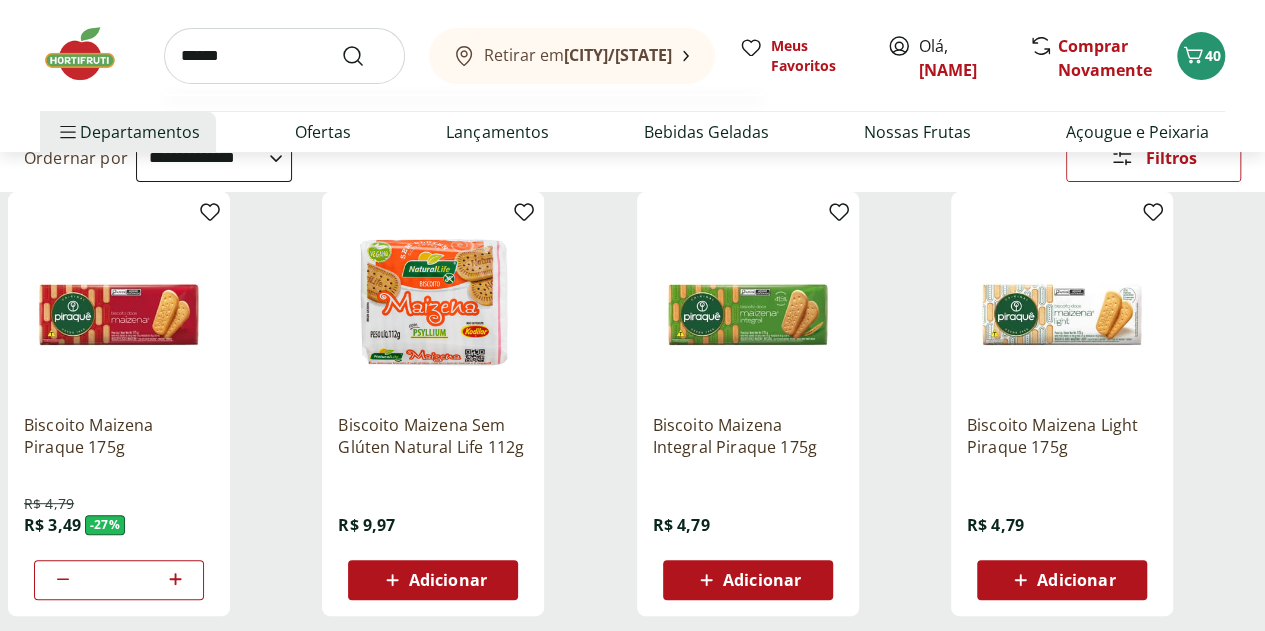 type on "******" 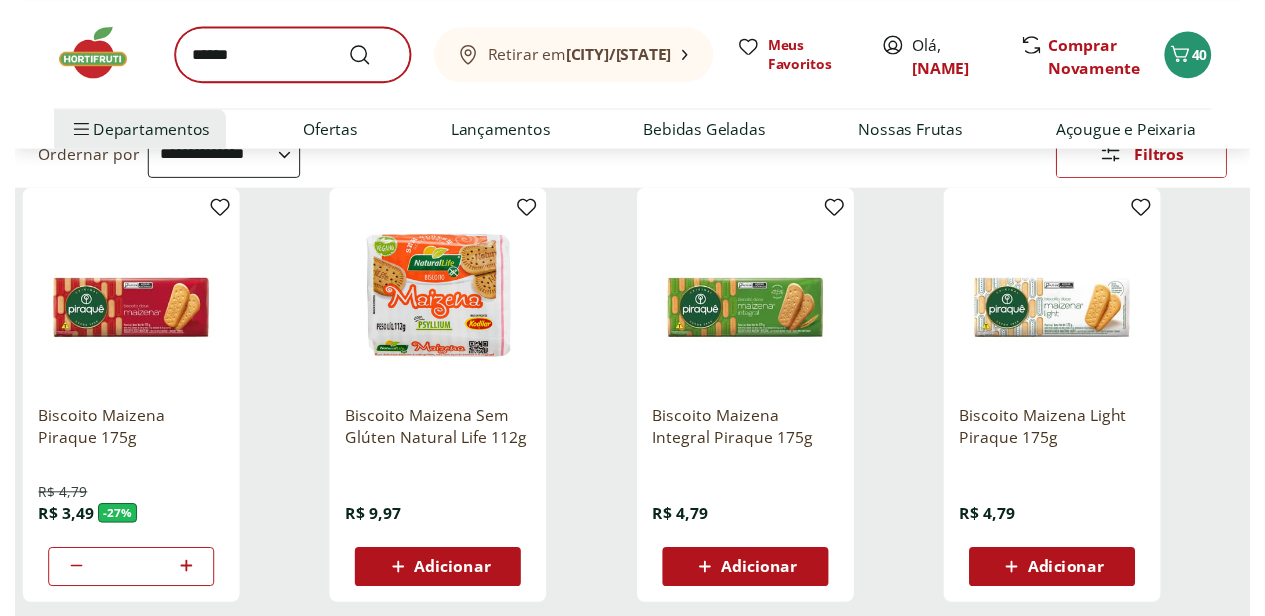 scroll, scrollTop: 0, scrollLeft: 0, axis: both 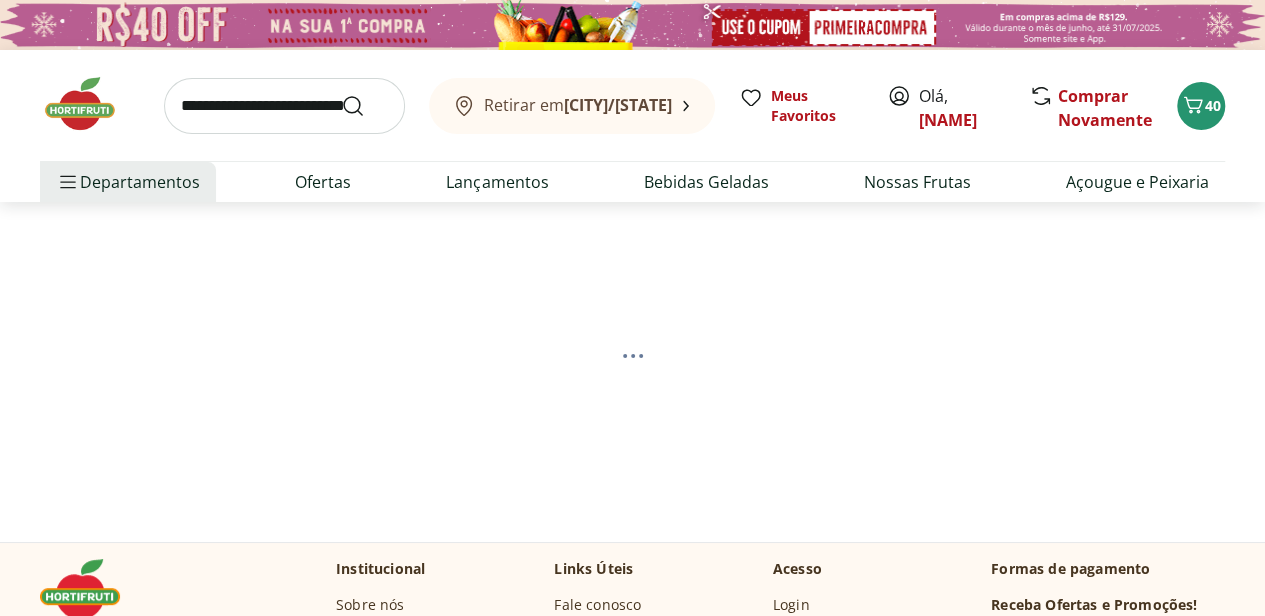select on "**********" 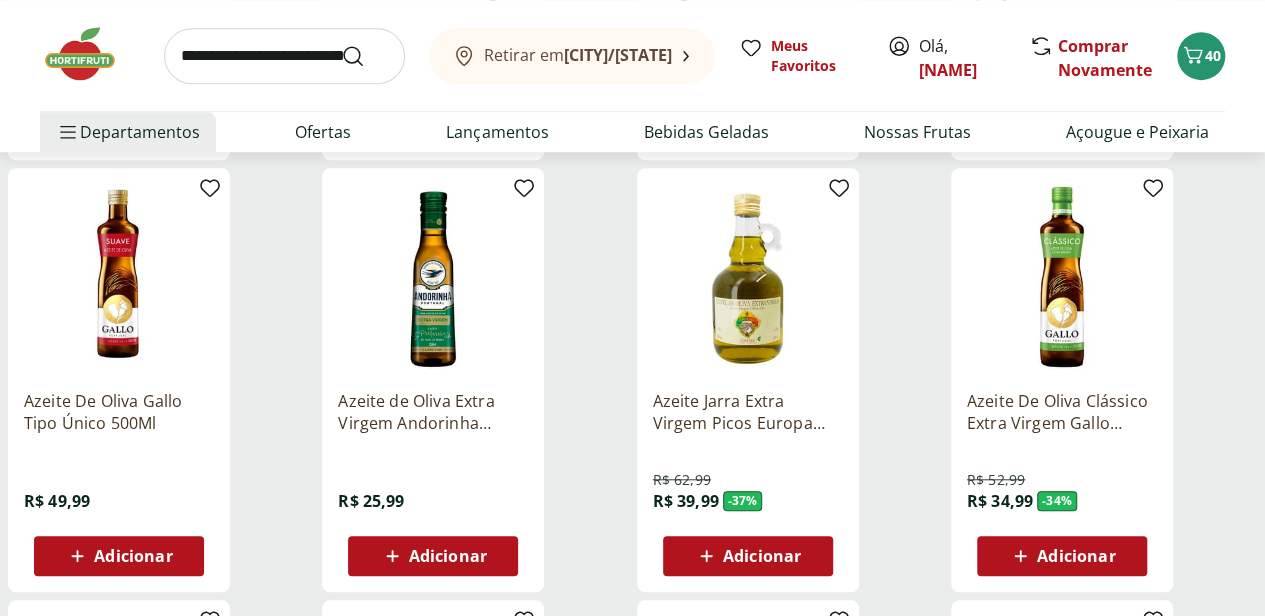 scroll, scrollTop: 703, scrollLeft: 0, axis: vertical 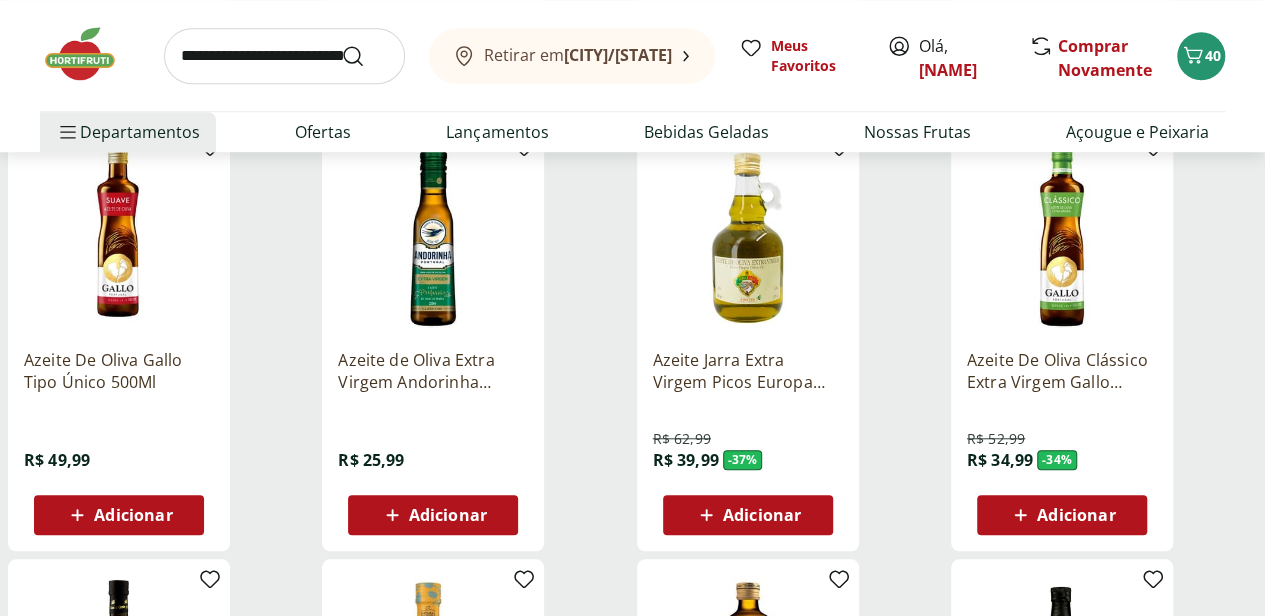 click on "Azeite De Oliva Clássico Extra Virgem Gallo 500Ml" at bounding box center [1062, 371] 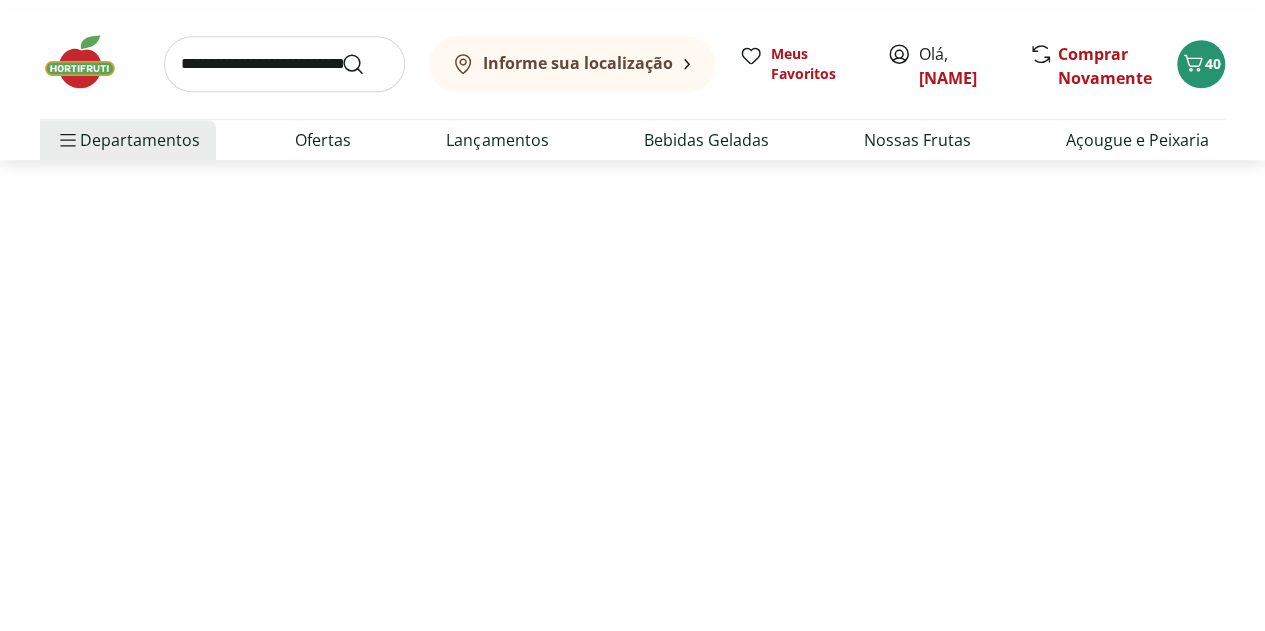 scroll, scrollTop: 0, scrollLeft: 0, axis: both 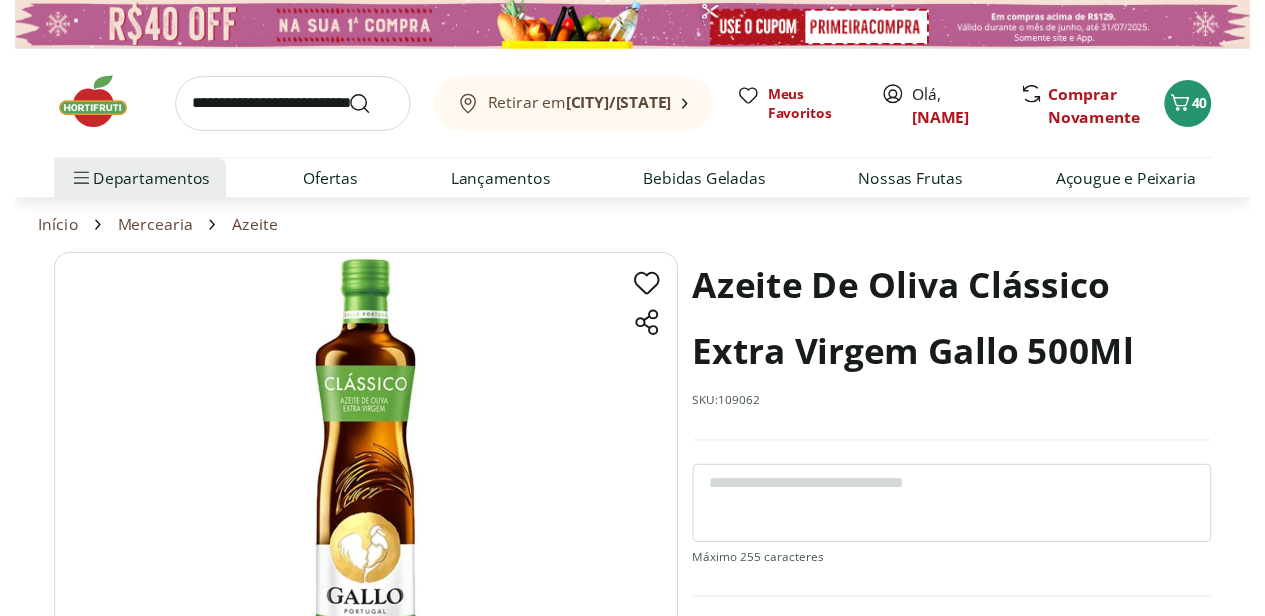 select on "**********" 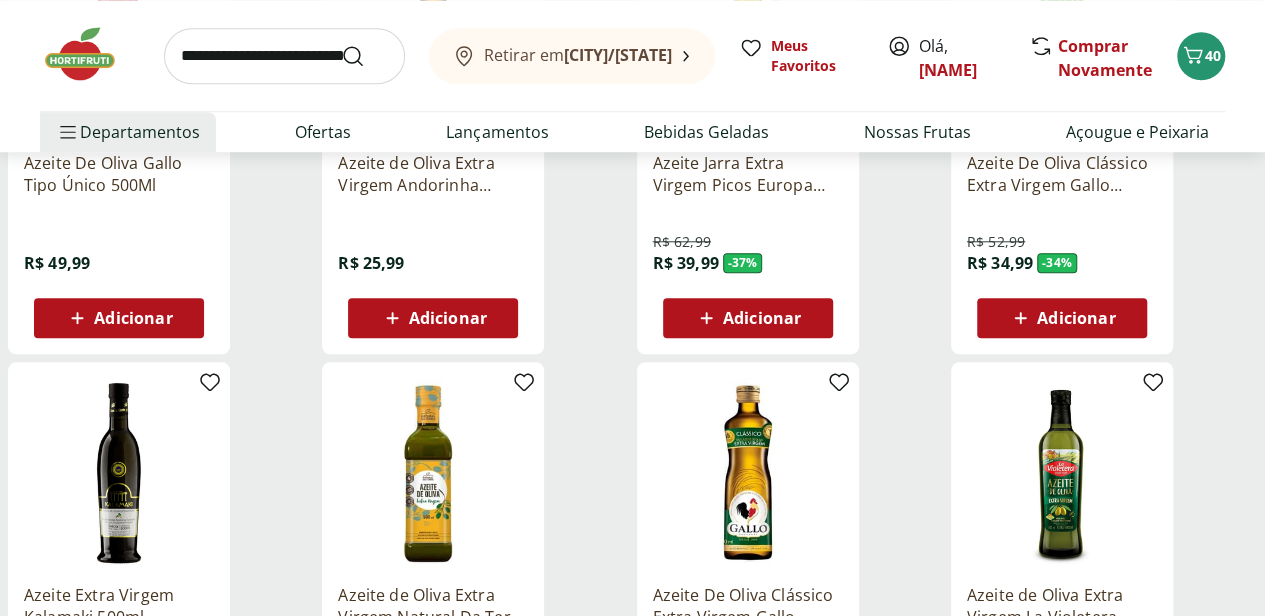 scroll, scrollTop: 747, scrollLeft: 0, axis: vertical 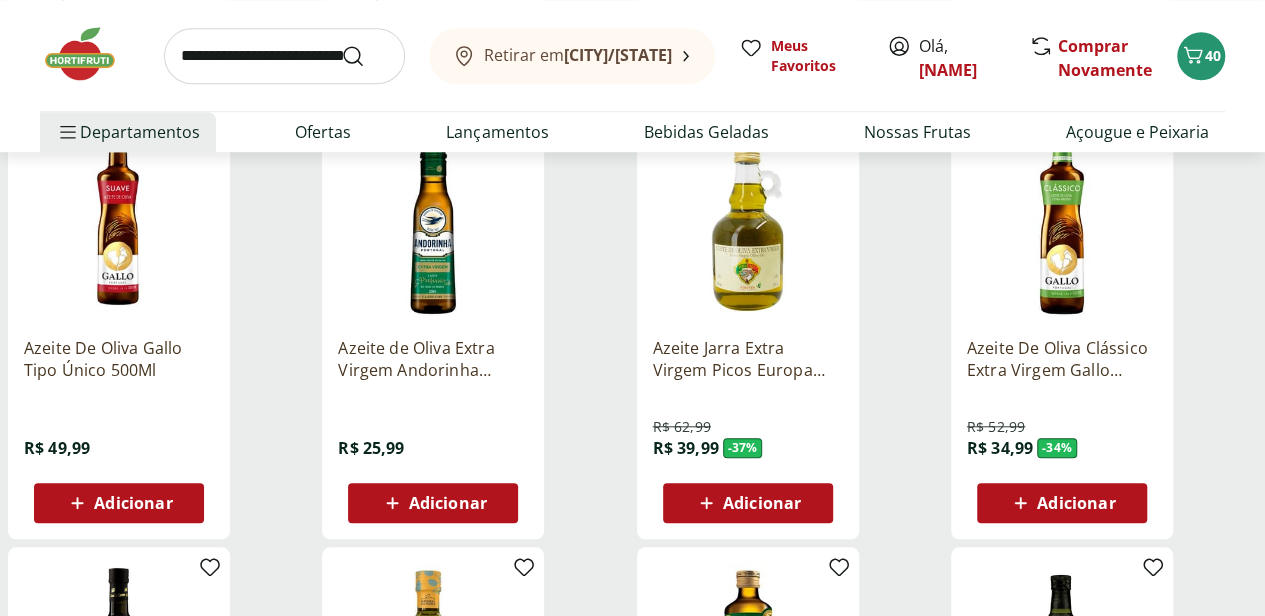click on "Adicionar" at bounding box center (1062, 503) 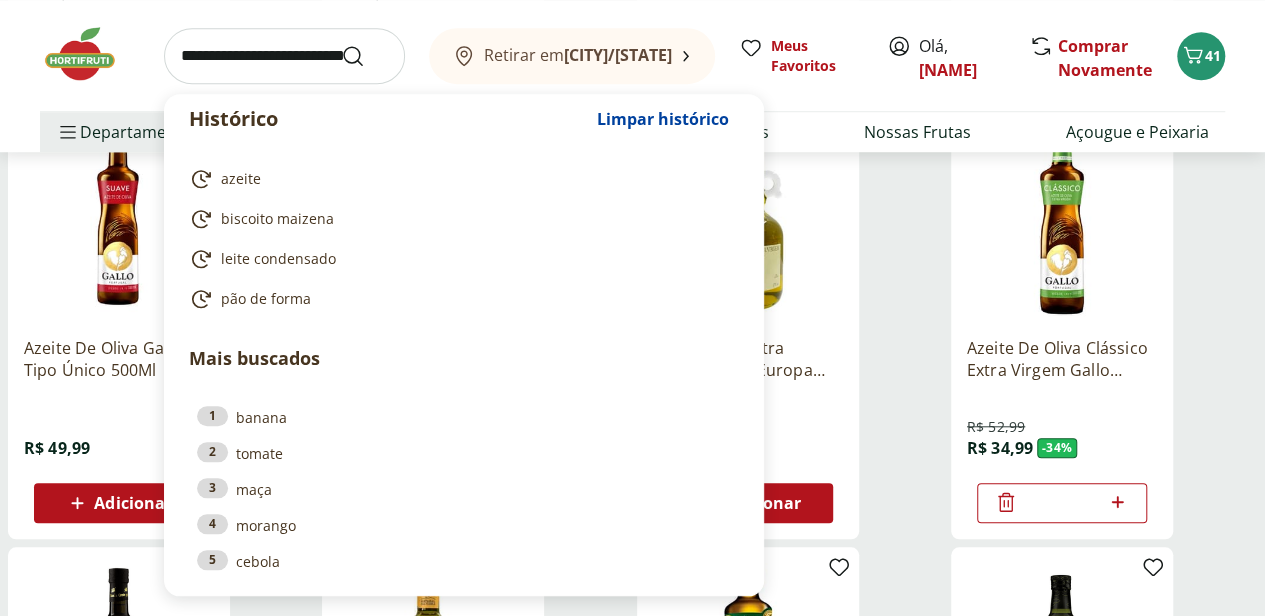 click at bounding box center [284, 56] 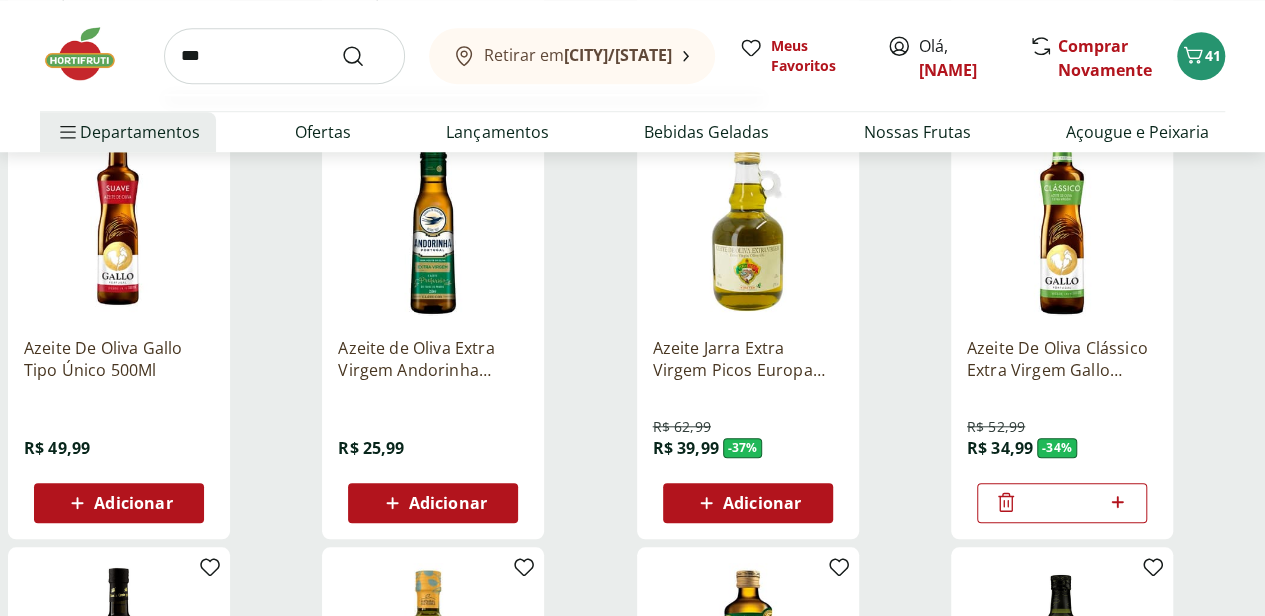 type on "***" 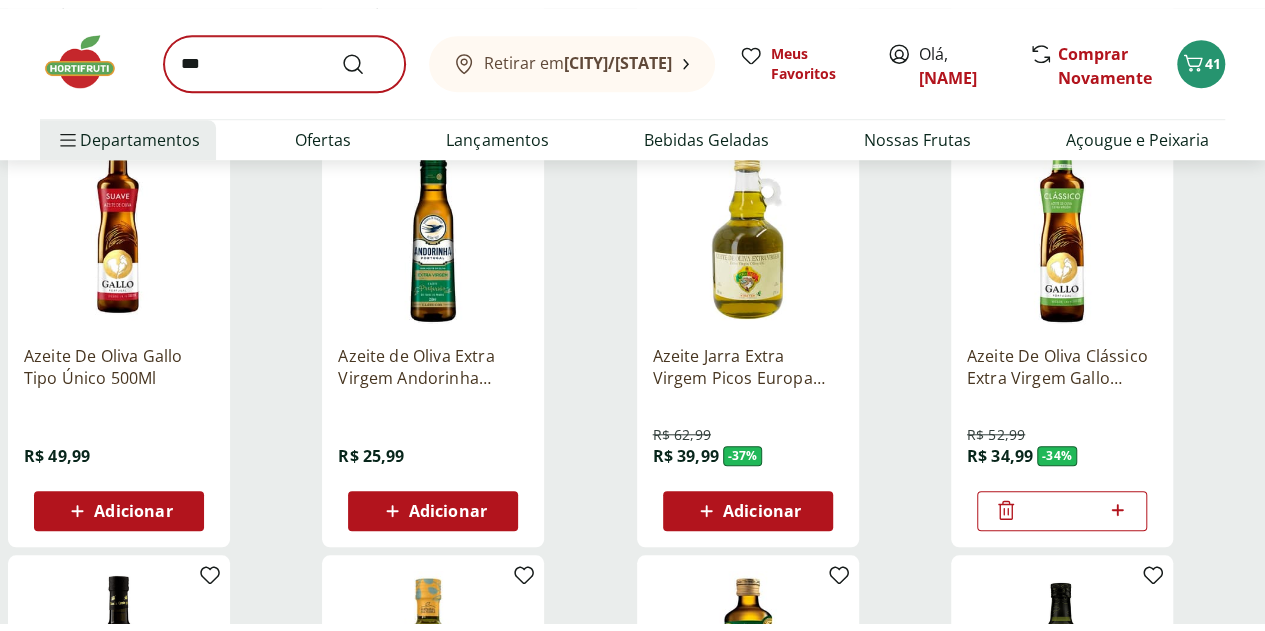 scroll, scrollTop: 0, scrollLeft: 0, axis: both 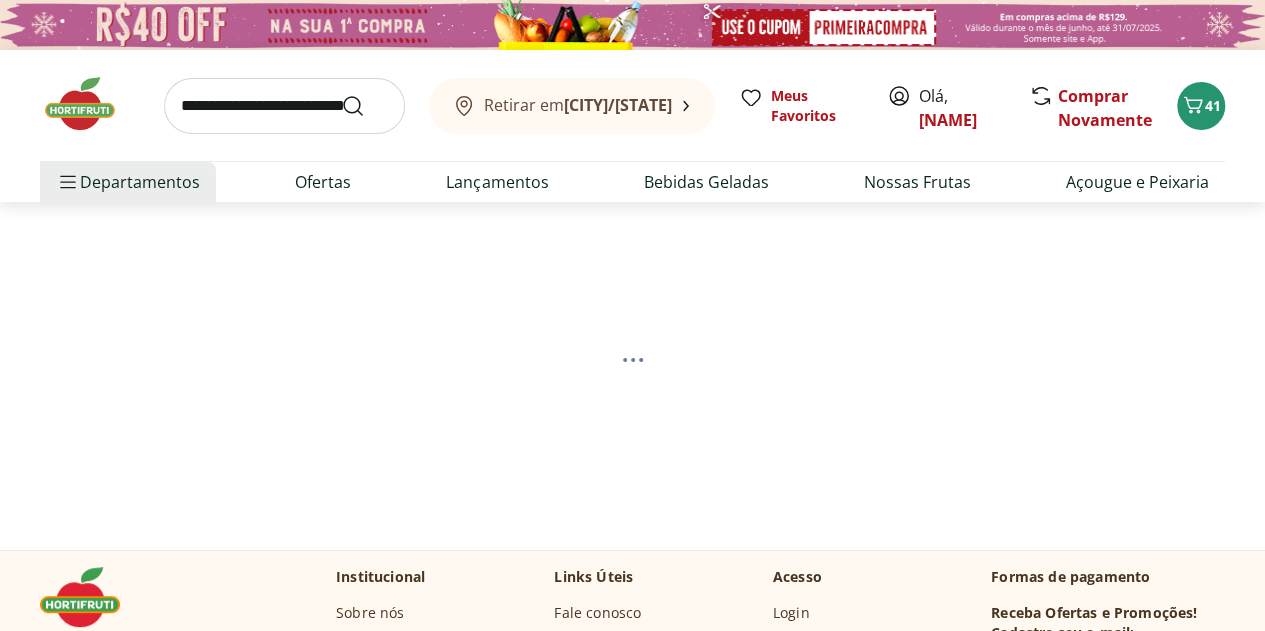 select on "**********" 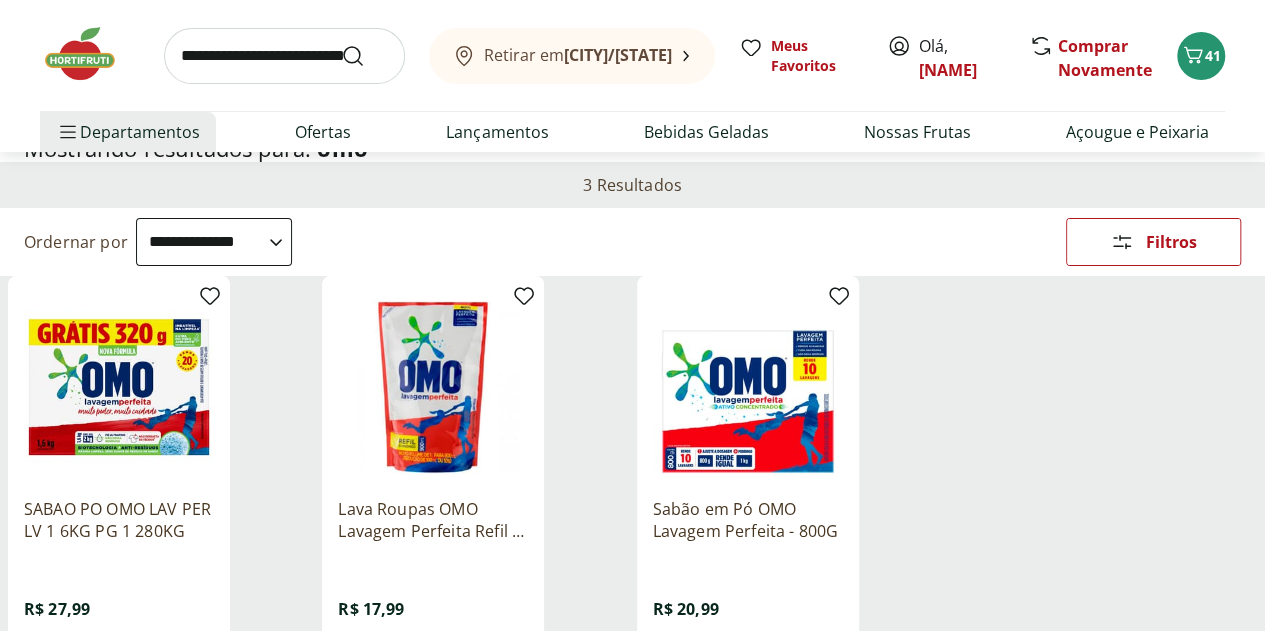 scroll, scrollTop: 136, scrollLeft: 0, axis: vertical 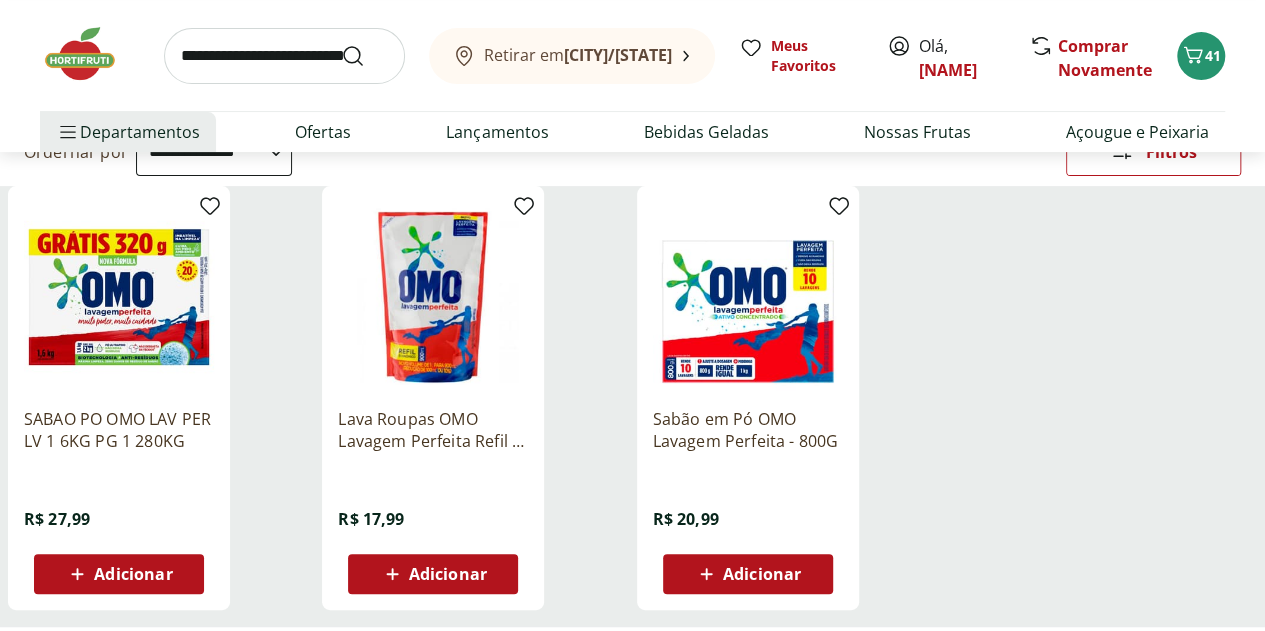 click on "Adicionar" at bounding box center (448, 574) 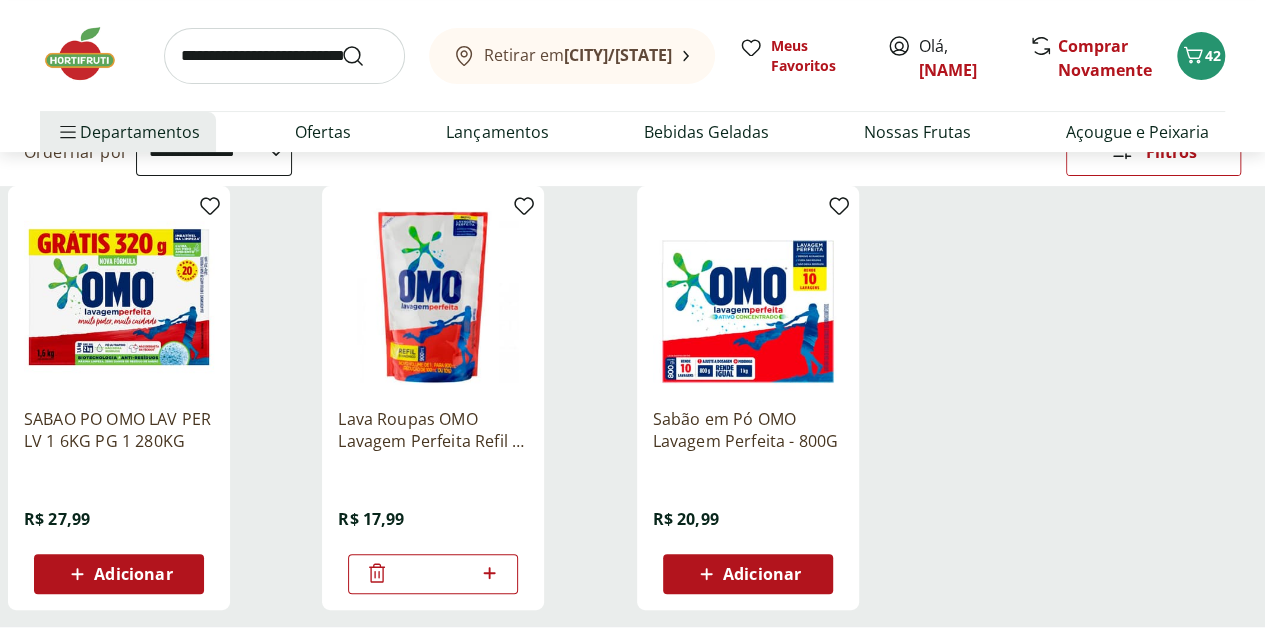 click 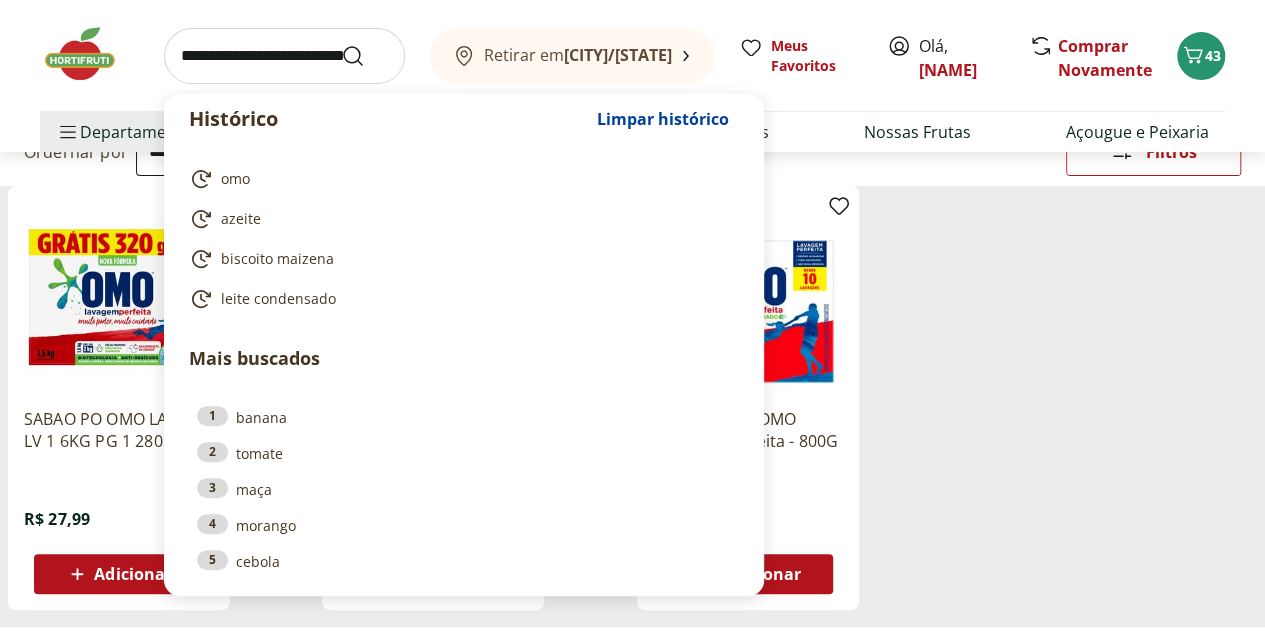 click at bounding box center [284, 56] 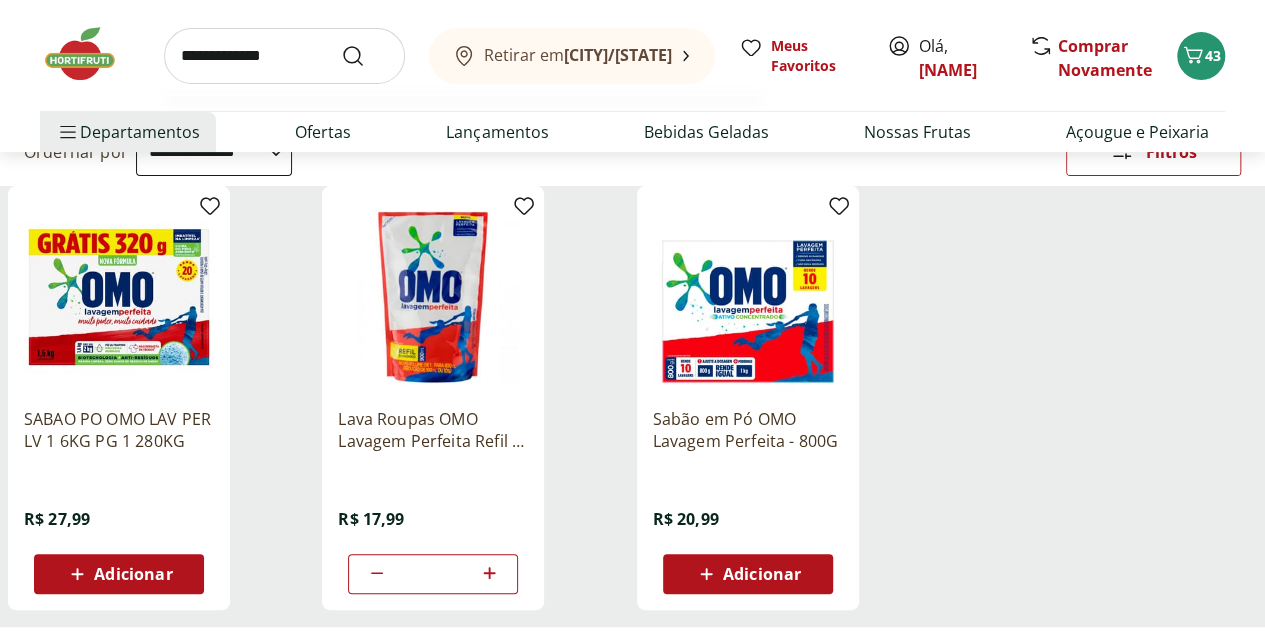 type on "**********" 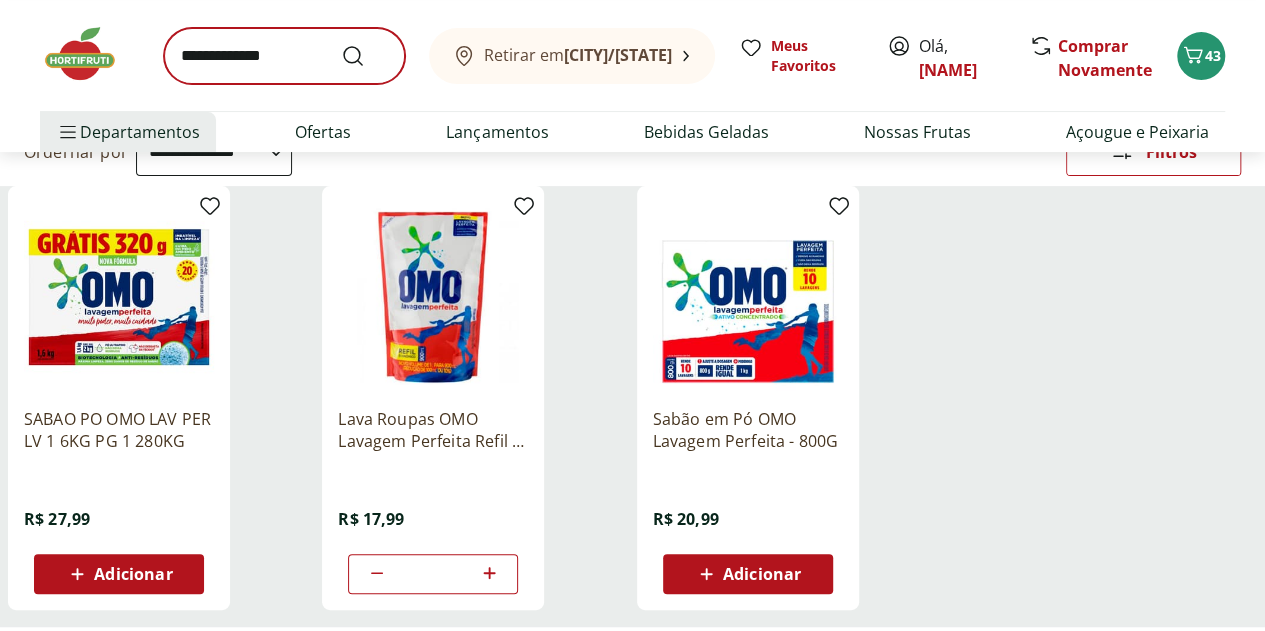 scroll, scrollTop: 0, scrollLeft: 0, axis: both 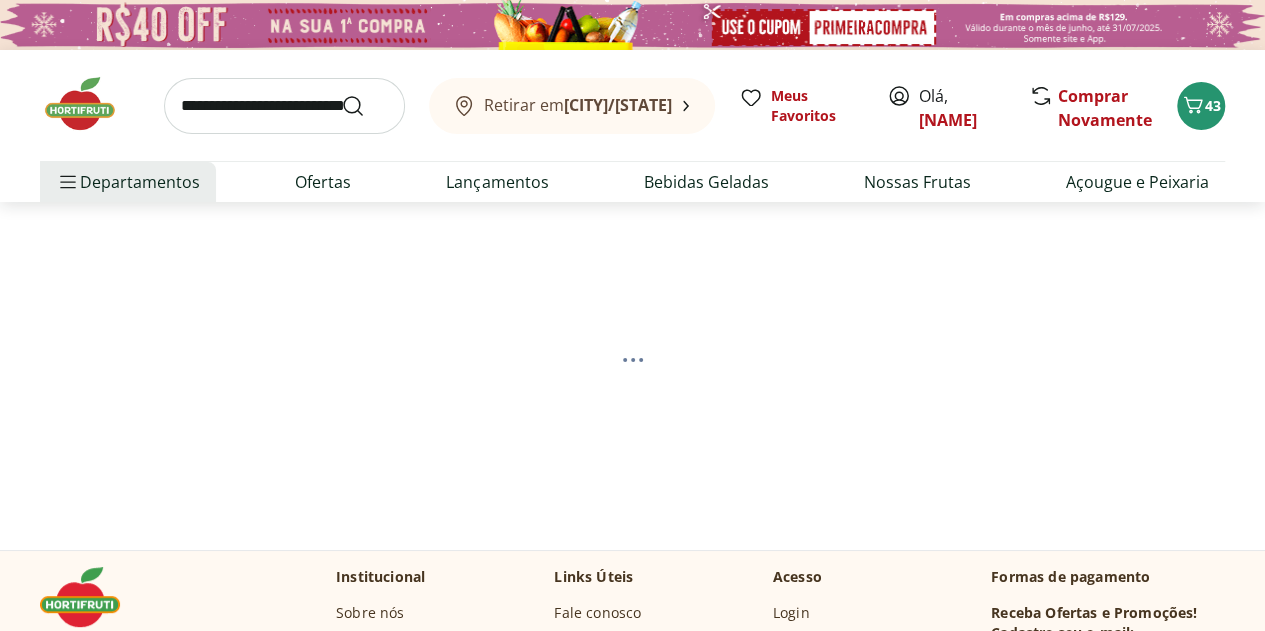 select on "**********" 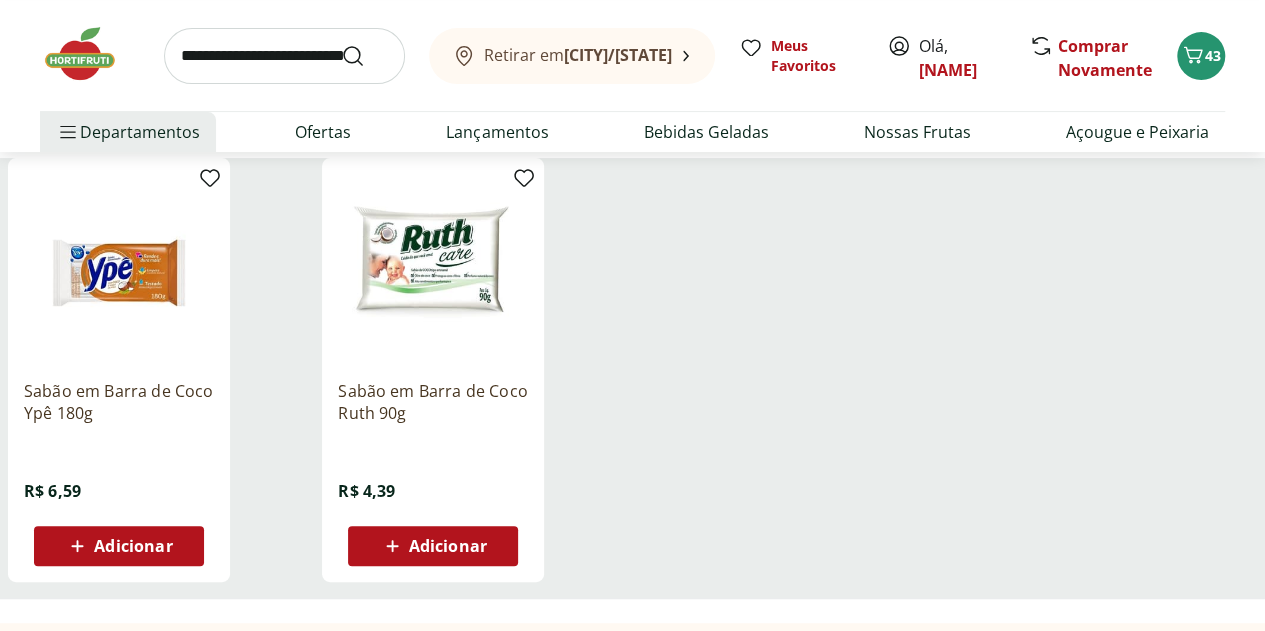 scroll, scrollTop: 246, scrollLeft: 0, axis: vertical 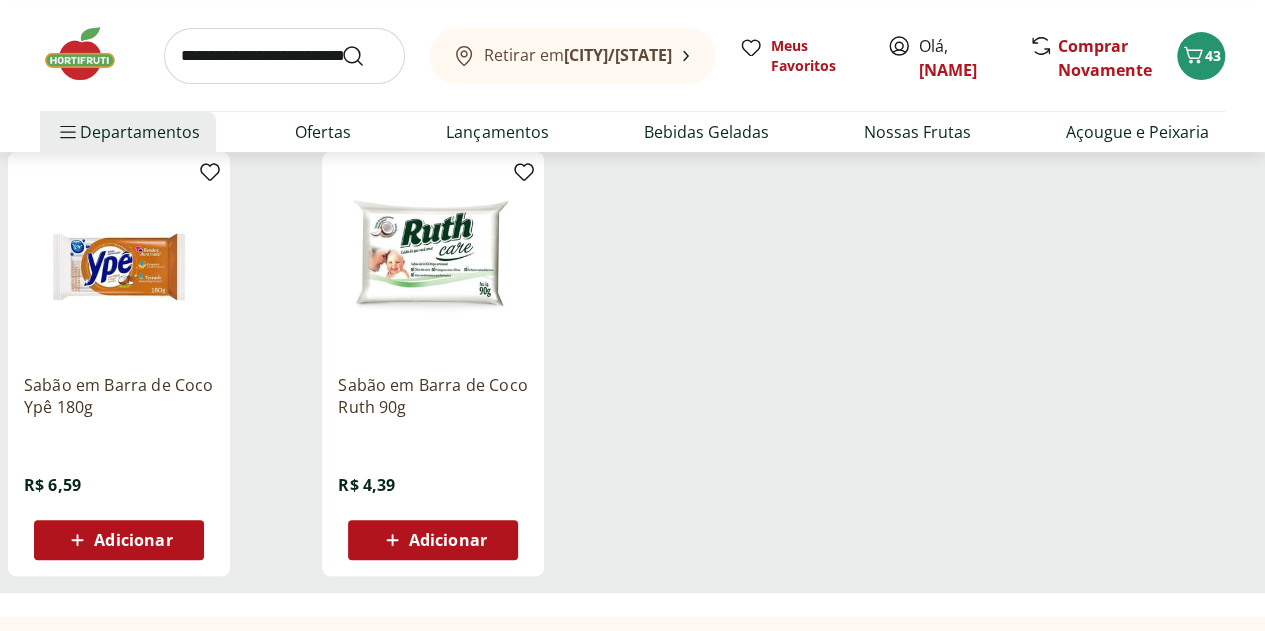 click on "Adicionar" at bounding box center [133, 540] 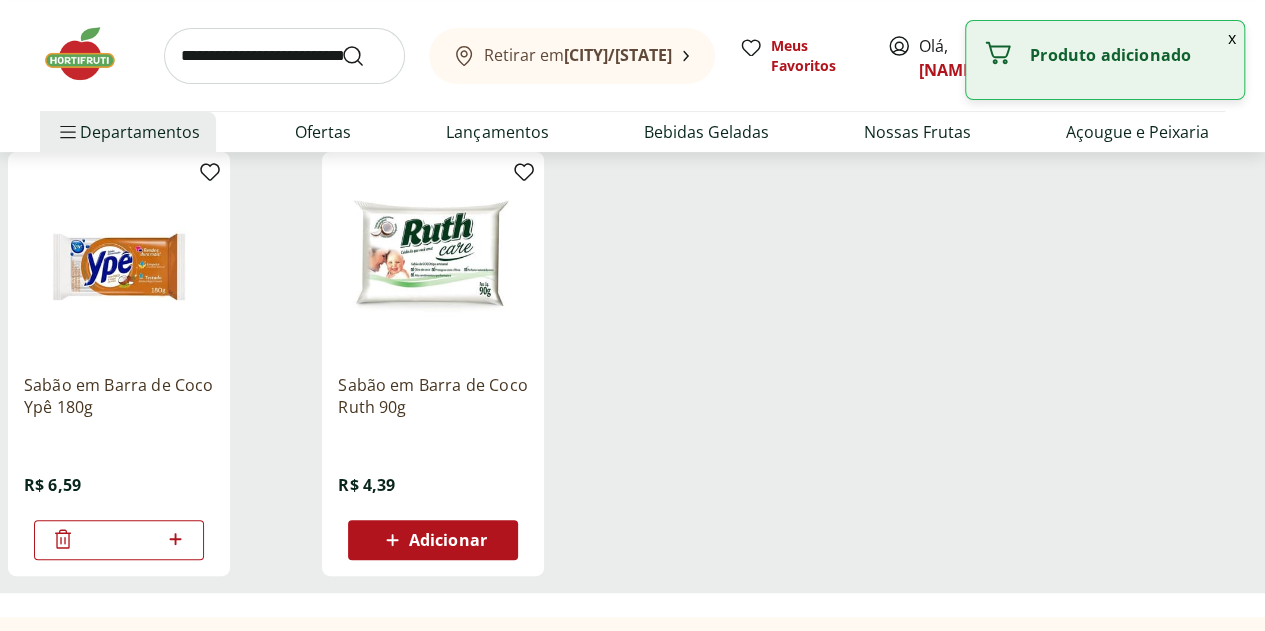 click 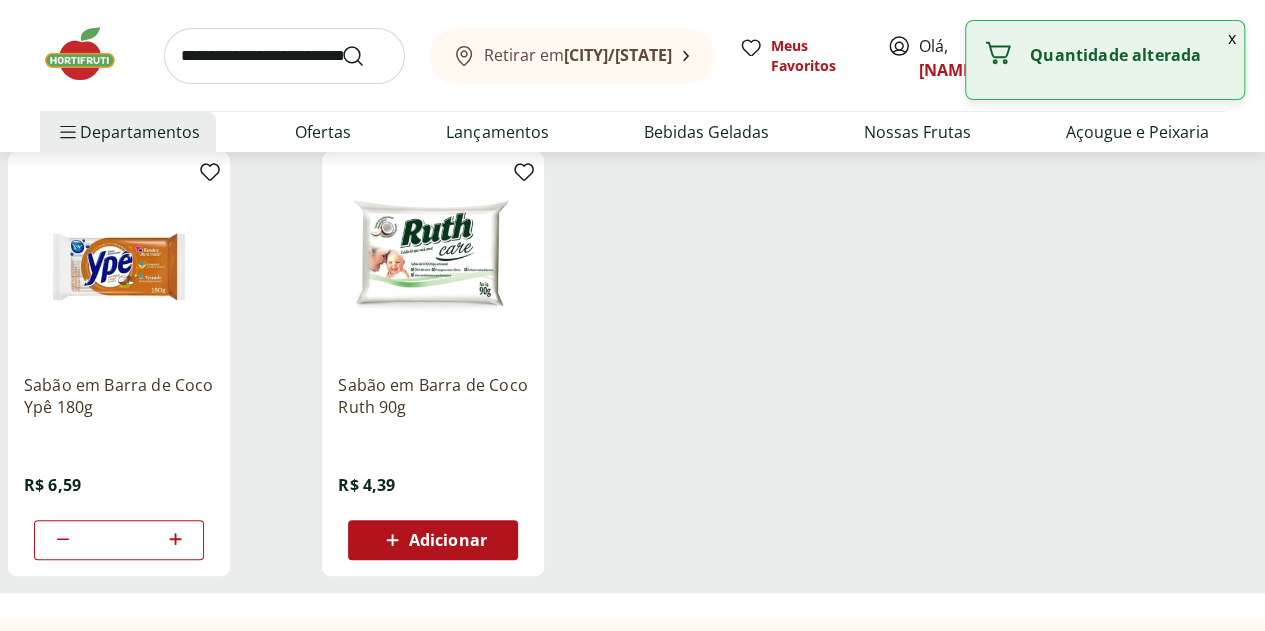 click 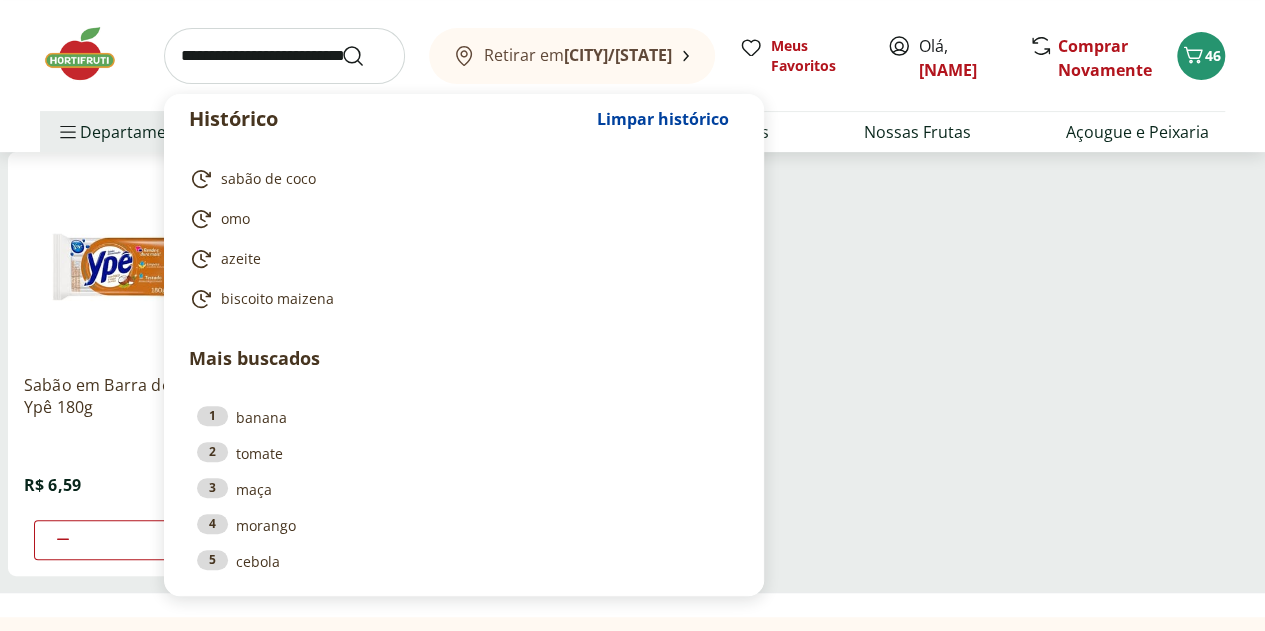 click at bounding box center [284, 56] 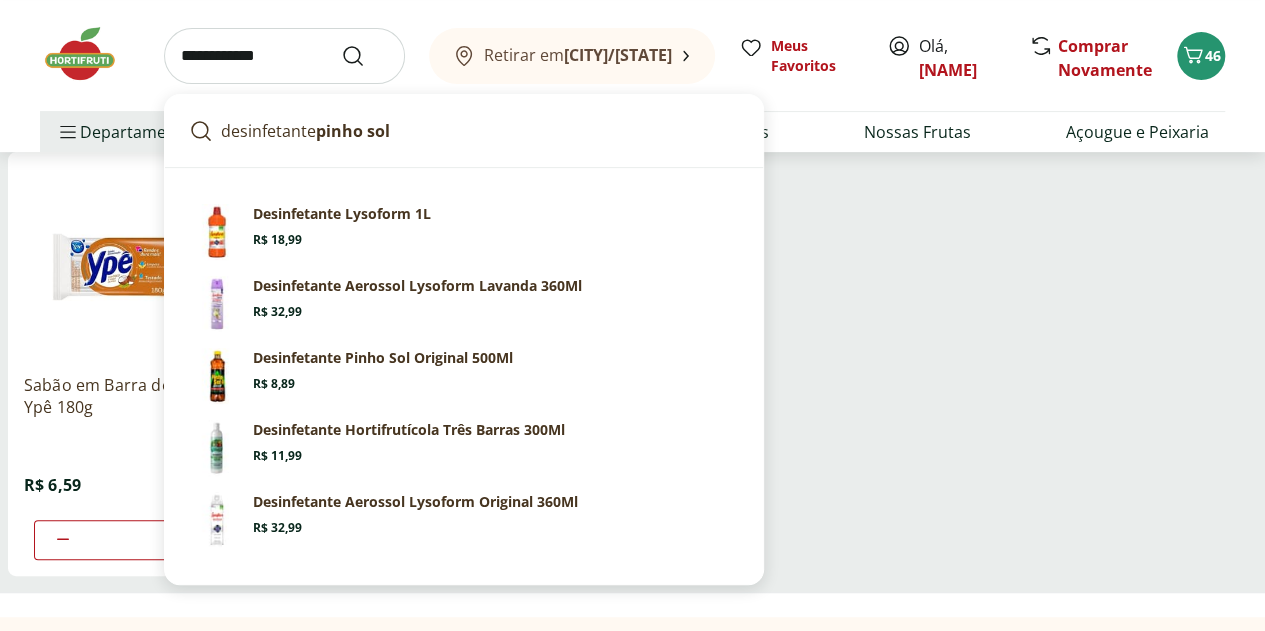 type on "**********" 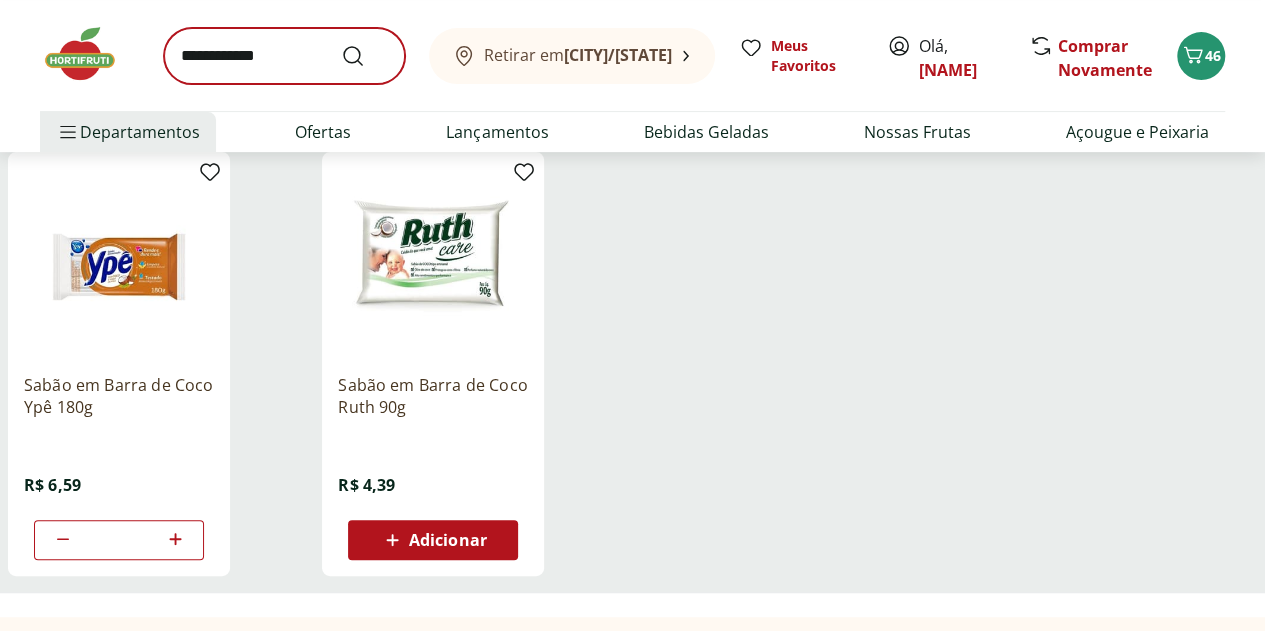 scroll, scrollTop: 0, scrollLeft: 0, axis: both 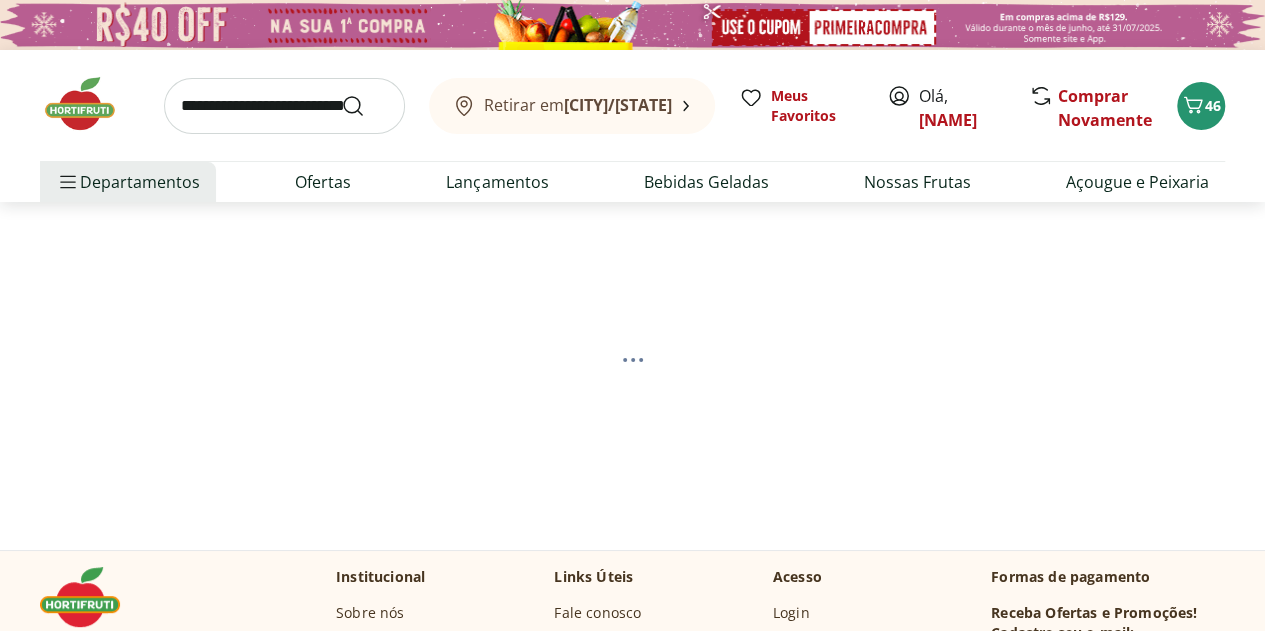 select on "**********" 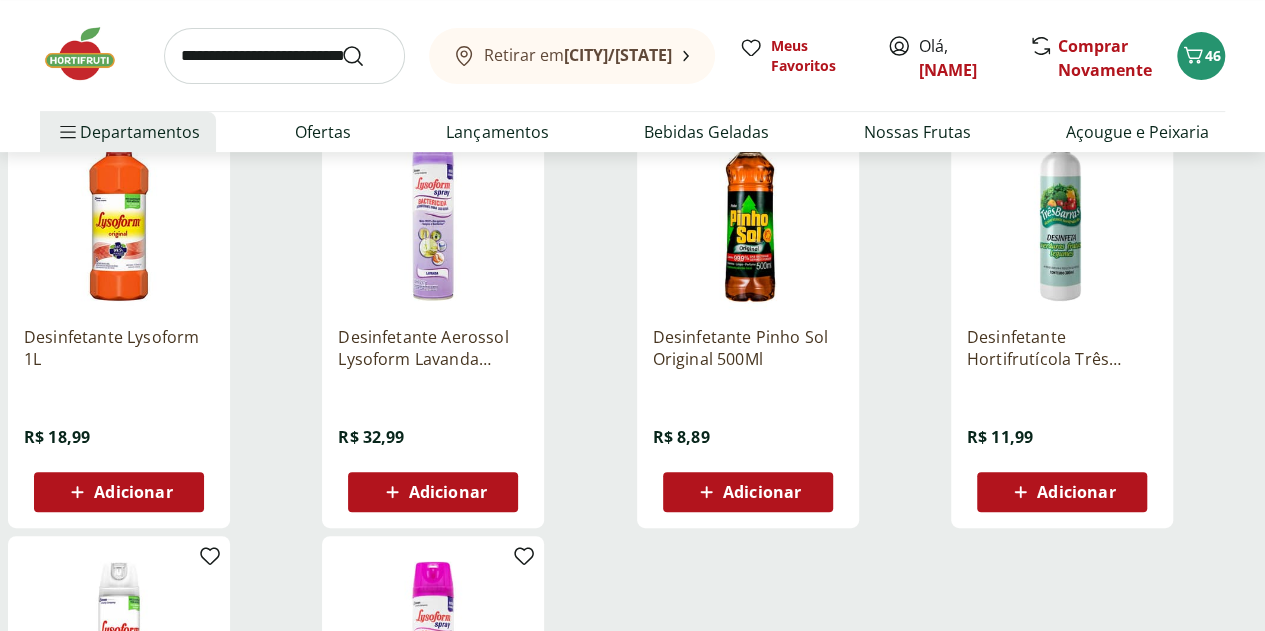 scroll, scrollTop: 304, scrollLeft: 0, axis: vertical 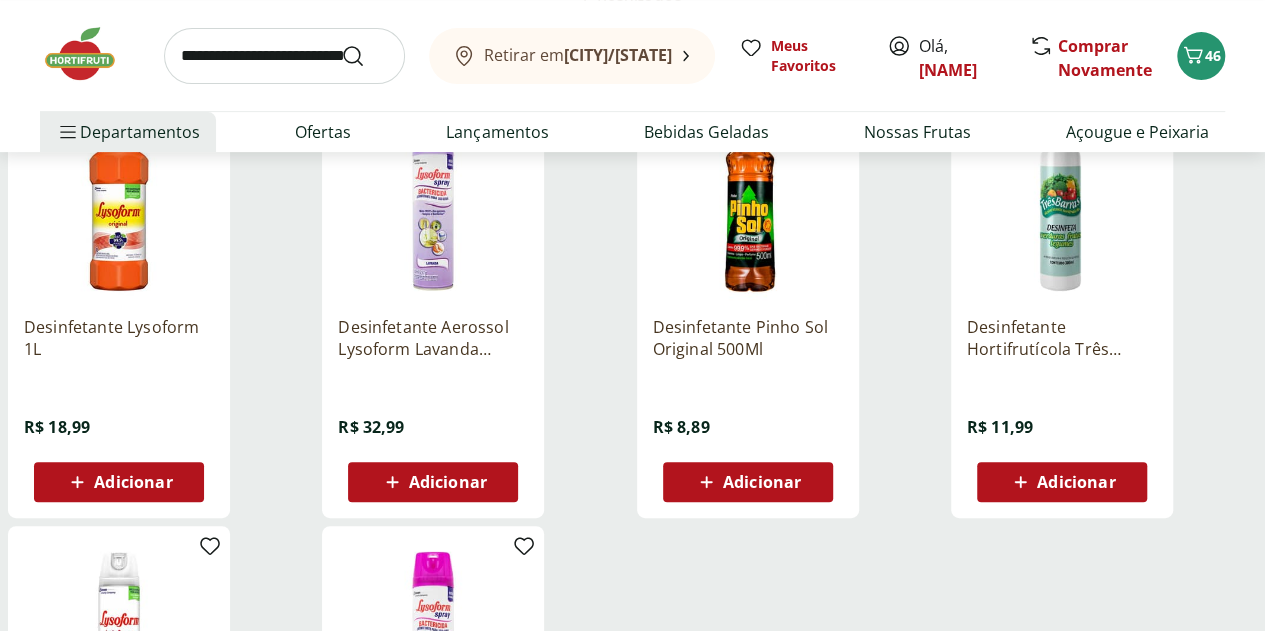 click on "Adicionar" at bounding box center [762, 482] 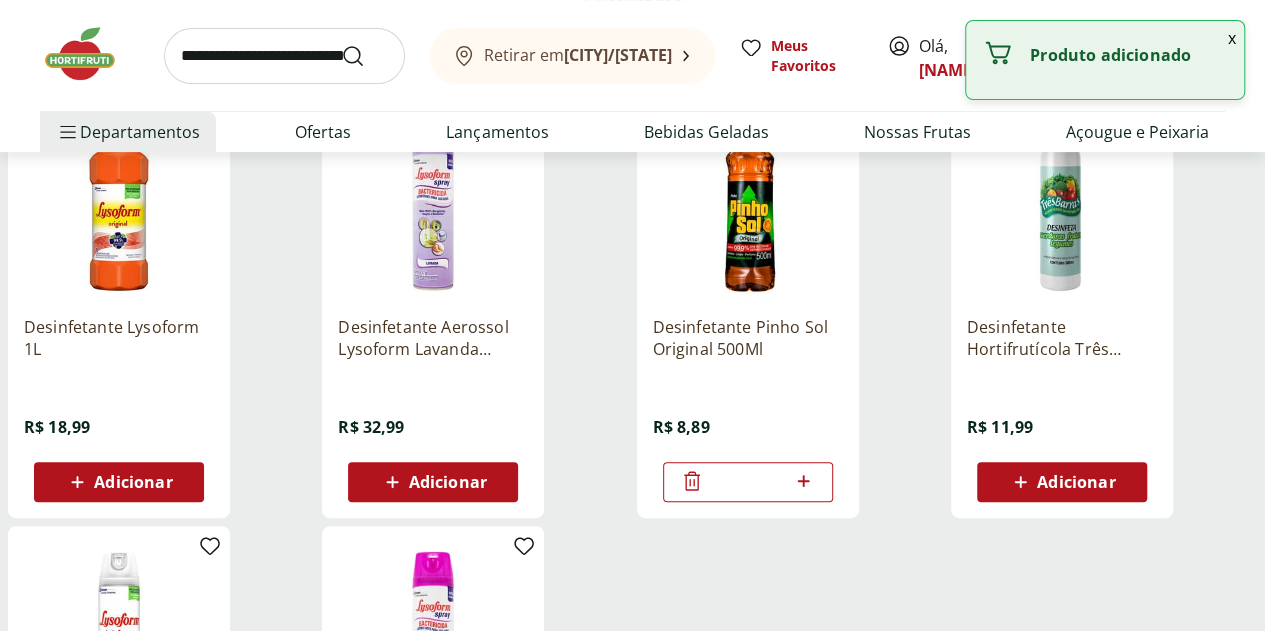 click 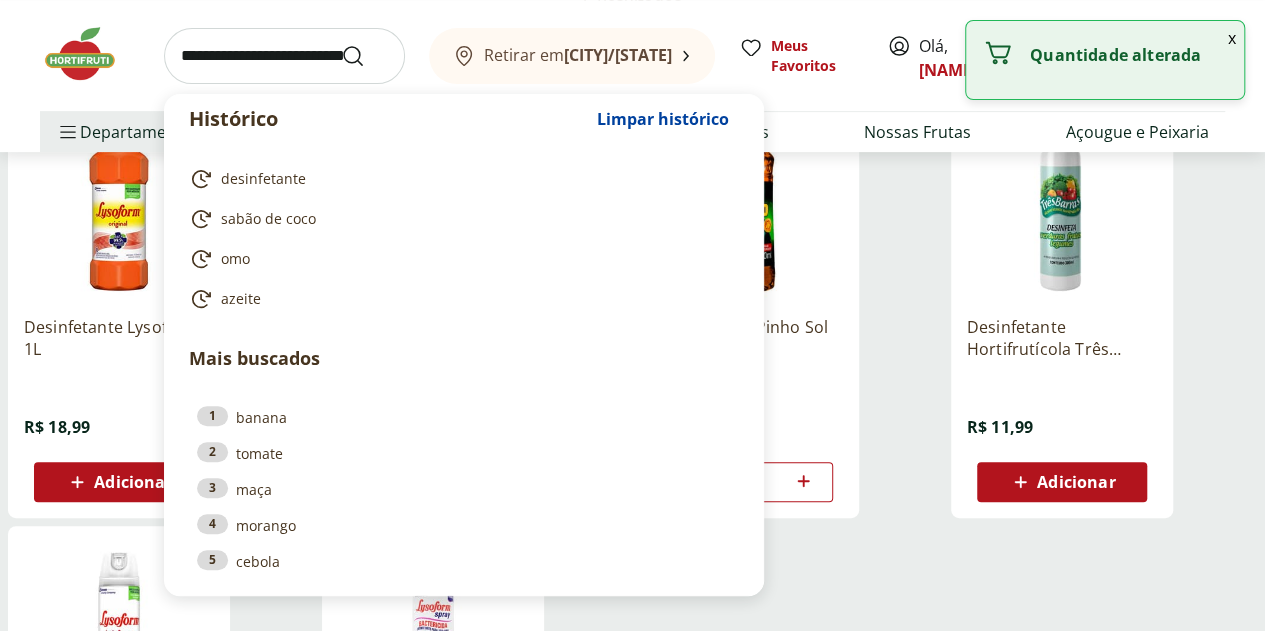 click at bounding box center (284, 56) 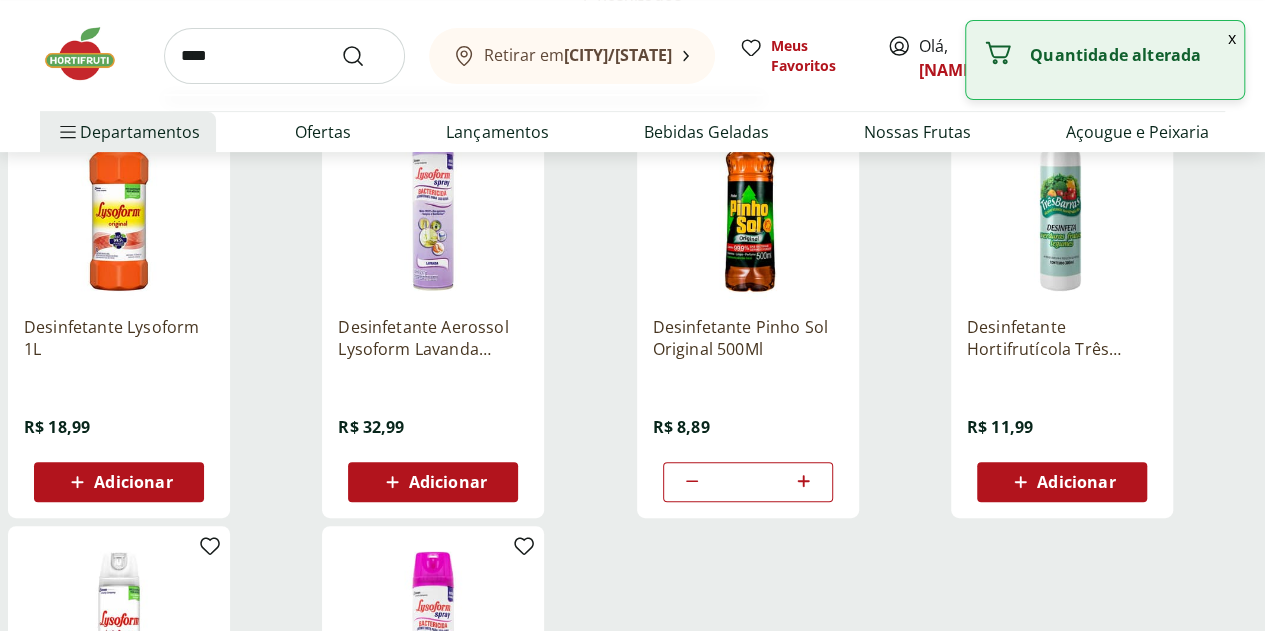 type on "****" 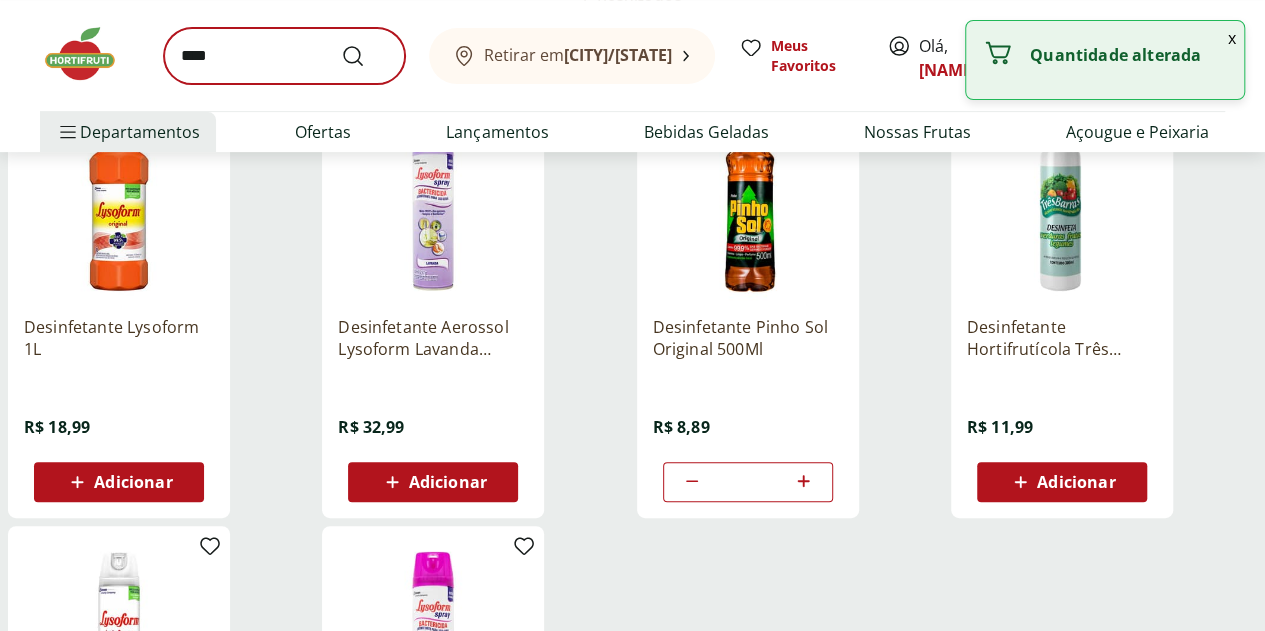 scroll, scrollTop: 0, scrollLeft: 0, axis: both 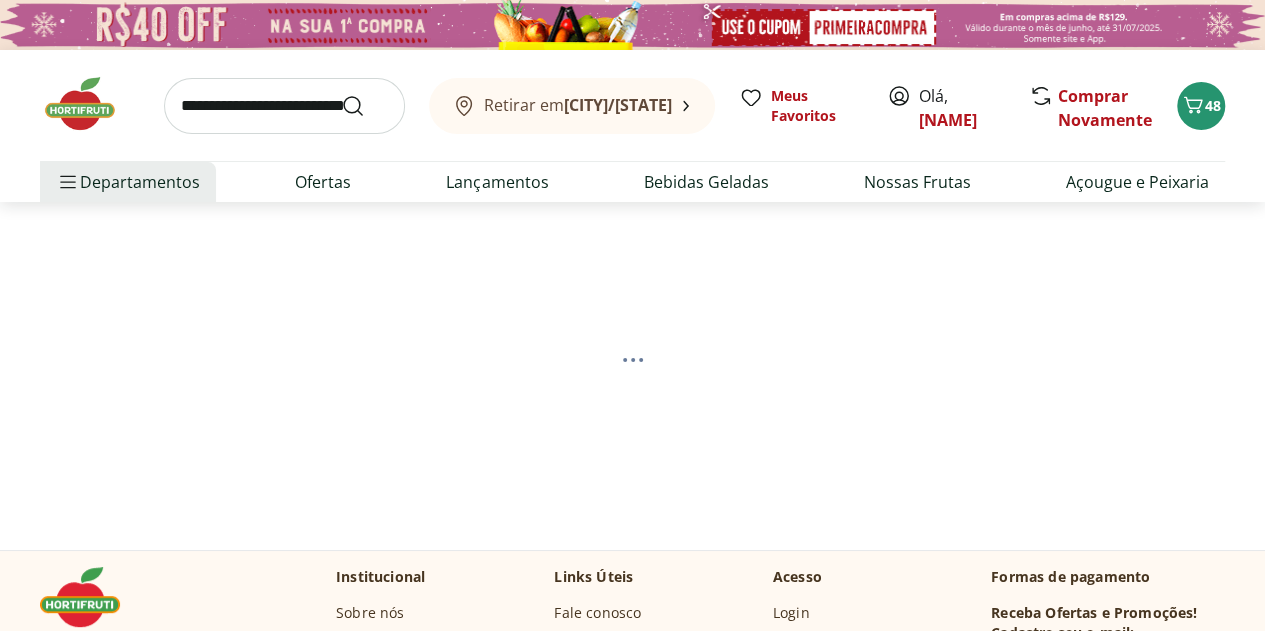 select on "**********" 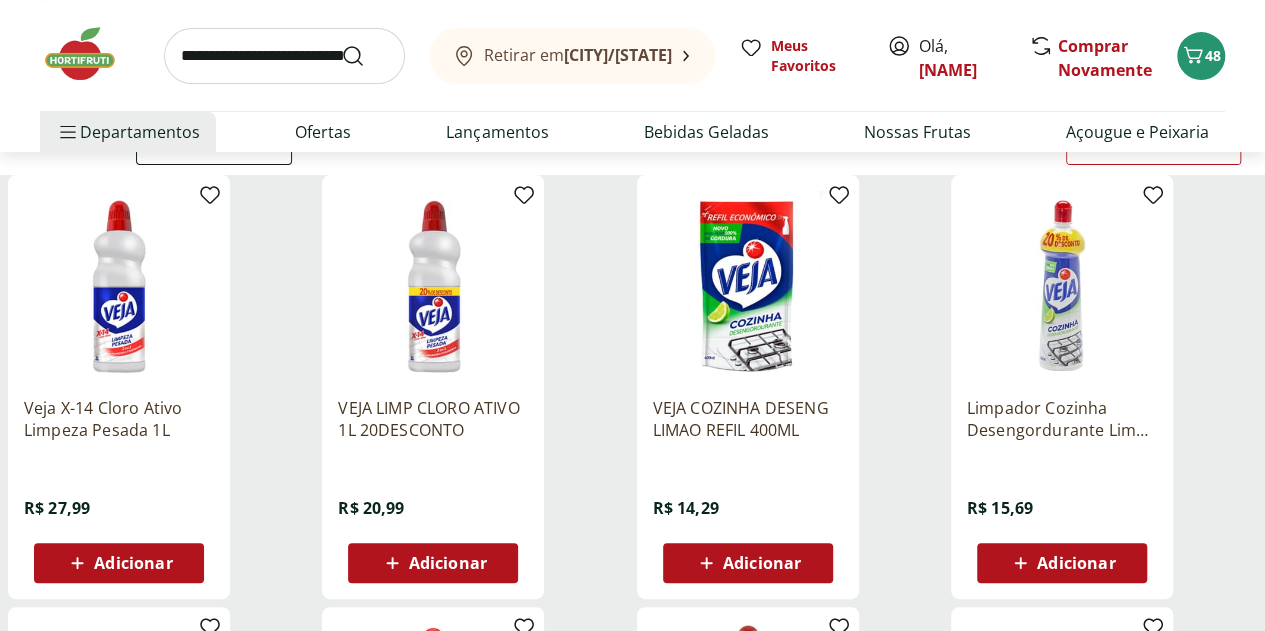 scroll, scrollTop: 219, scrollLeft: 0, axis: vertical 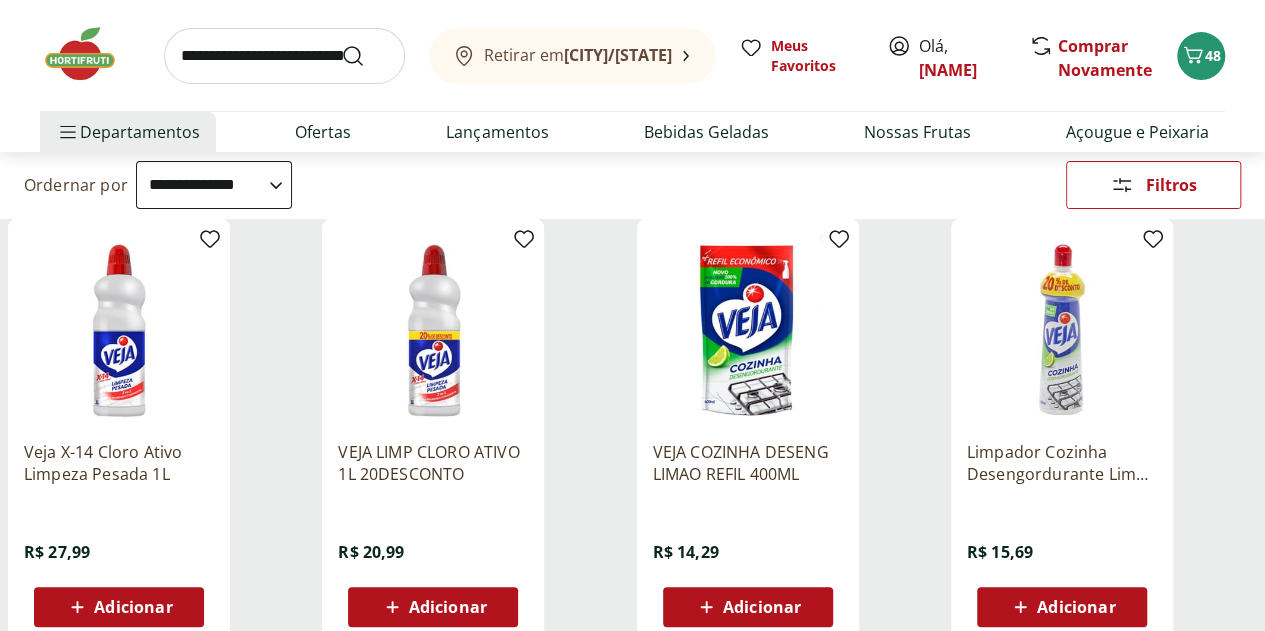 click on "Retirar em  [CITY]/[STATE] Meus Favoritos Olá,  [NAME] Comprar Novamente 48  Departamentos Nossa Marca Nossa Marca Ver tudo do departamento Açougue & Peixaria Congelados e Refrigerados Frutas, Legumes e Verduras Orgânicos Mercearia Sorvetes Hortifruti Hortifruti Ver tudo do departamento Cogumelos Frutas Legumes Ovos Temperos Frescos Verduras Orgânicos Orgânicos Ver tudo do departamento Bebidas Orgânicas Frutas Orgânicas Legumes Orgânicos Ovos Orgânicos Perecíveis Orgânicos Verduras Orgânicas Temperos Frescos Açougue e Peixaria Açougue e Peixaria Ver tudo do departamento Aves Bovinos Exóticos Frutos do Mar Linguiça e Salsicha Peixes Salgados e Defumados Suínos Prontinhos Prontinhos Ver tudo do departamento Frutas Cortadinhas Pré Preparados Prontos para Consumo Saladas Sucos e Água de Coco Padaria Padaria Ver tudo do departamento Bolos e Mini Bolos Doces Pão Padaria Própria Salgados Torradas Bebidas Bebidas Ver tudo do departamento Água Água de Coco Cerveja Destilados Vinhos" at bounding box center (632, 76) 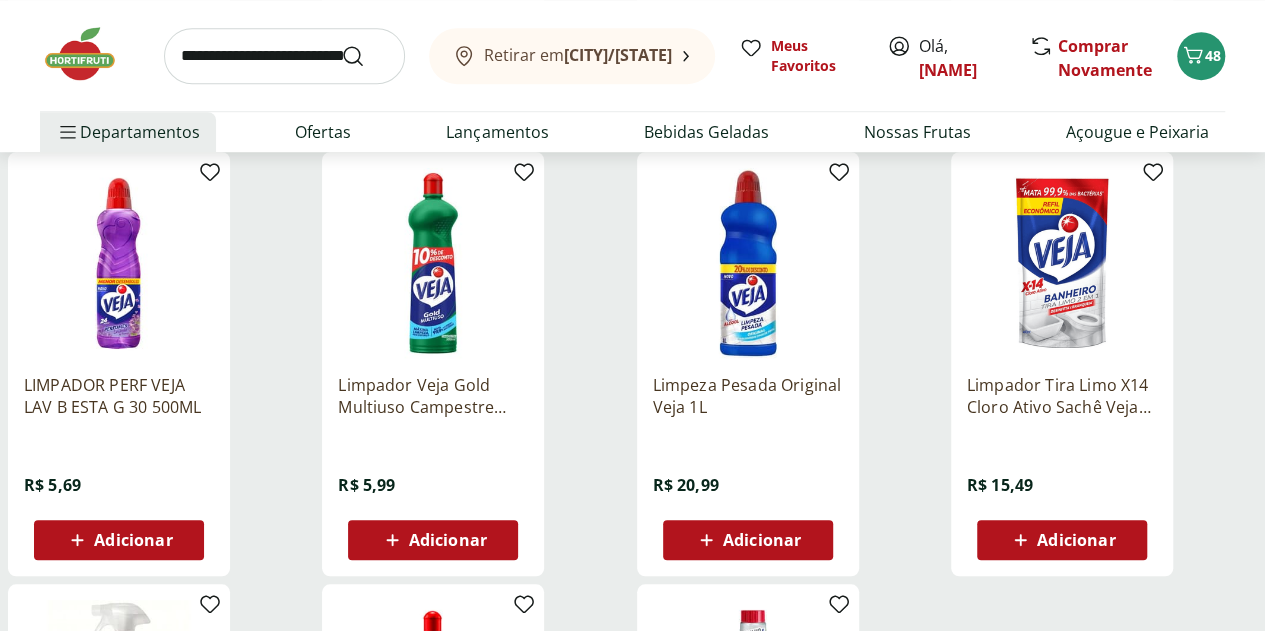 scroll, scrollTop: 761, scrollLeft: 0, axis: vertical 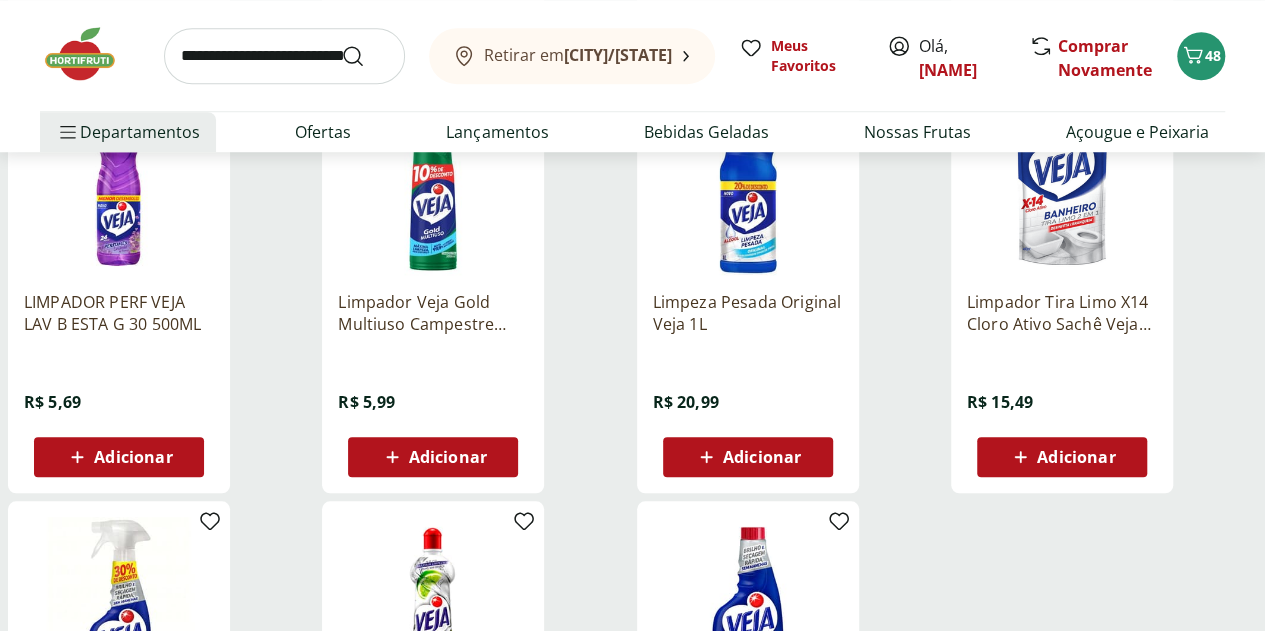 click on "Adicionar" at bounding box center [762, 457] 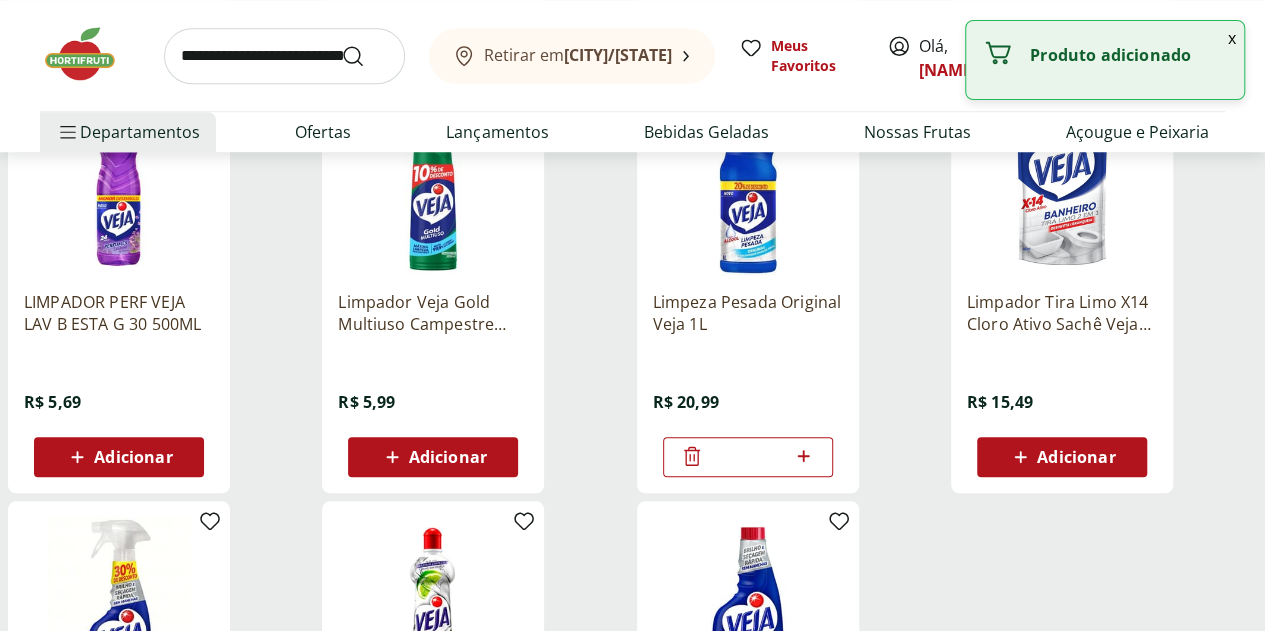 click 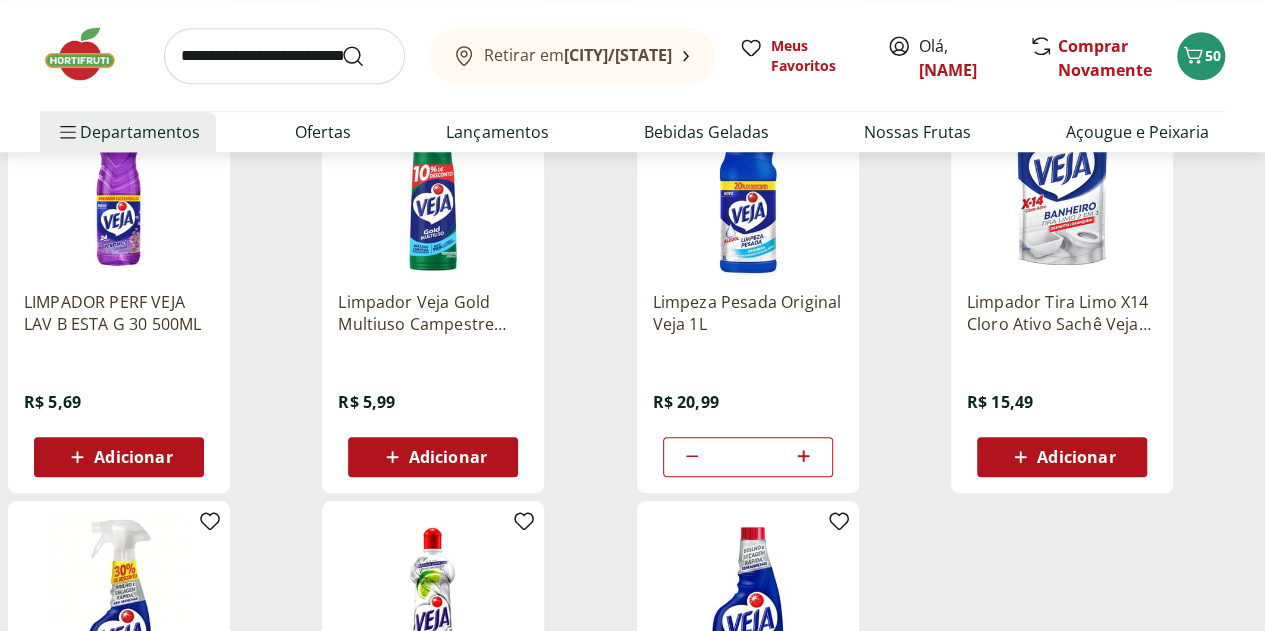 click at bounding box center (284, 56) 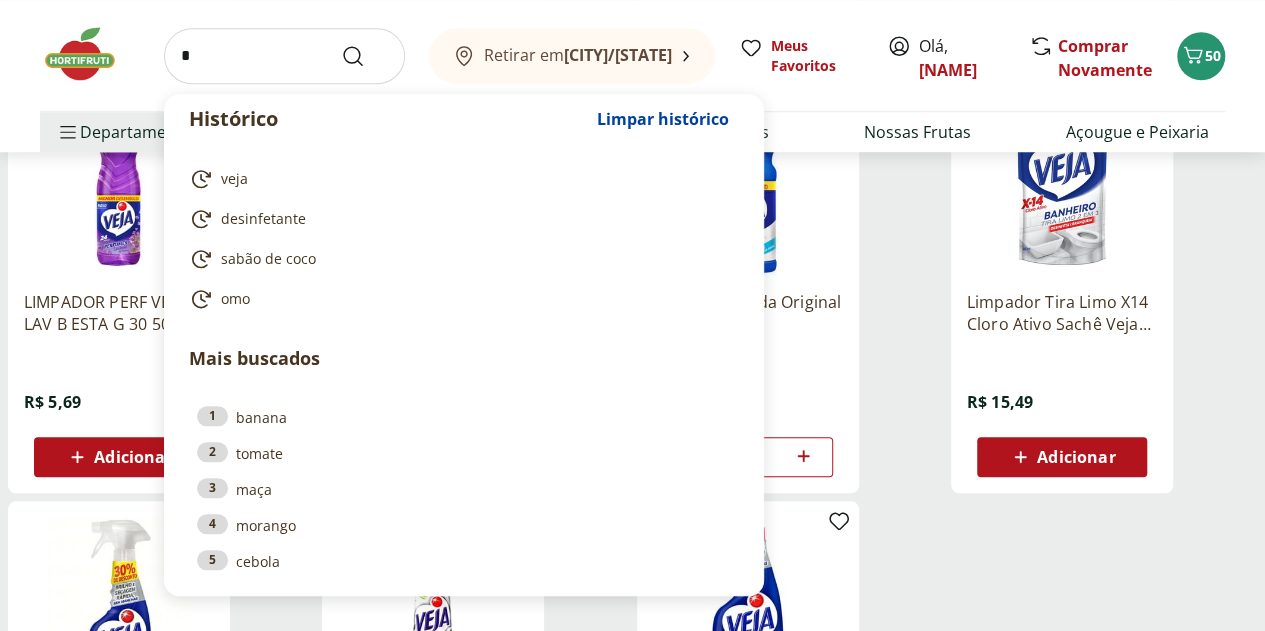 click on "*" at bounding box center [284, 56] 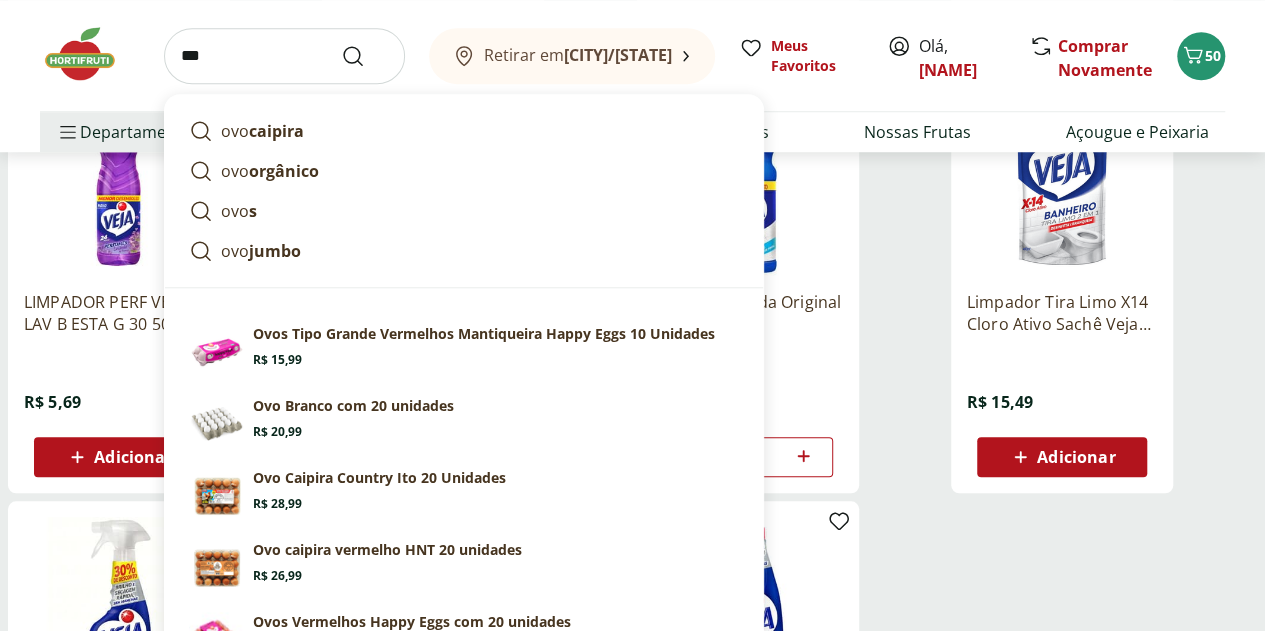 type on "***" 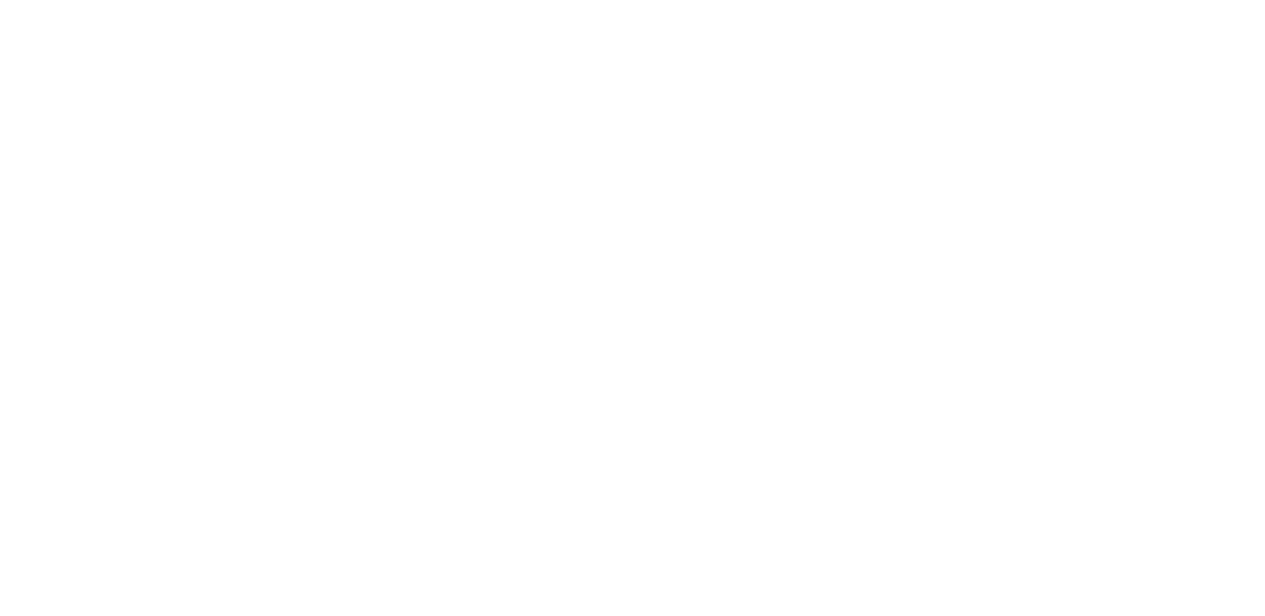 scroll, scrollTop: 0, scrollLeft: 0, axis: both 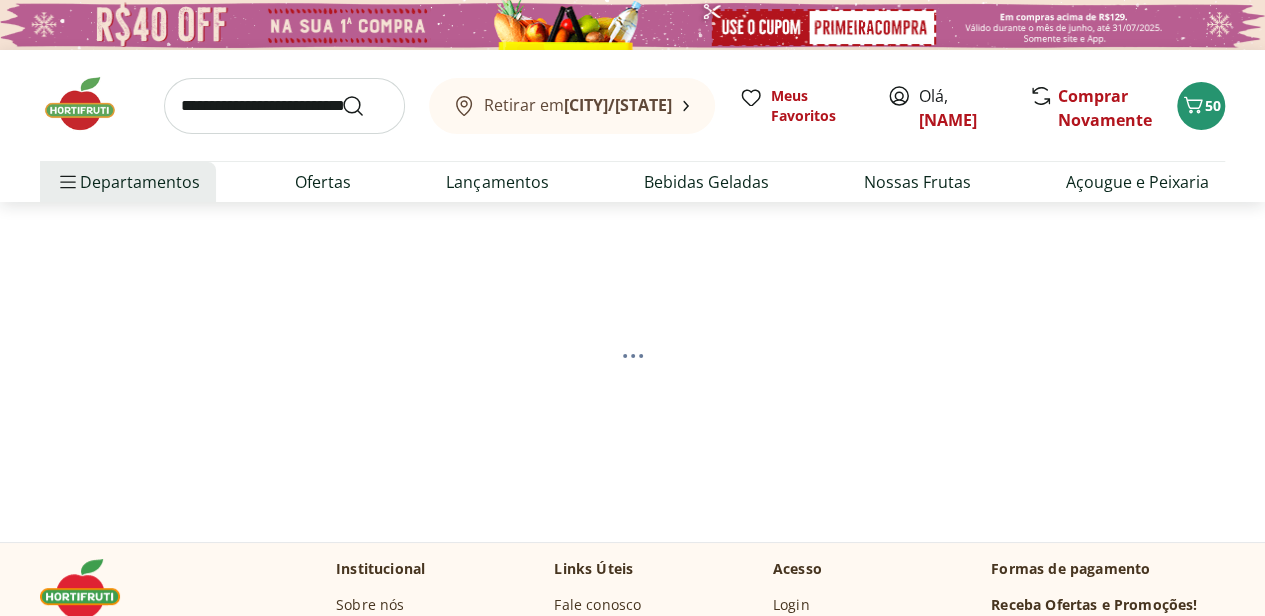 select on "**********" 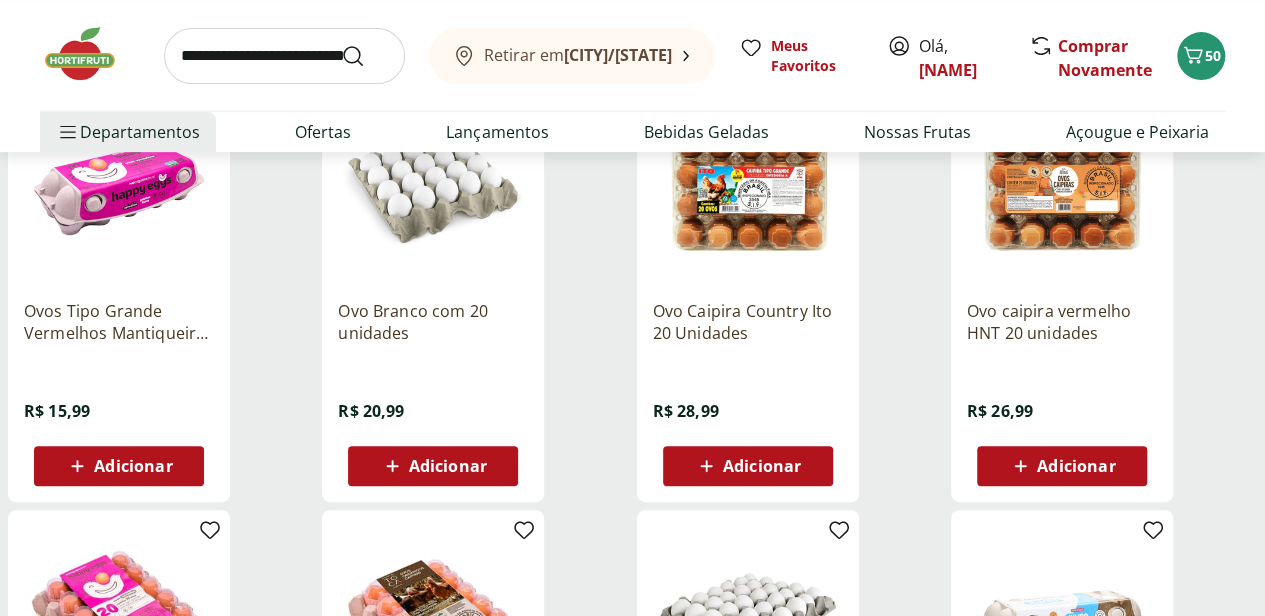 scroll, scrollTop: 326, scrollLeft: 0, axis: vertical 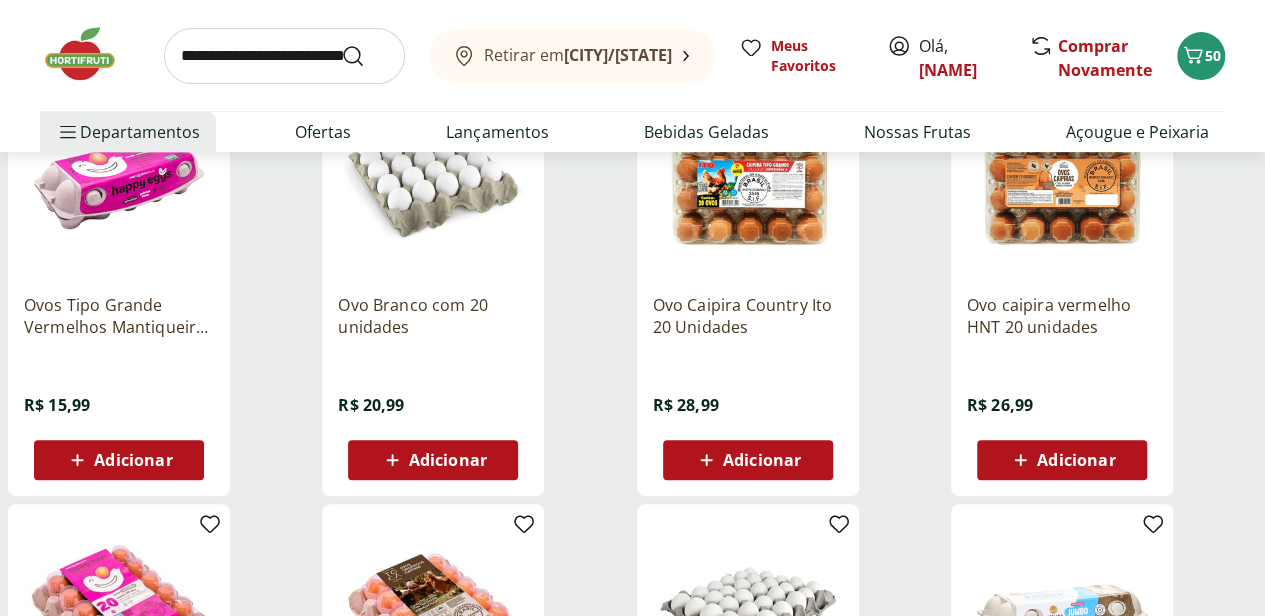click on "Adicionar" at bounding box center [118, 460] 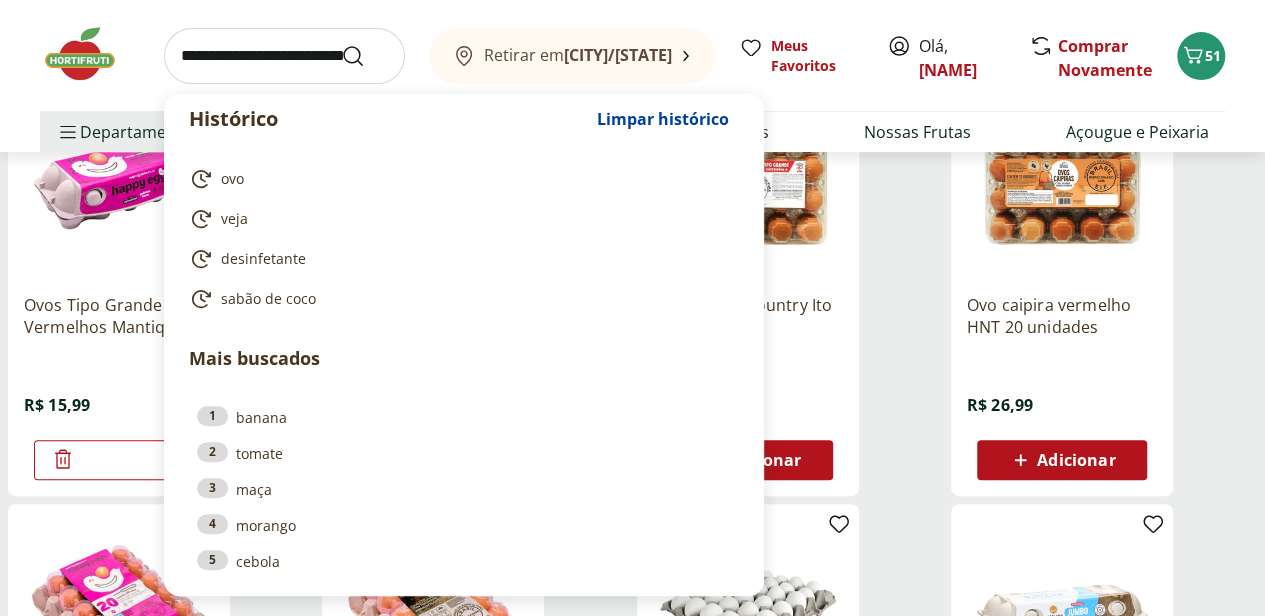 click at bounding box center (284, 56) 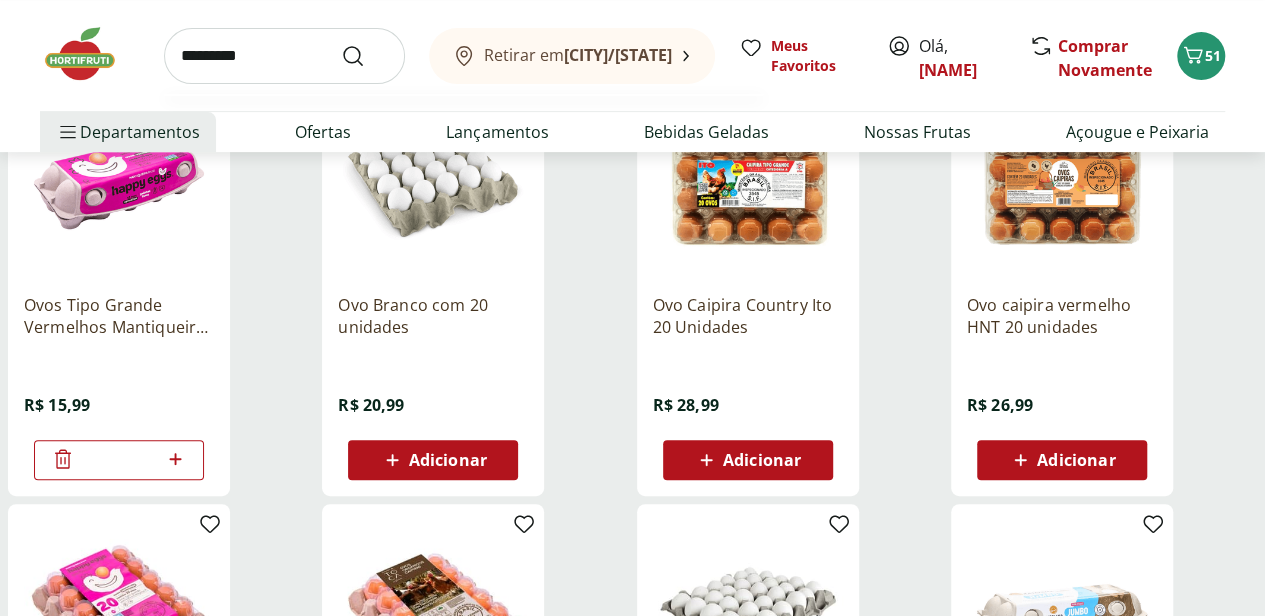 type on "*********" 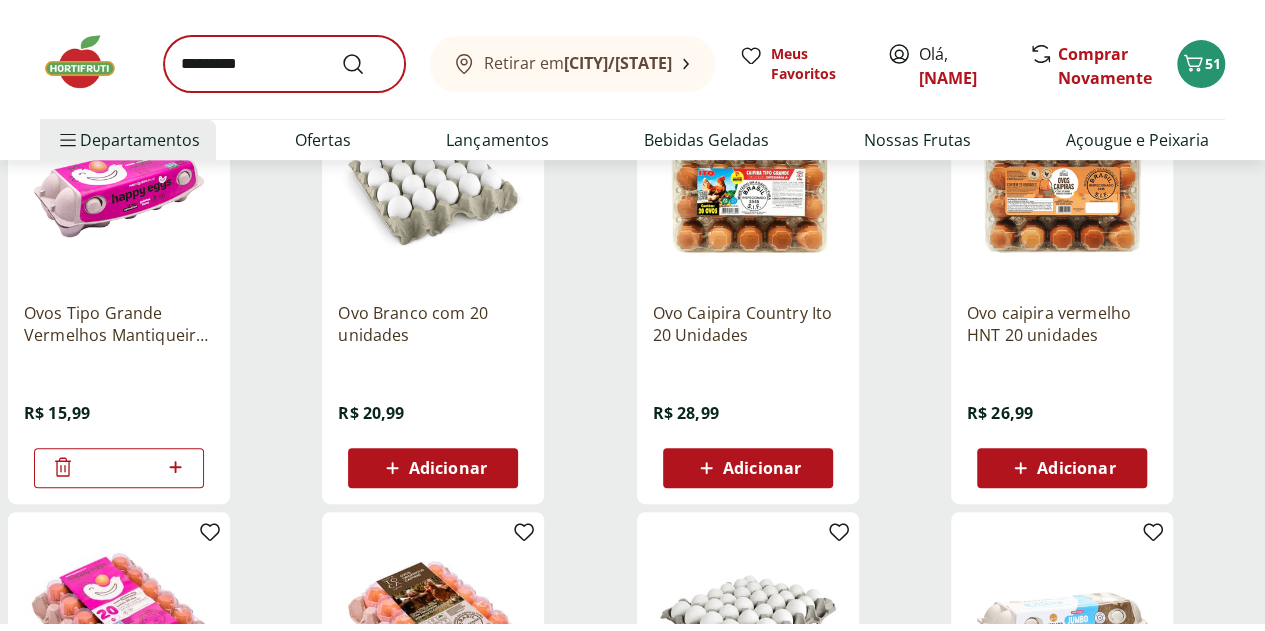 scroll, scrollTop: 0, scrollLeft: 0, axis: both 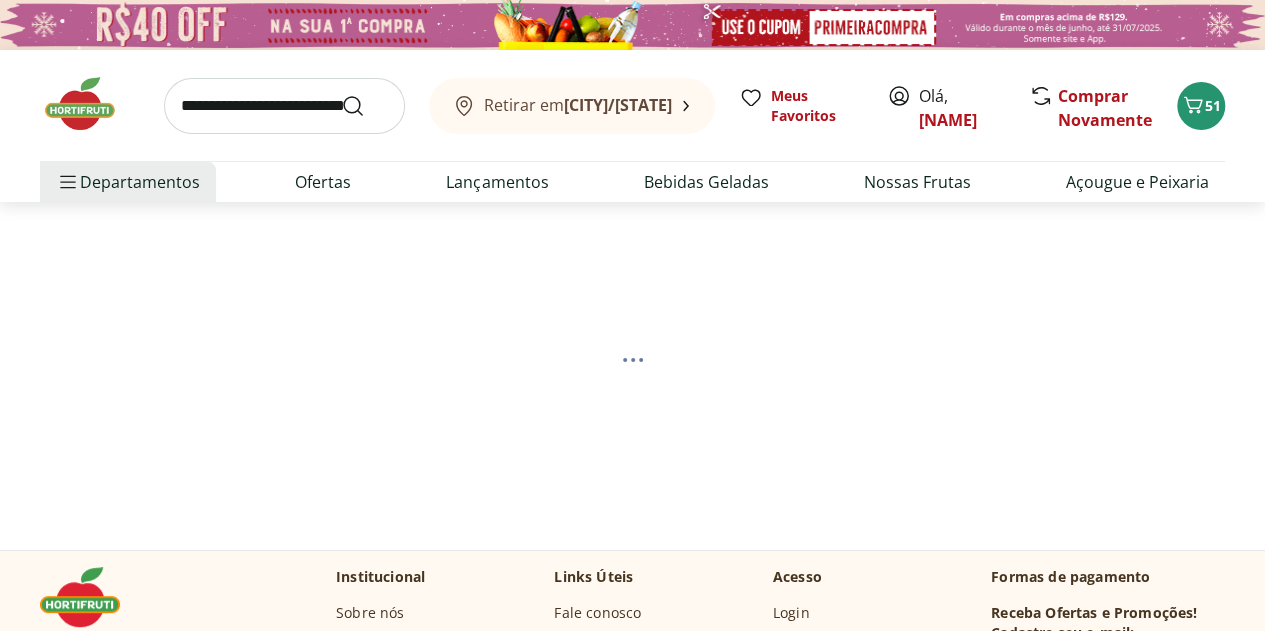 select on "**********" 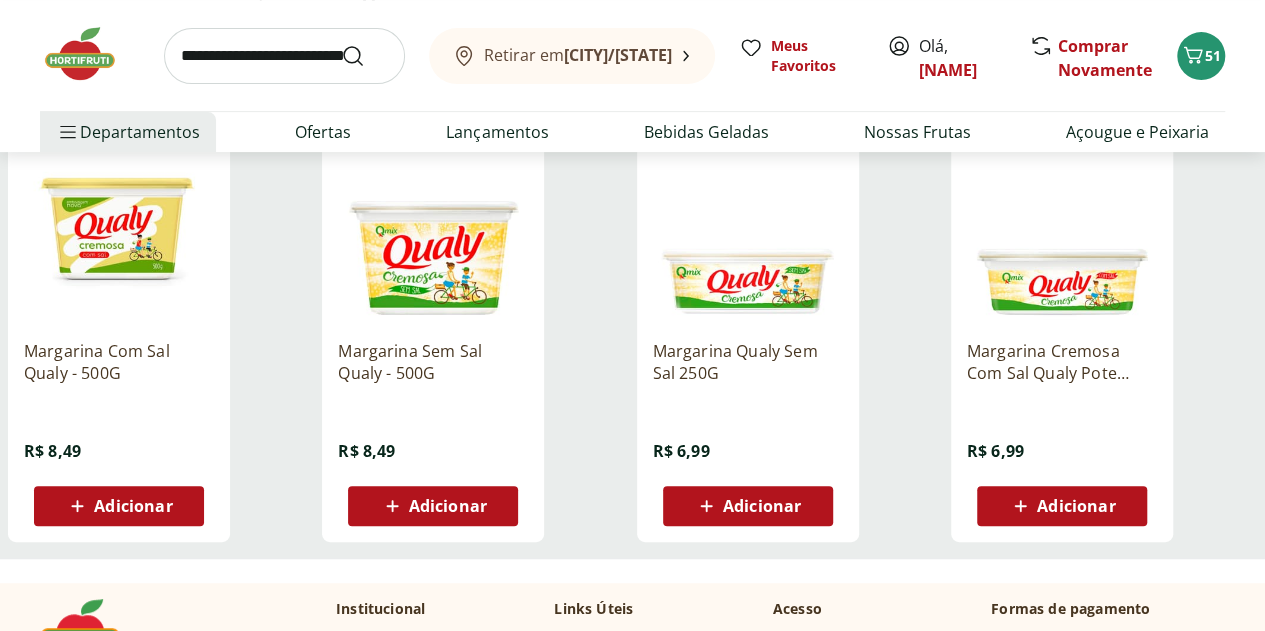 scroll, scrollTop: 282, scrollLeft: 0, axis: vertical 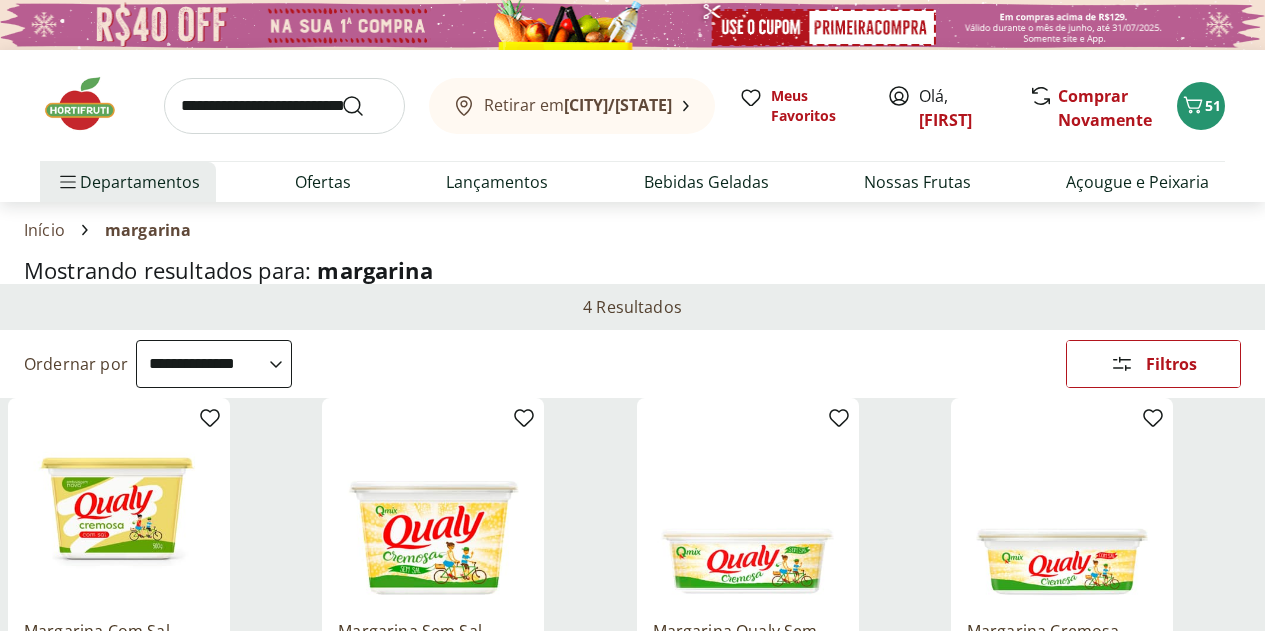 select on "**********" 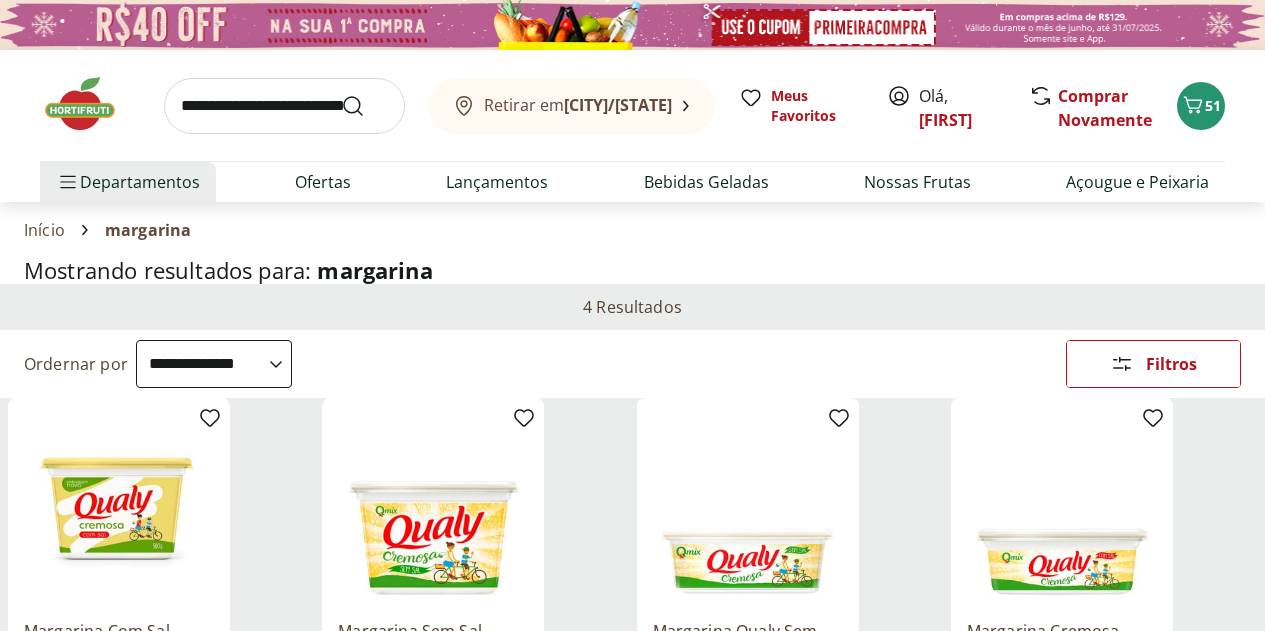 scroll, scrollTop: 282, scrollLeft: 0, axis: vertical 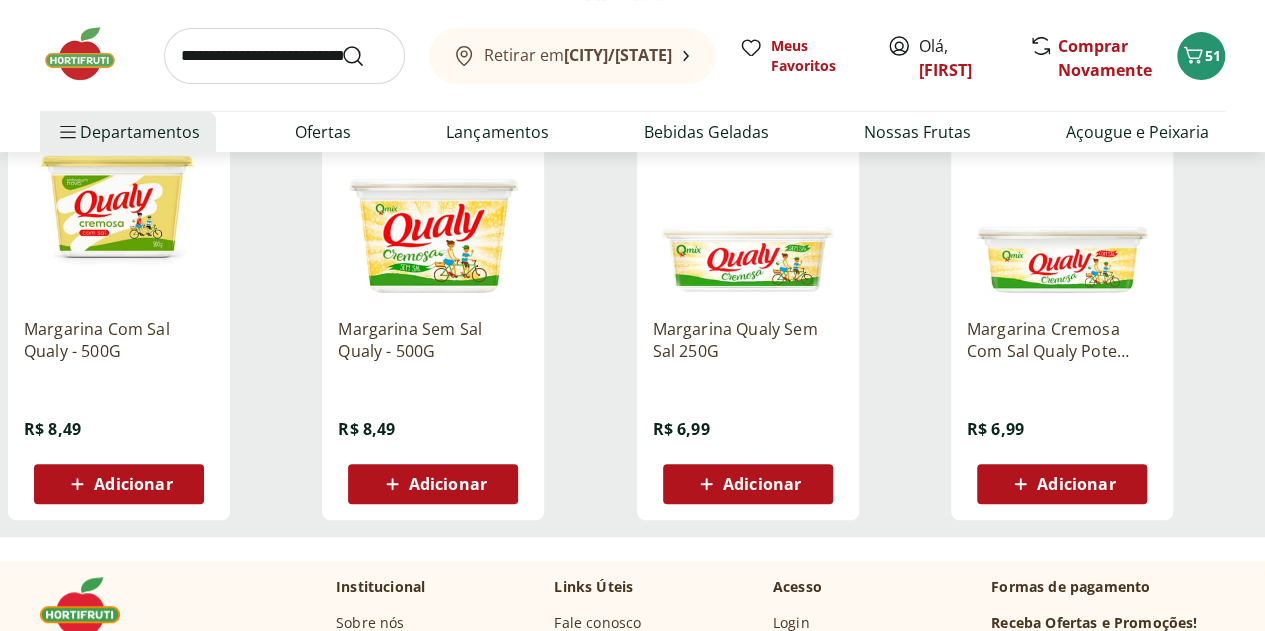 click on "Adicionar" at bounding box center [133, 484] 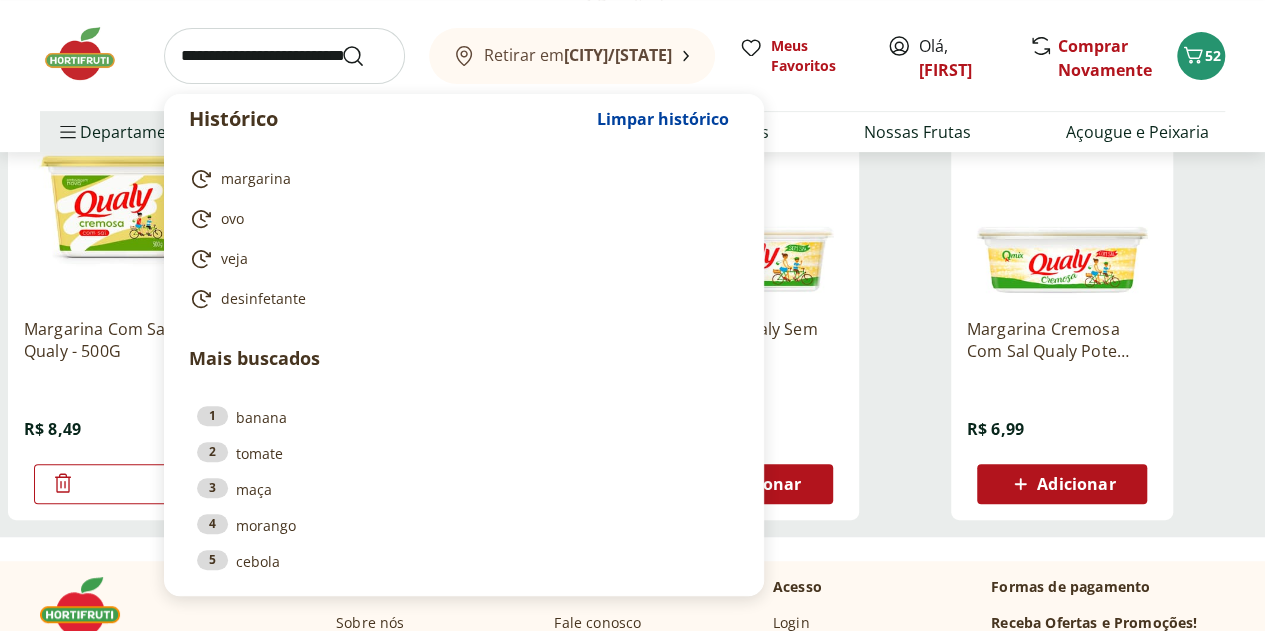 click at bounding box center [284, 56] 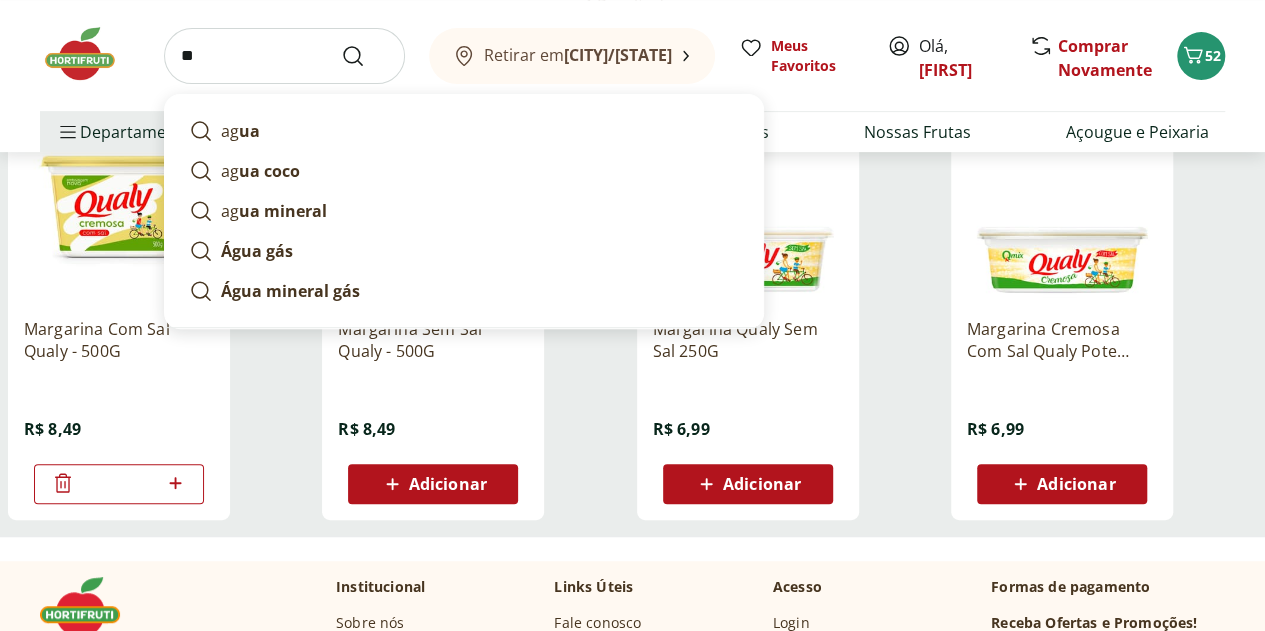 type on "*" 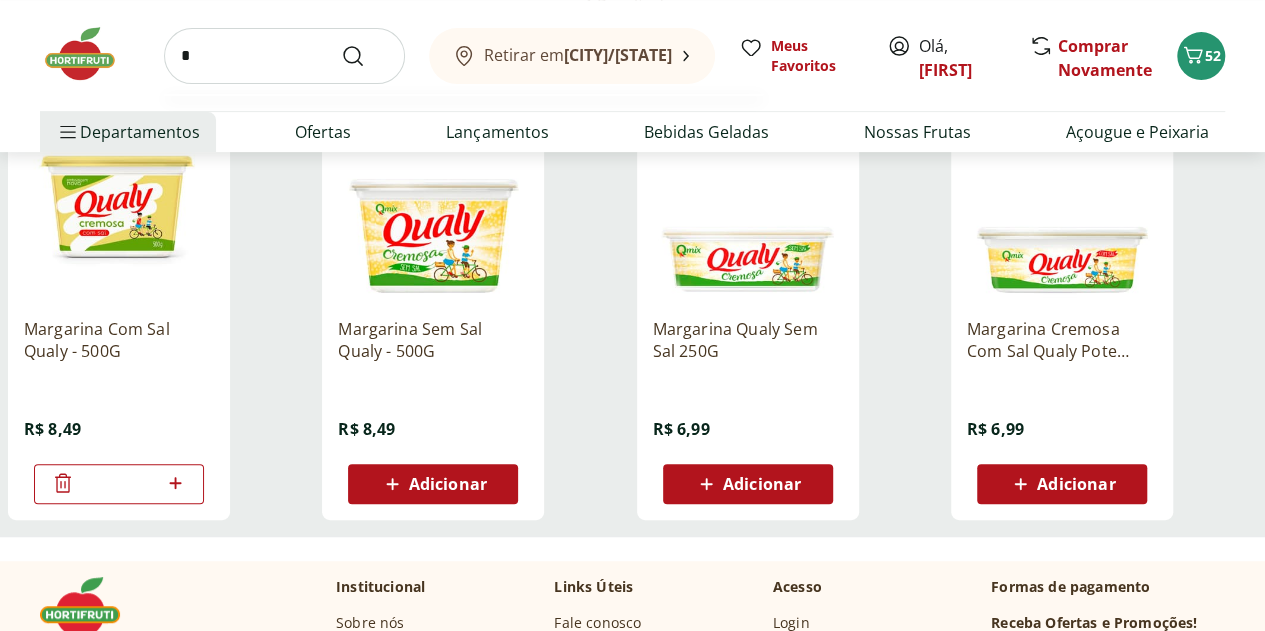 type 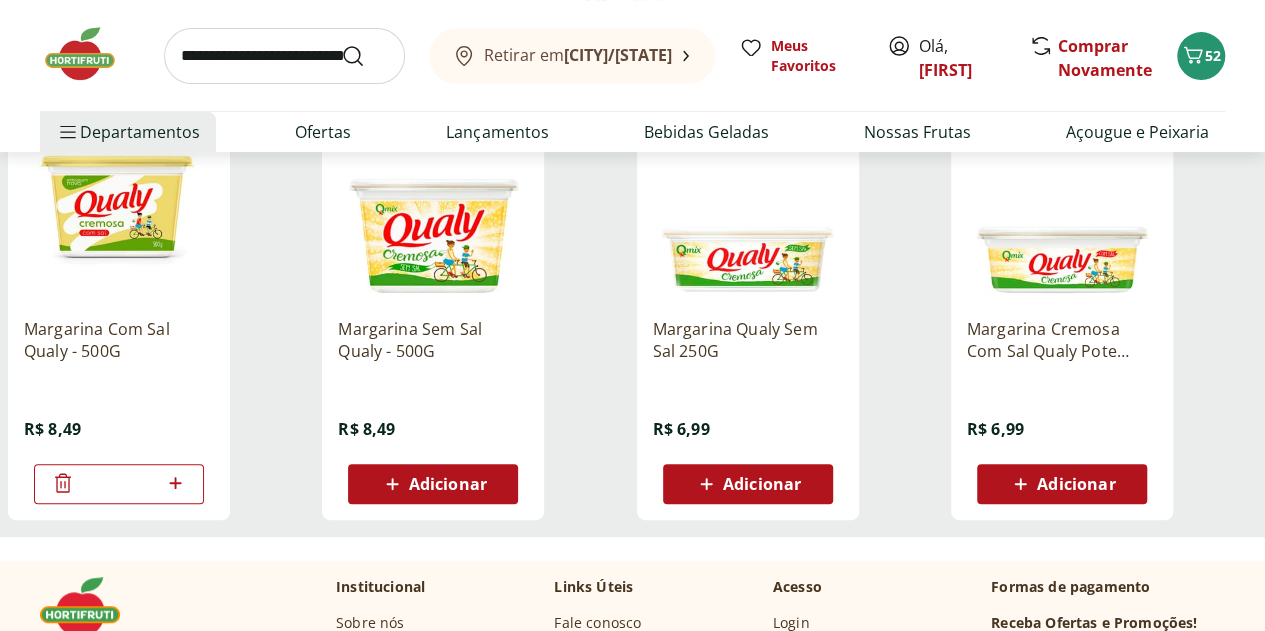 click on "Retirar em  Armação dos Búzios/RJ Meus Favoritos Olá,  andrea Comprar Novamente 52" at bounding box center (632, 55) 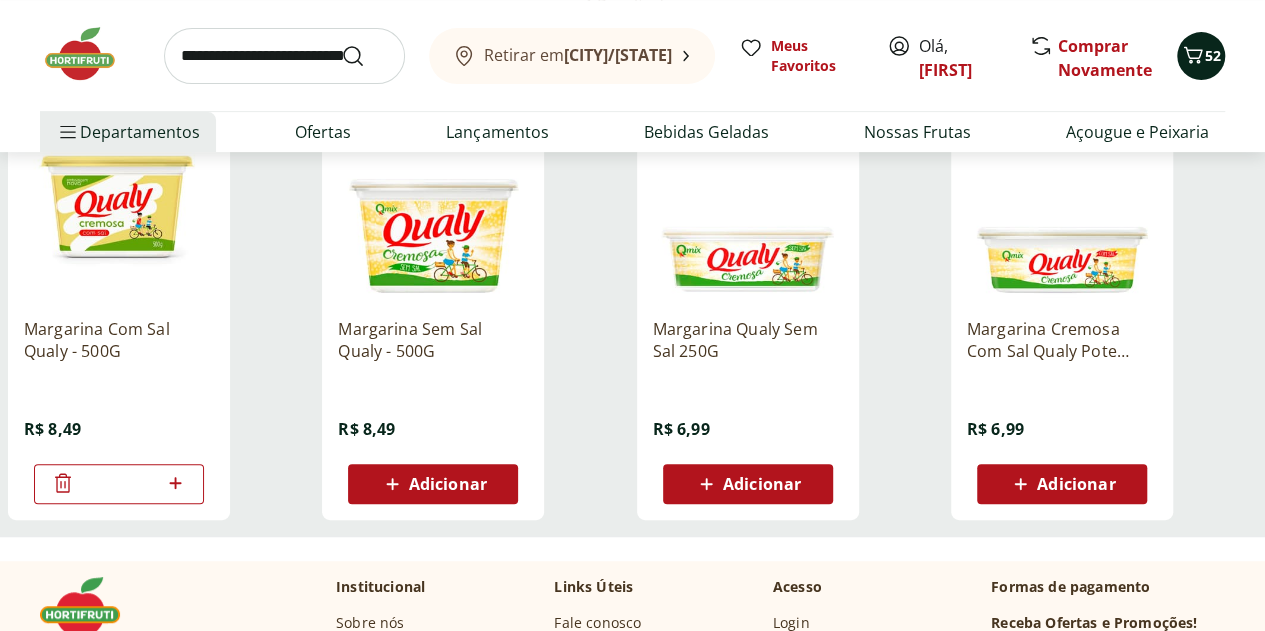 click on "52" at bounding box center (1213, 55) 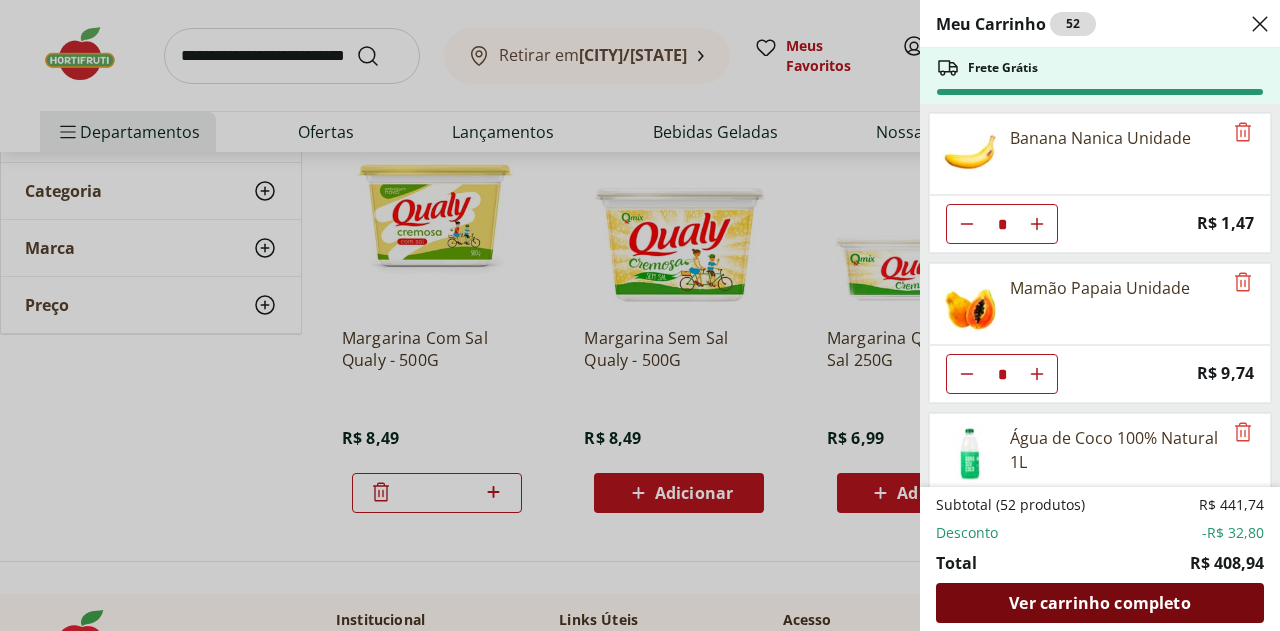 click on "Ver carrinho completo" at bounding box center (1099, 603) 